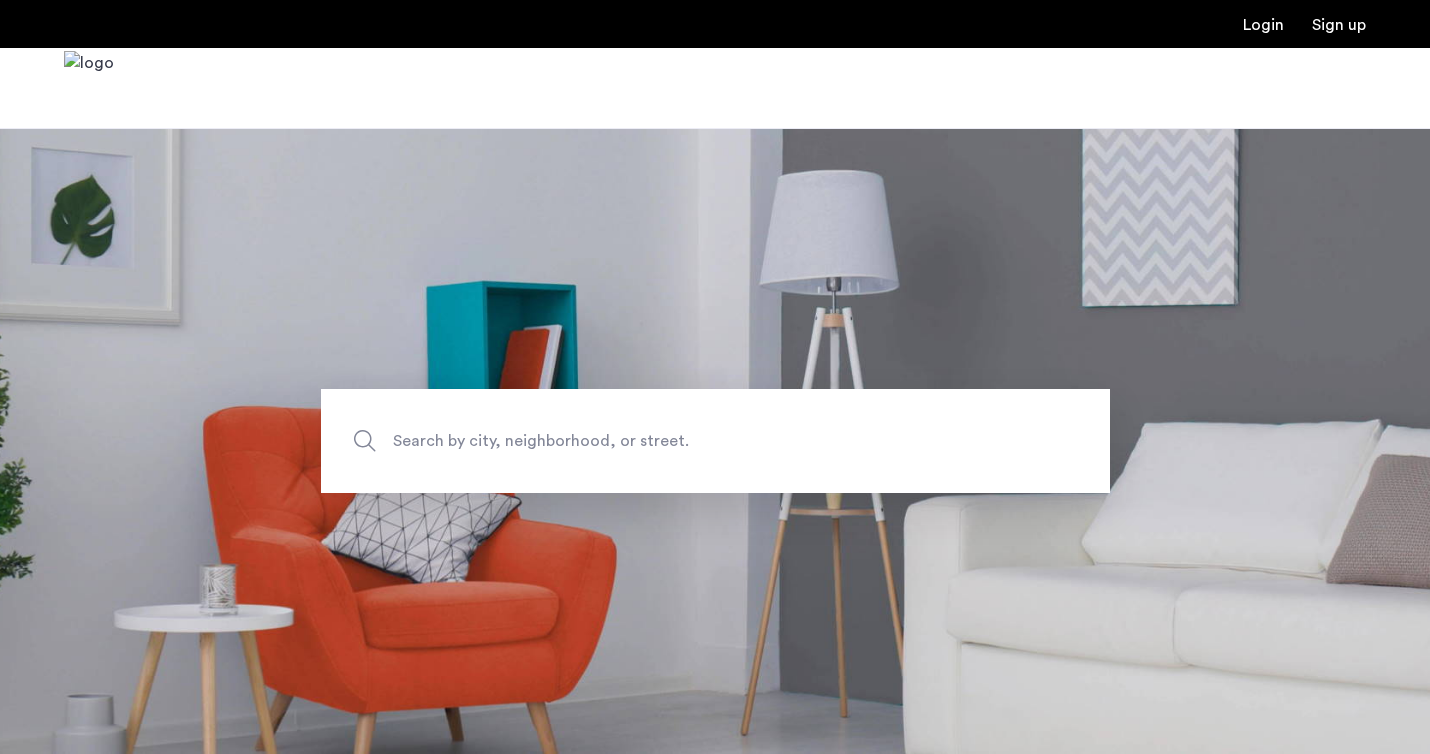 scroll, scrollTop: 0, scrollLeft: 0, axis: both 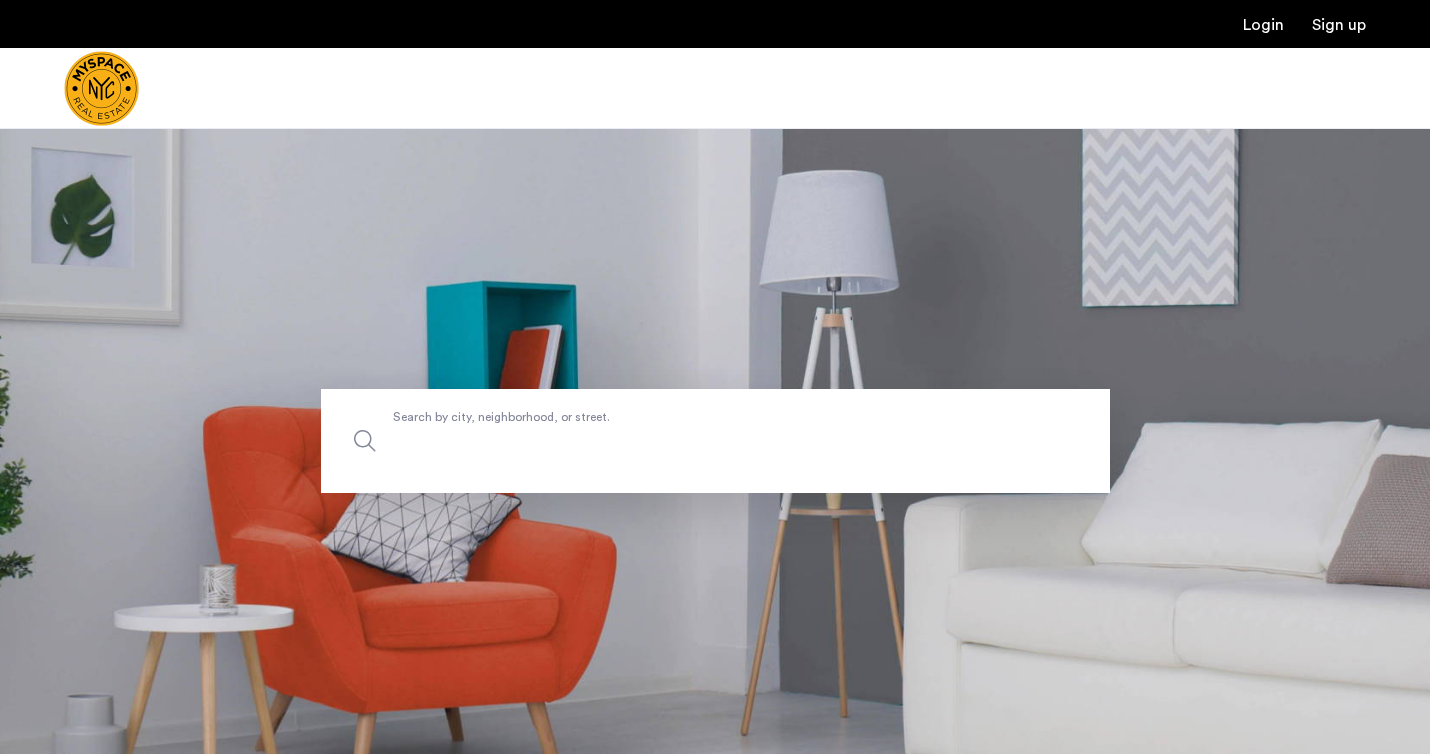click on "Search by city, neighborhood, or street." at bounding box center (715, 441) 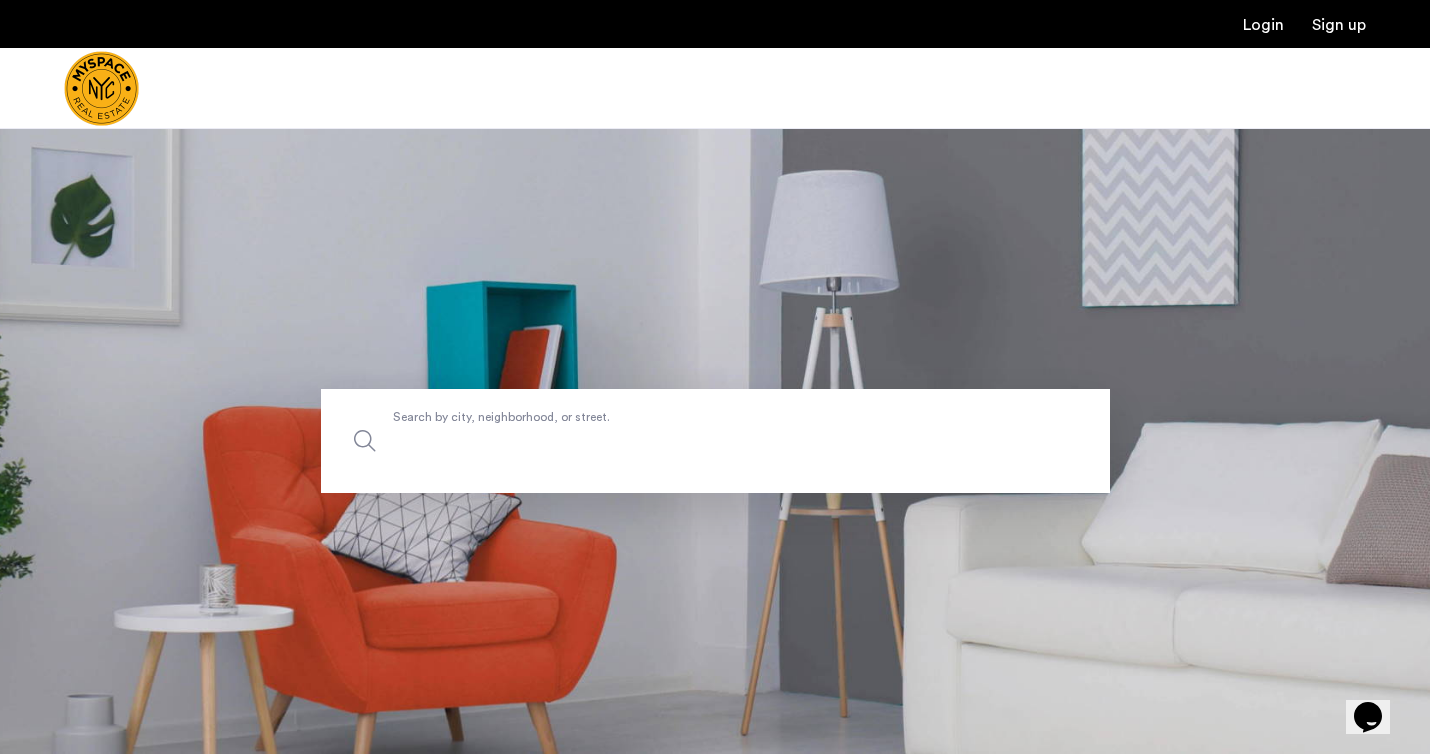 scroll, scrollTop: 0, scrollLeft: 0, axis: both 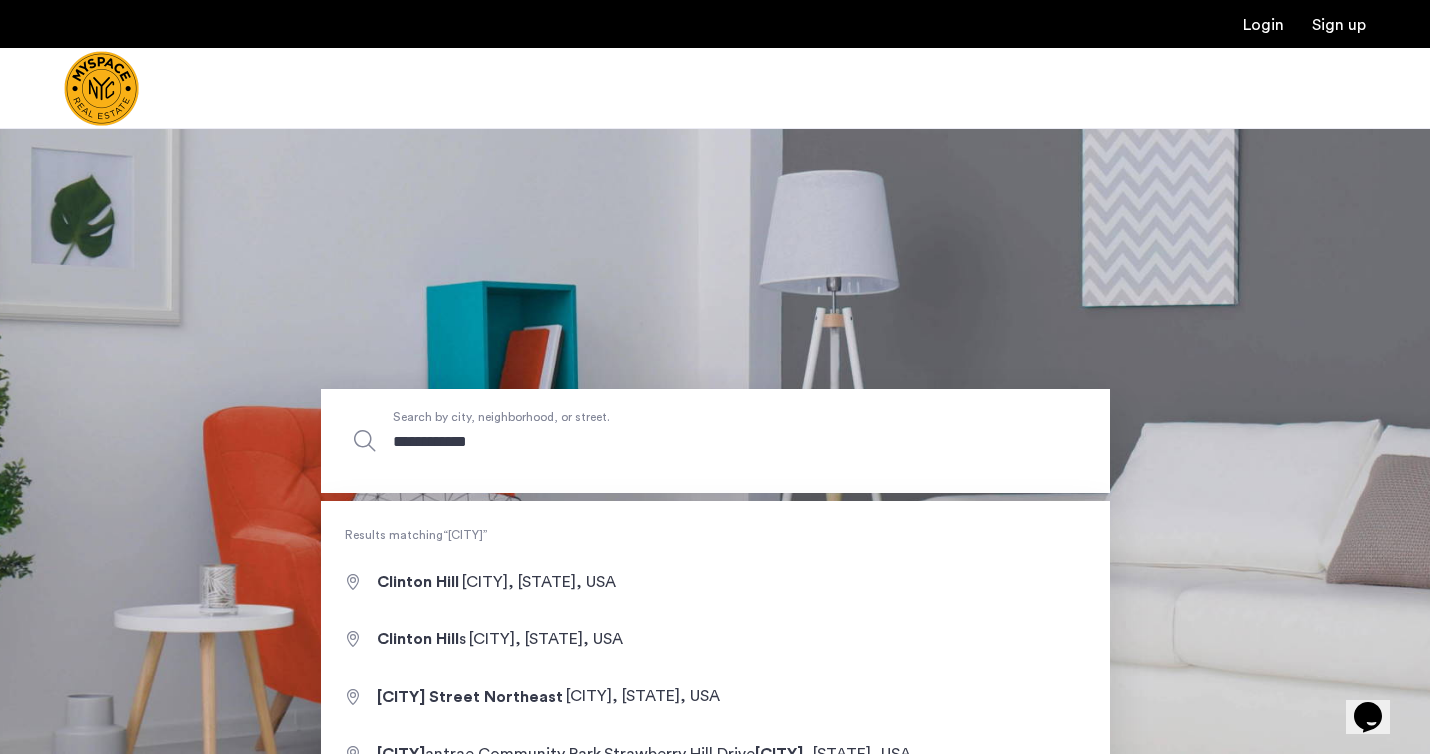 type on "**********" 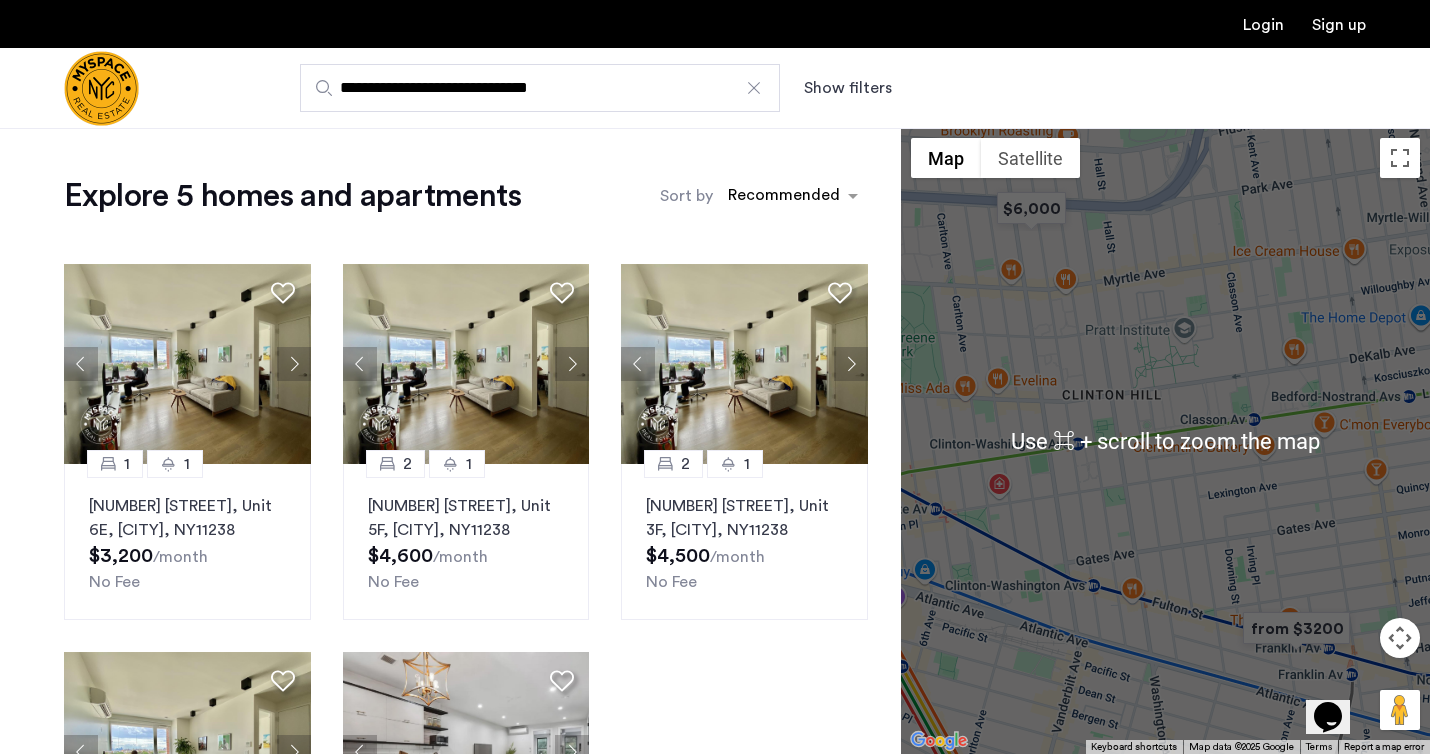 scroll, scrollTop: 120, scrollLeft: 0, axis: vertical 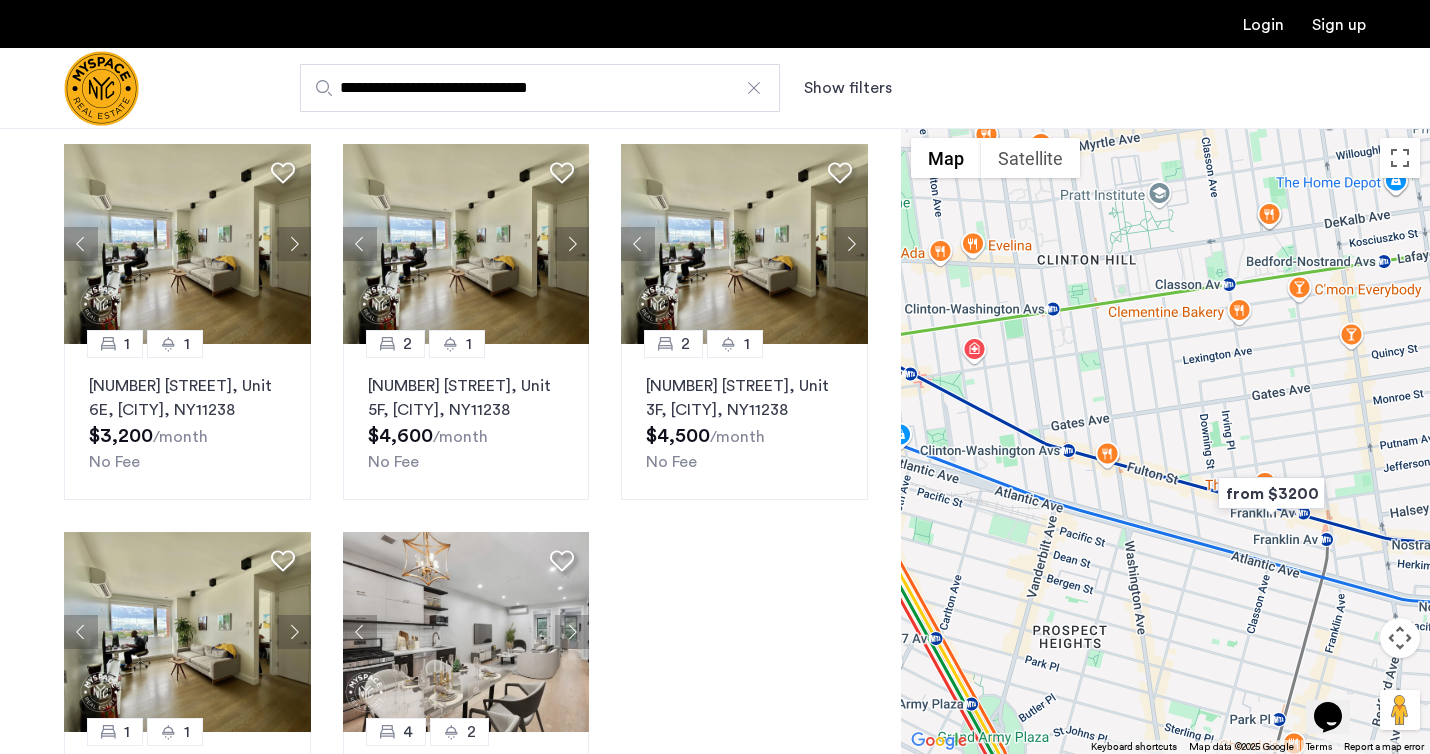 drag, startPoint x: 1130, startPoint y: 613, endPoint x: 1079, endPoint y: 462, distance: 159.38005 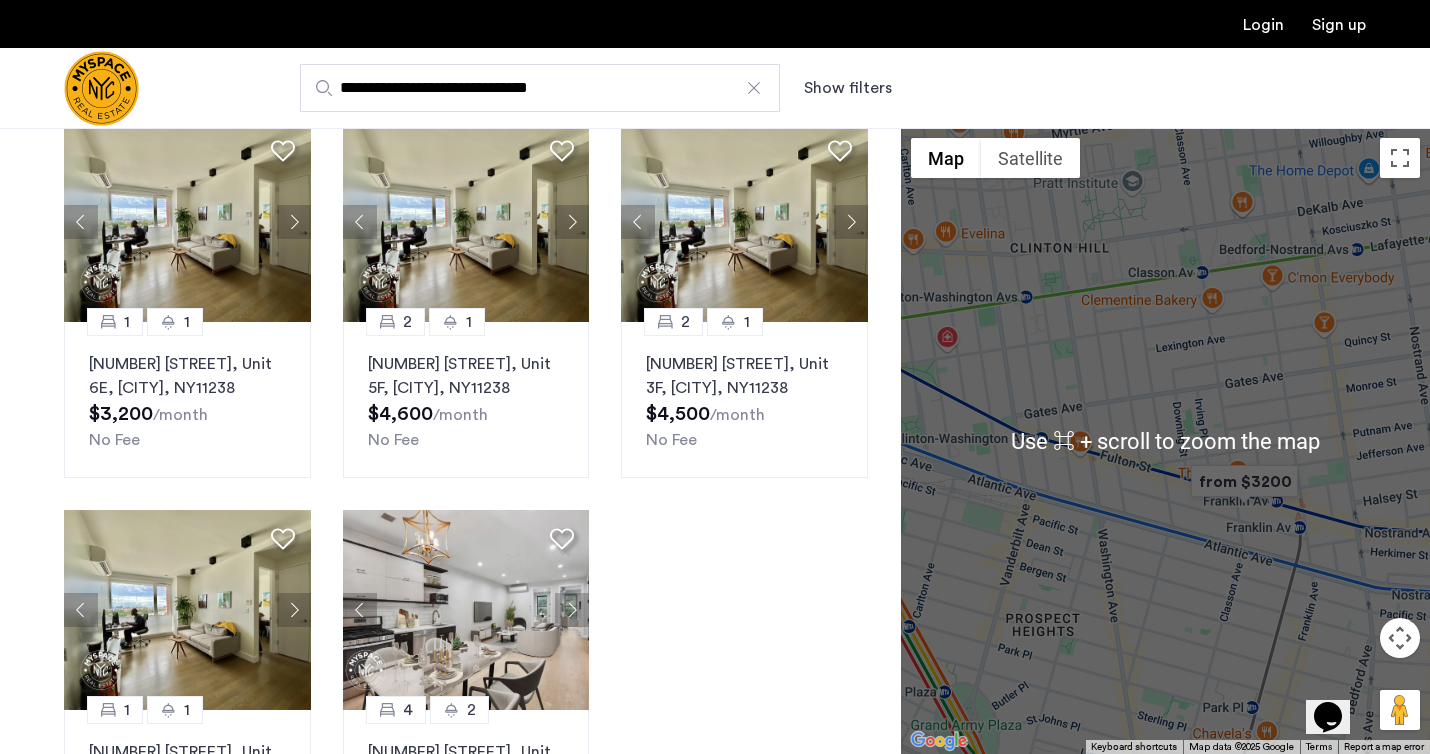 scroll, scrollTop: 141, scrollLeft: 0, axis: vertical 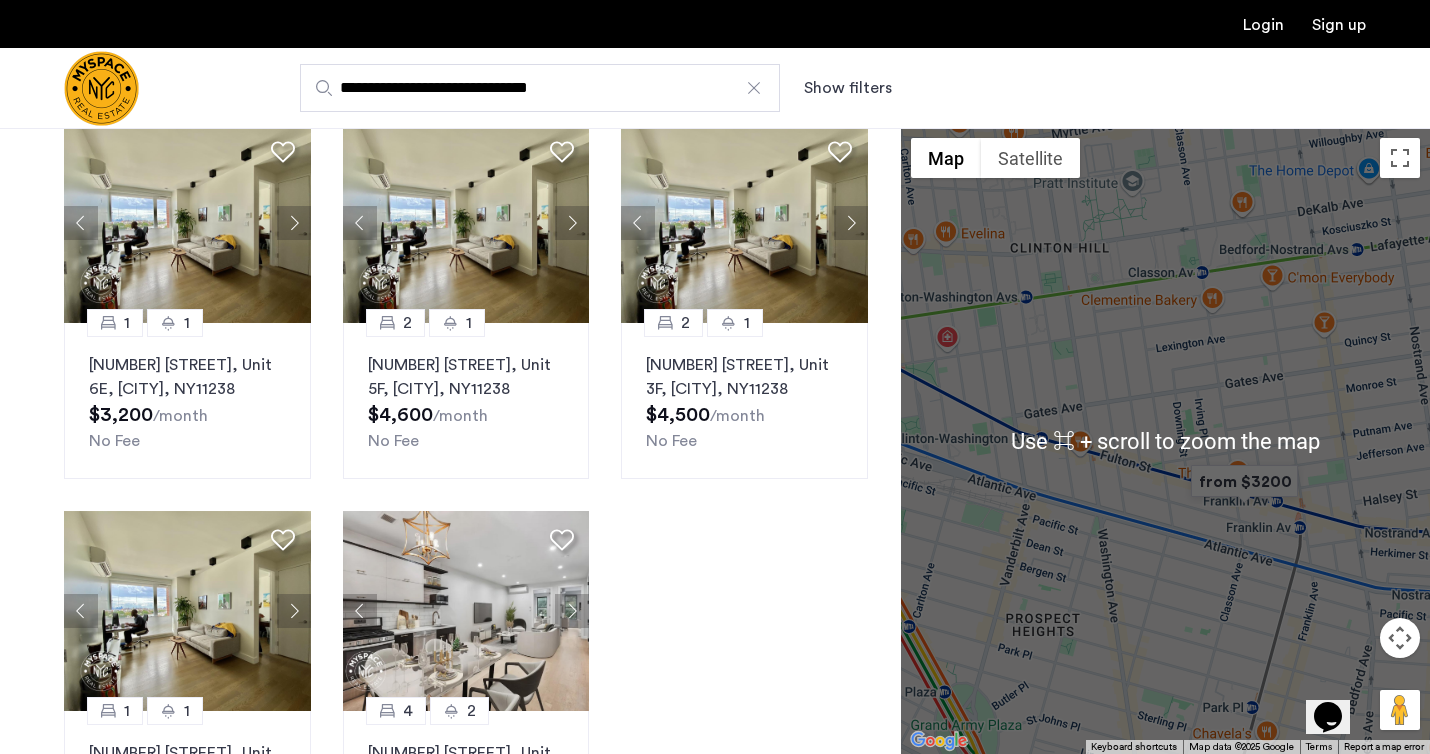 click at bounding box center (1244, 481) 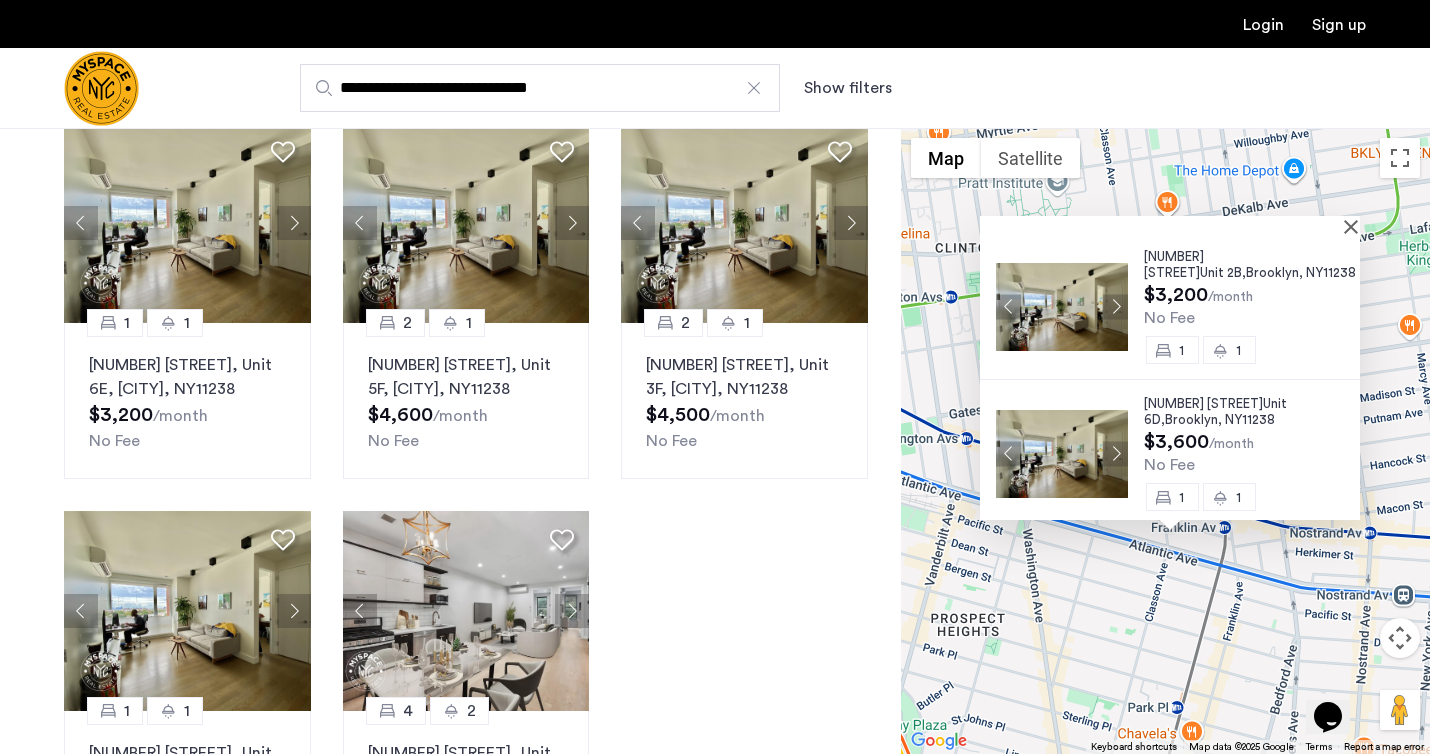 click at bounding box center (1115, 306) 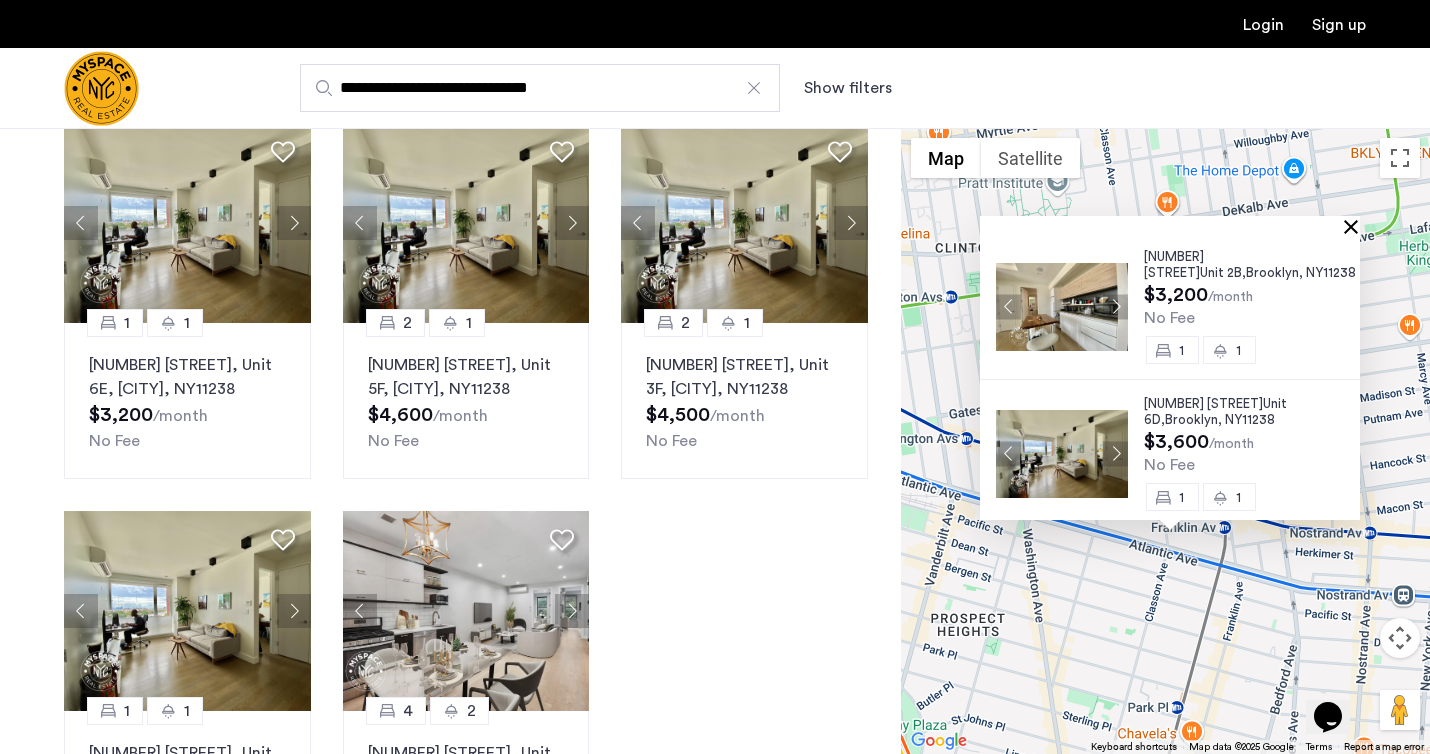 click at bounding box center [1355, 226] 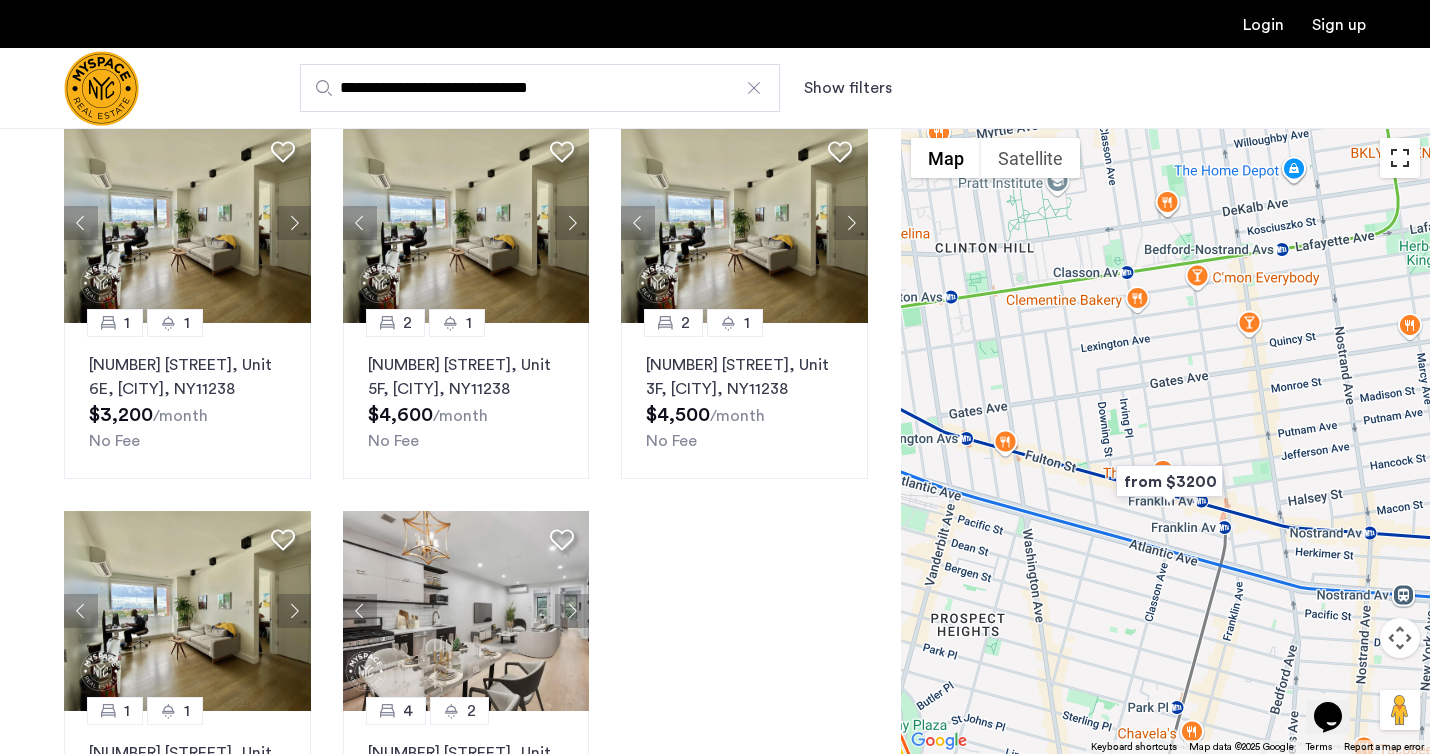 click at bounding box center (1400, 158) 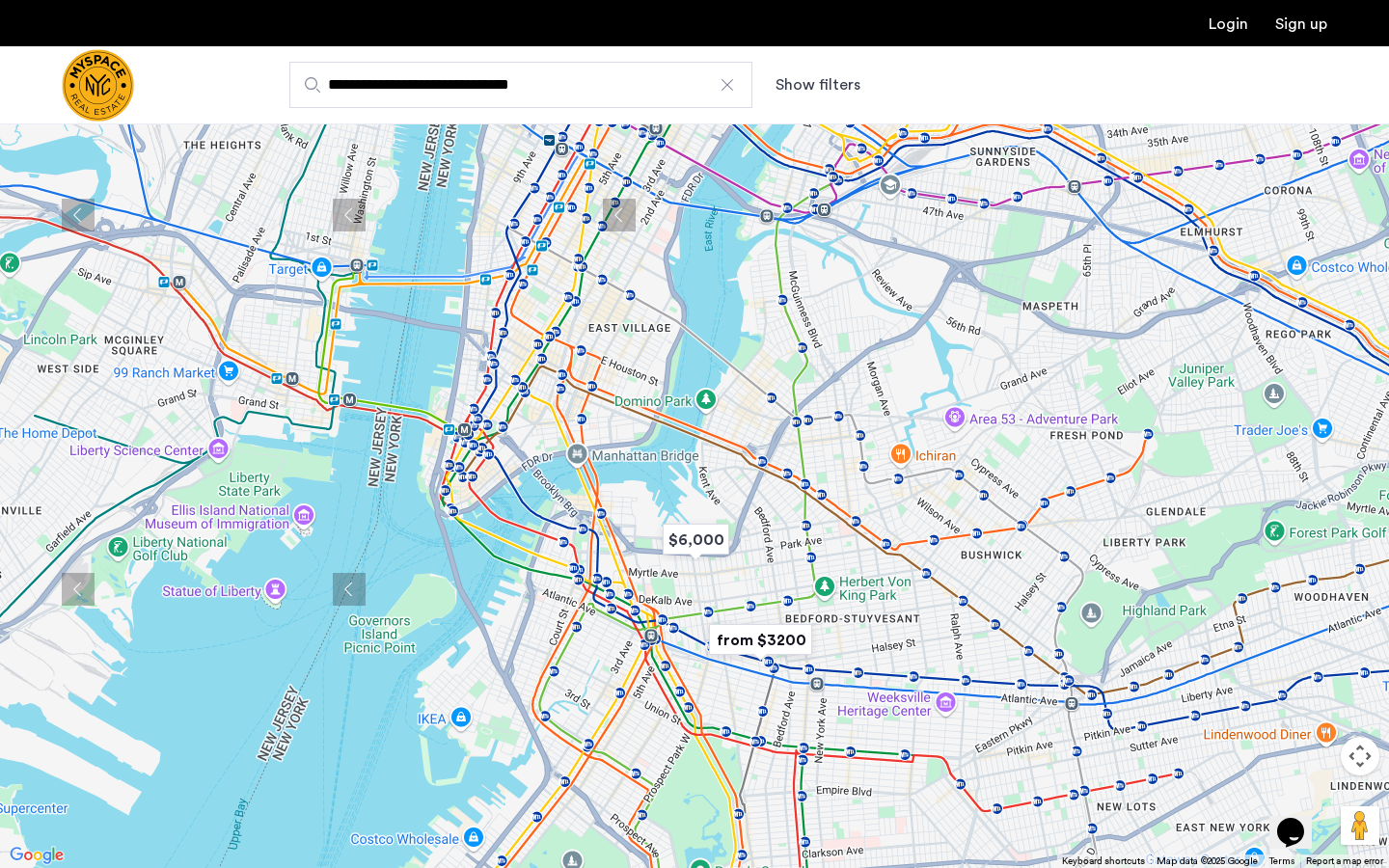 drag, startPoint x: 940, startPoint y: 639, endPoint x: 831, endPoint y: 692, distance: 121.20231 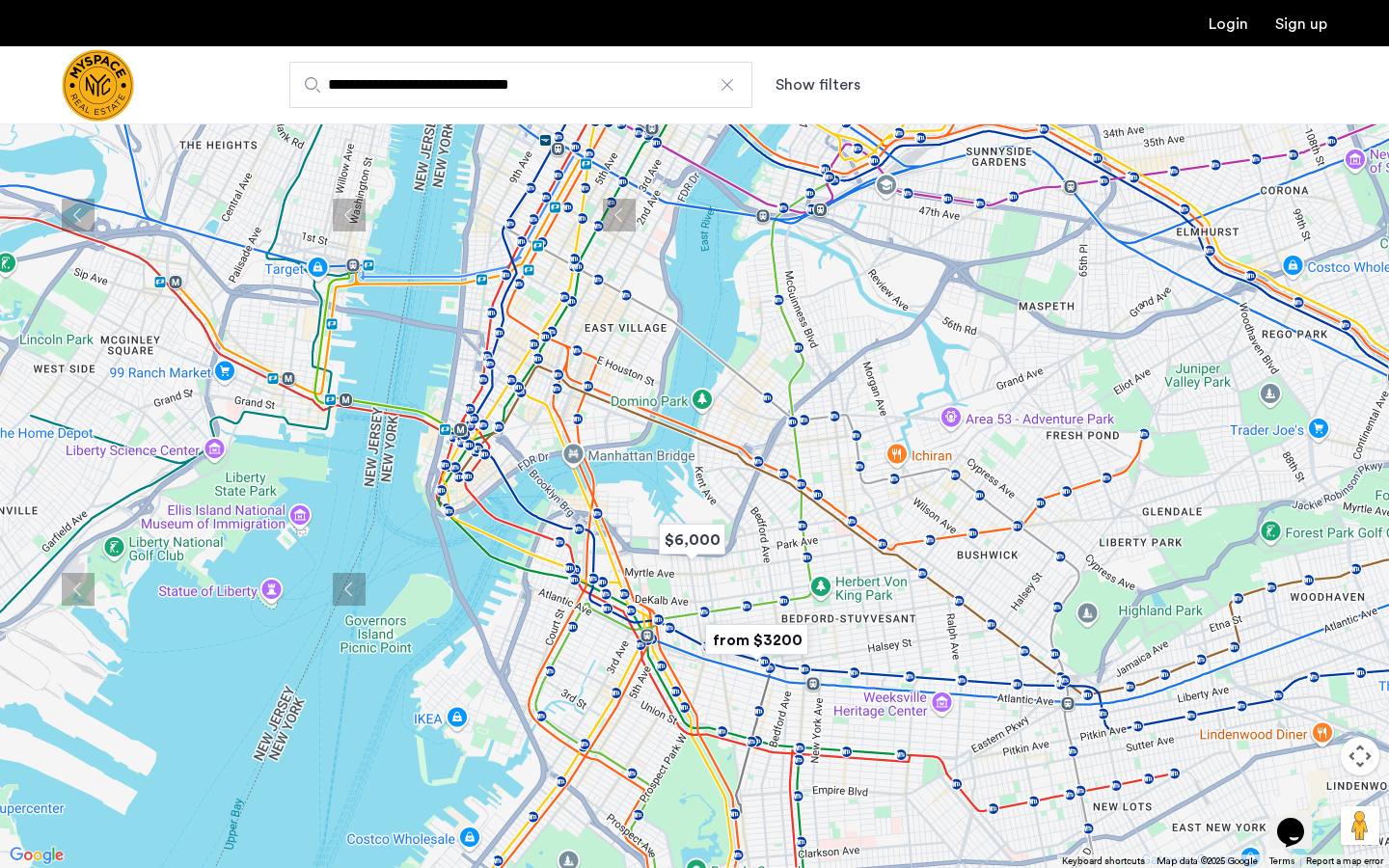 click at bounding box center (1360, 29) 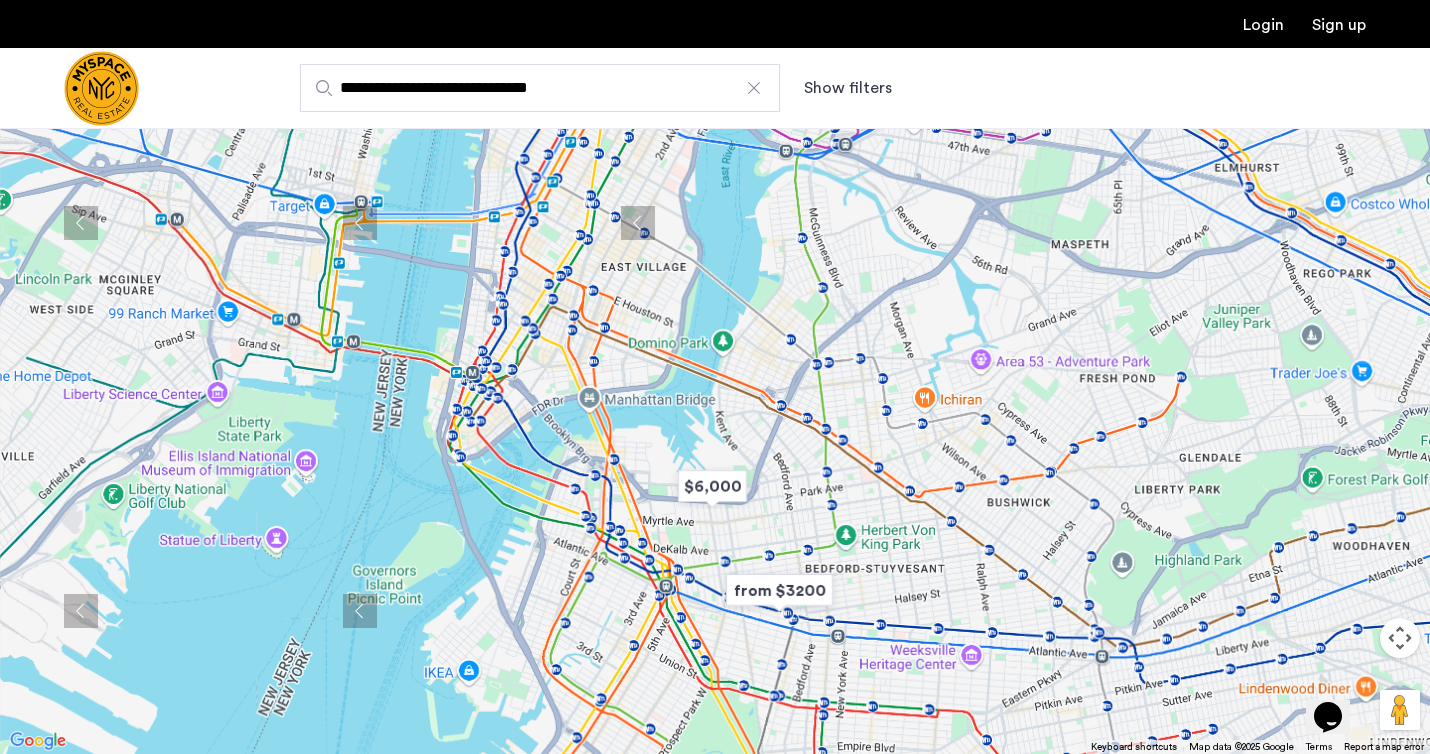scroll, scrollTop: 0, scrollLeft: 0, axis: both 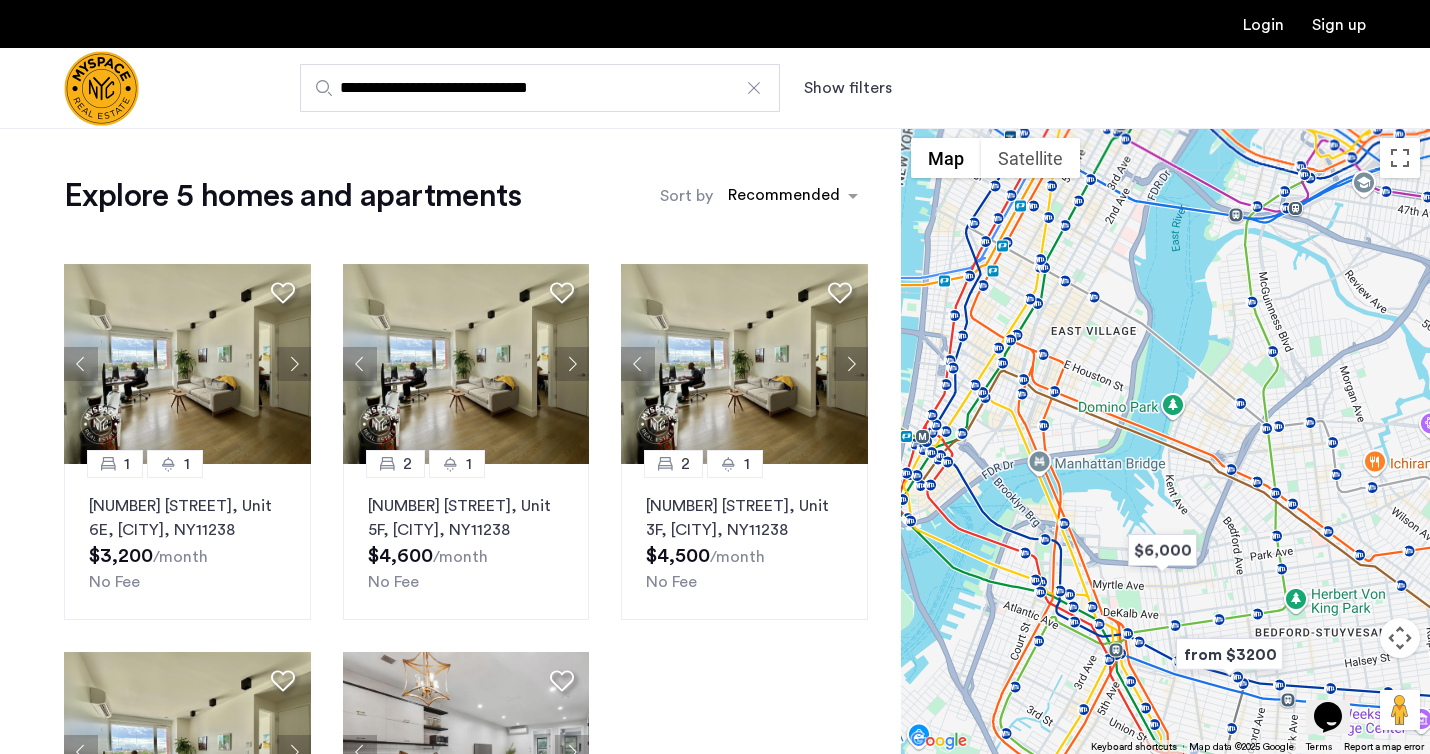 click at bounding box center (754, 88) 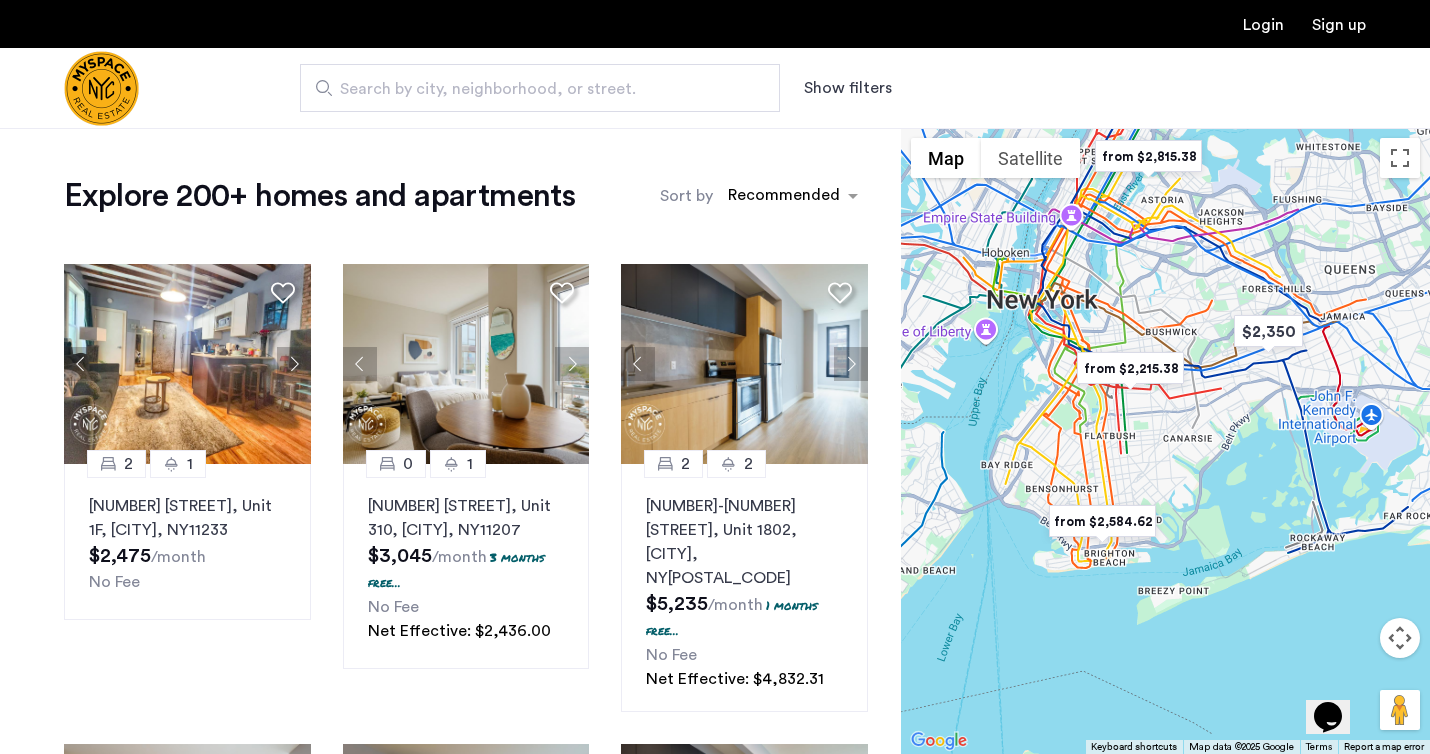 drag, startPoint x: 1122, startPoint y: 598, endPoint x: 1121, endPoint y: 532, distance: 66.007576 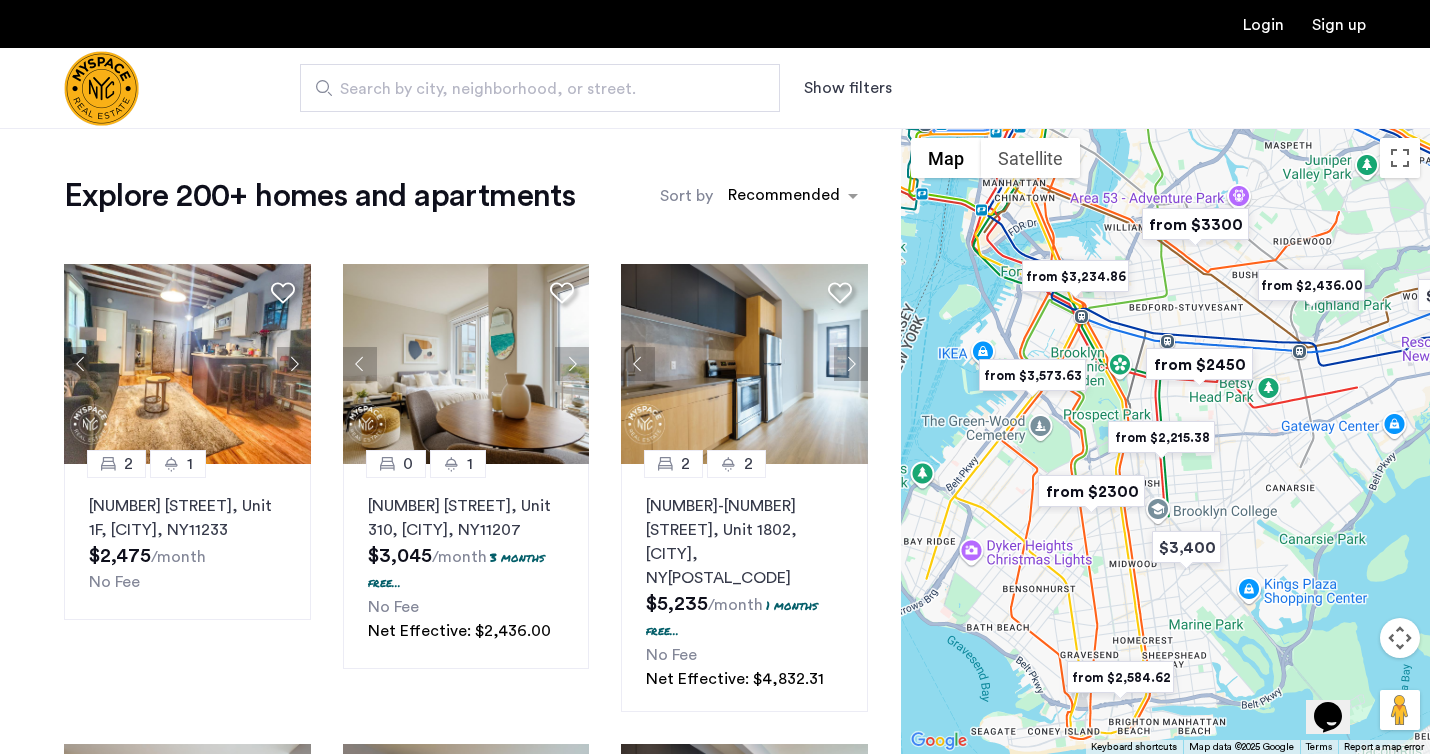 drag, startPoint x: 1092, startPoint y: 431, endPoint x: 1192, endPoint y: 614, distance: 208.54016 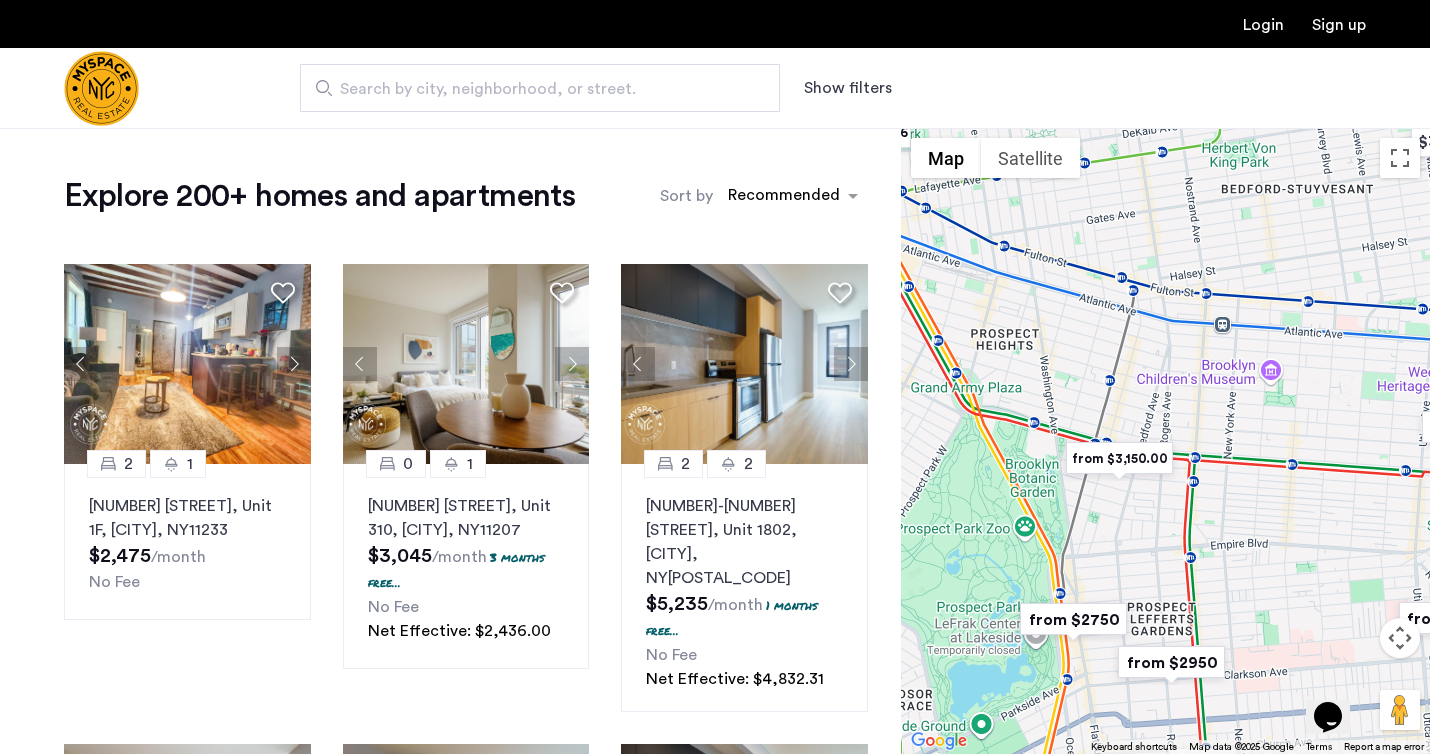 drag, startPoint x: 1065, startPoint y: 401, endPoint x: 1161, endPoint y: 448, distance: 106.887794 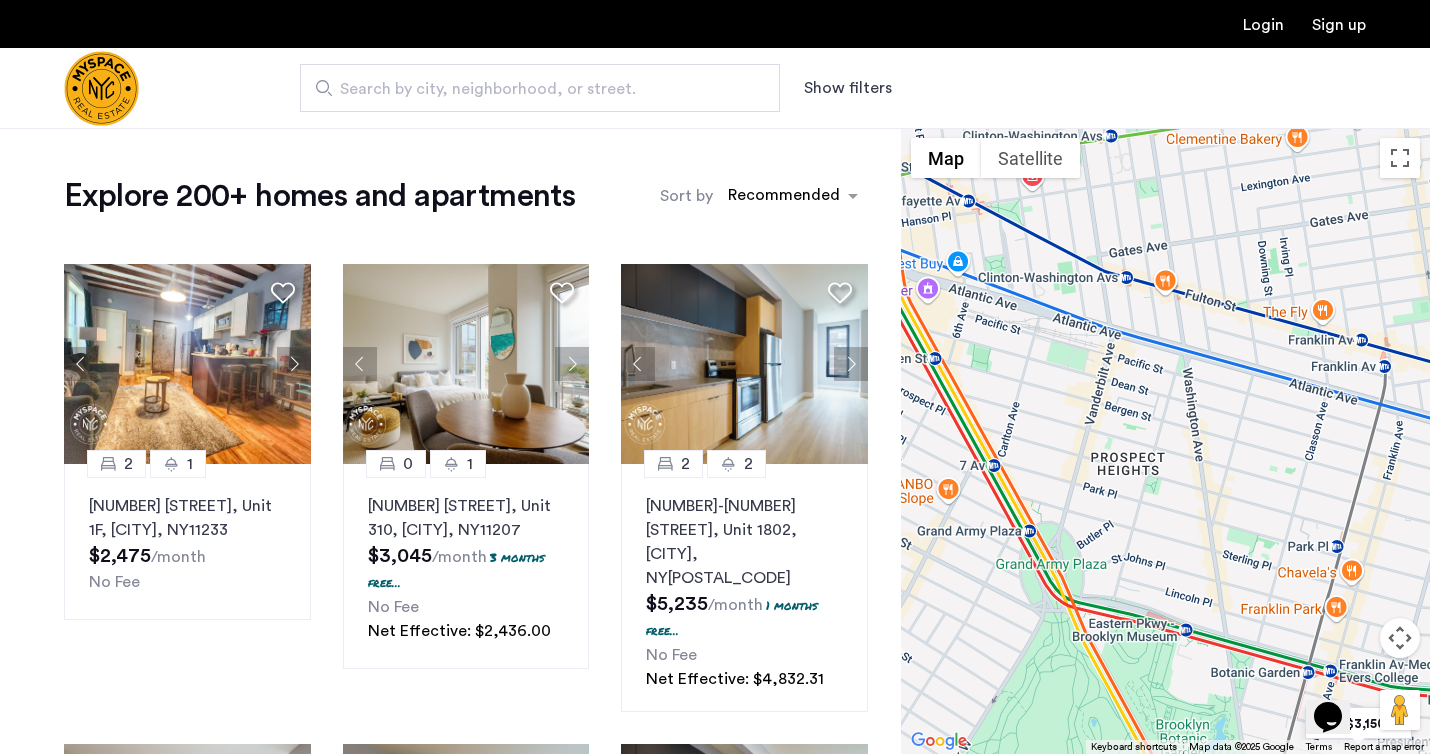 drag, startPoint x: 1161, startPoint y: 448, endPoint x: 1216, endPoint y: 567, distance: 131.09538 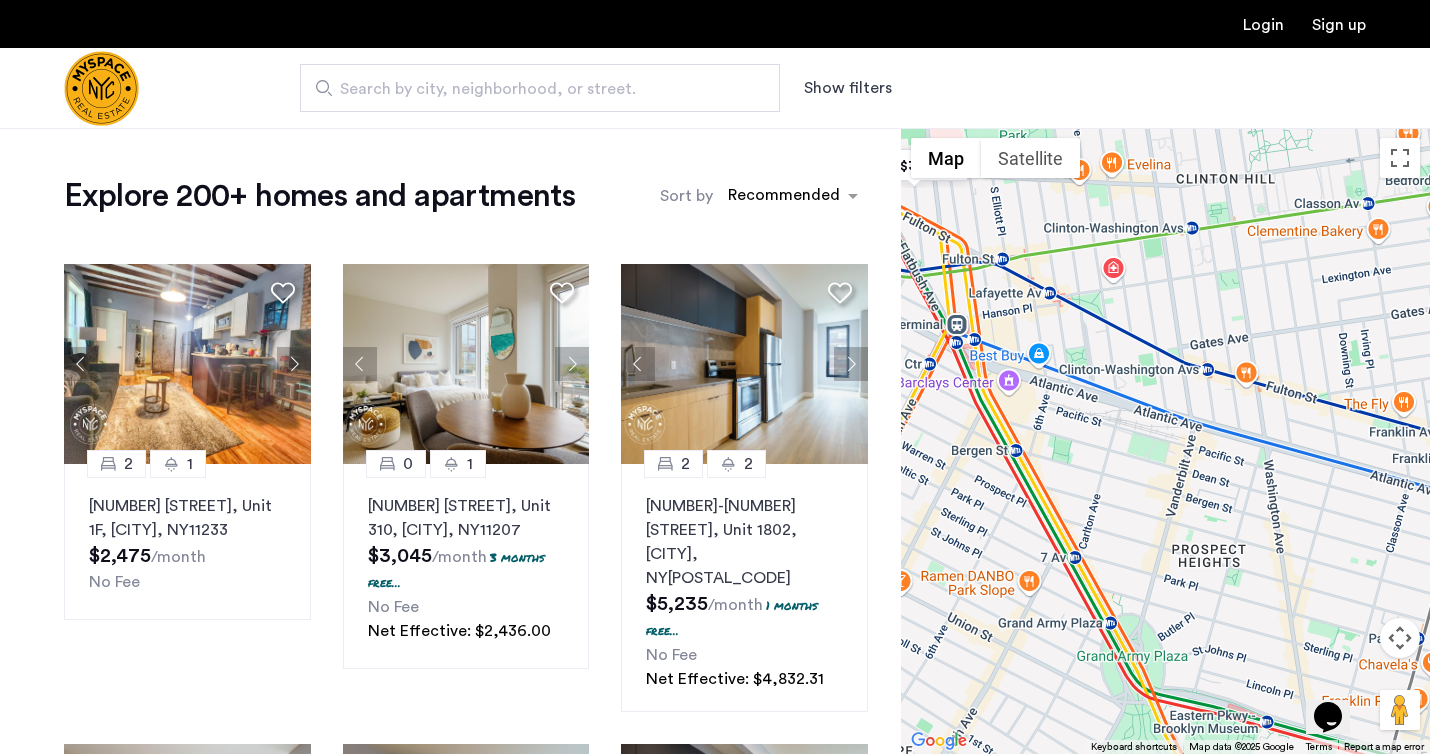 drag, startPoint x: 1186, startPoint y: 481, endPoint x: 1254, endPoint y: 561, distance: 104.99524 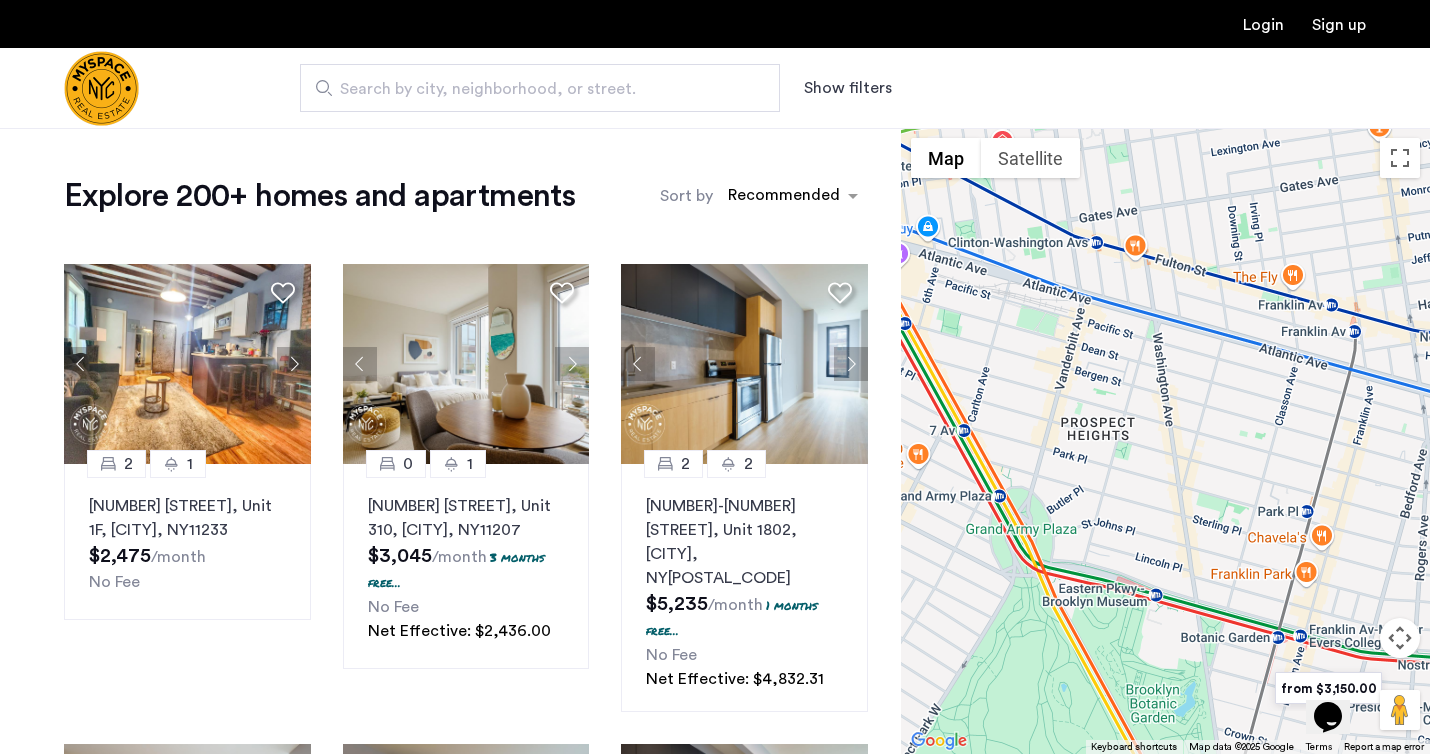 drag, startPoint x: 1210, startPoint y: 503, endPoint x: 1140, endPoint y: 394, distance: 129.5415 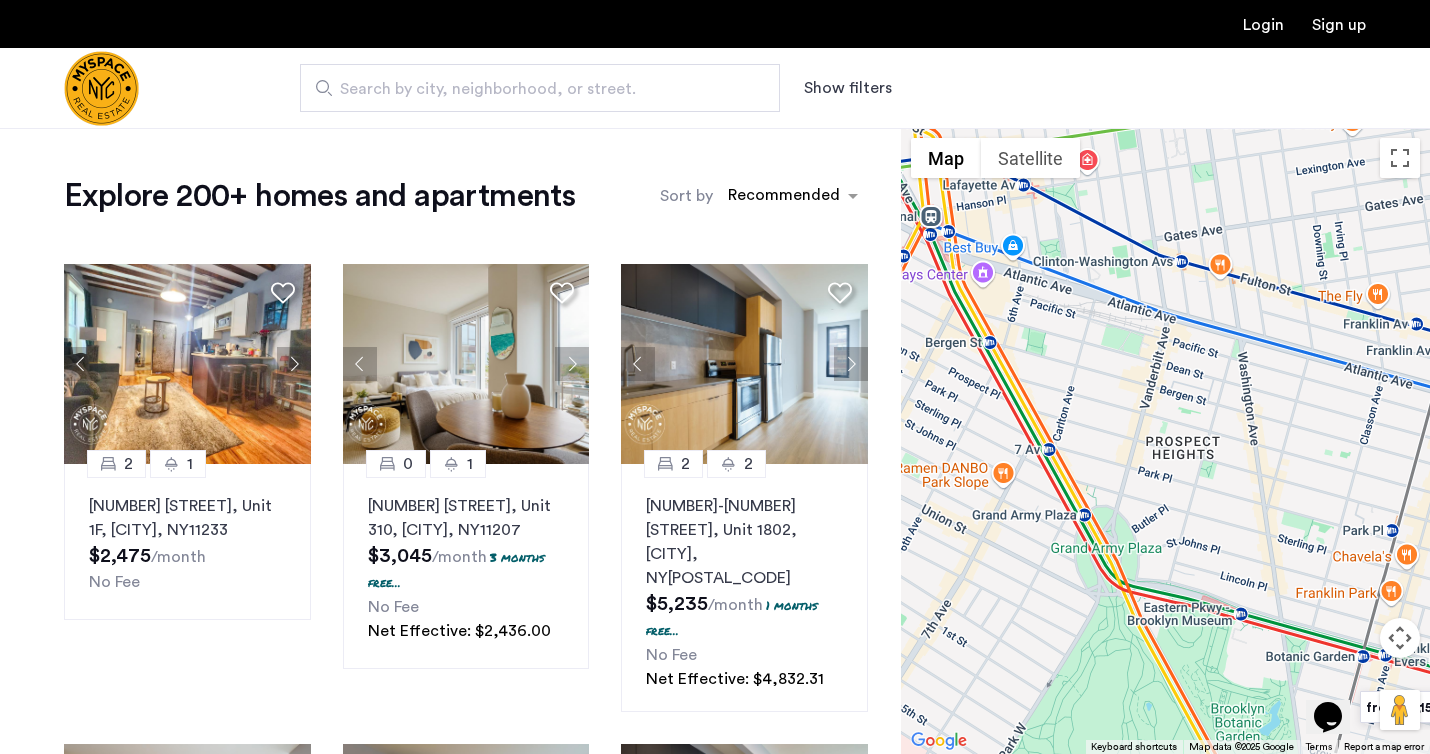 drag, startPoint x: 1118, startPoint y: 391, endPoint x: 1188, endPoint y: 411, distance: 72.8011 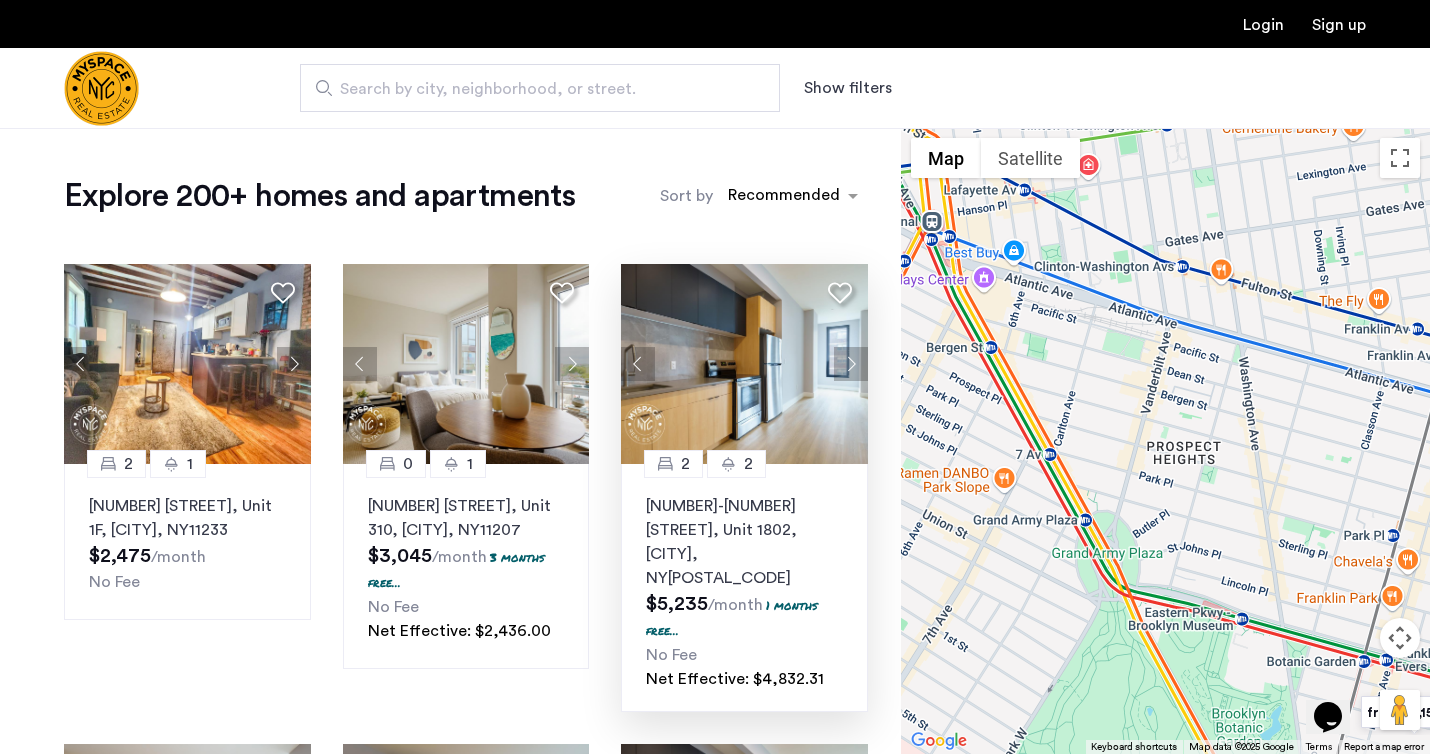 click 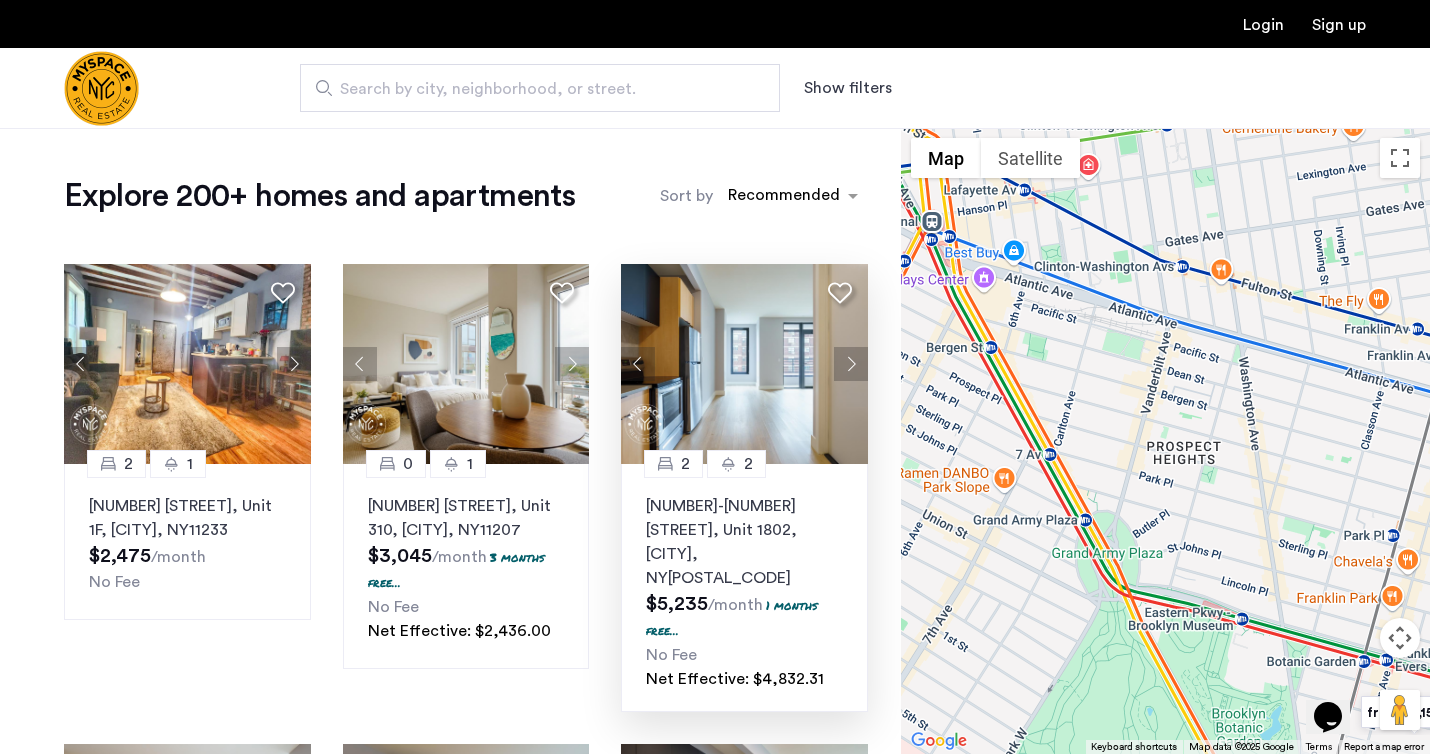 click 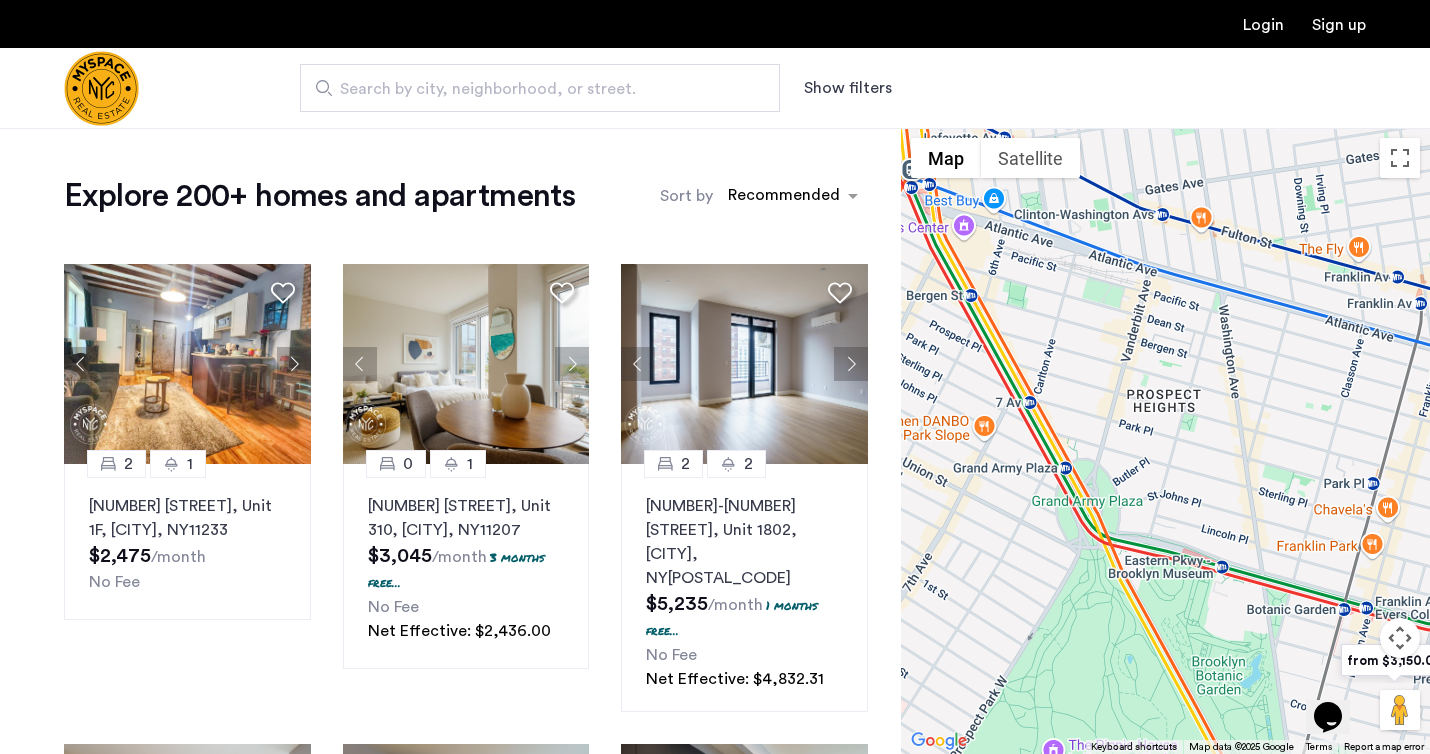 drag, startPoint x: 1200, startPoint y: 493, endPoint x: 1172, endPoint y: 436, distance: 63.505905 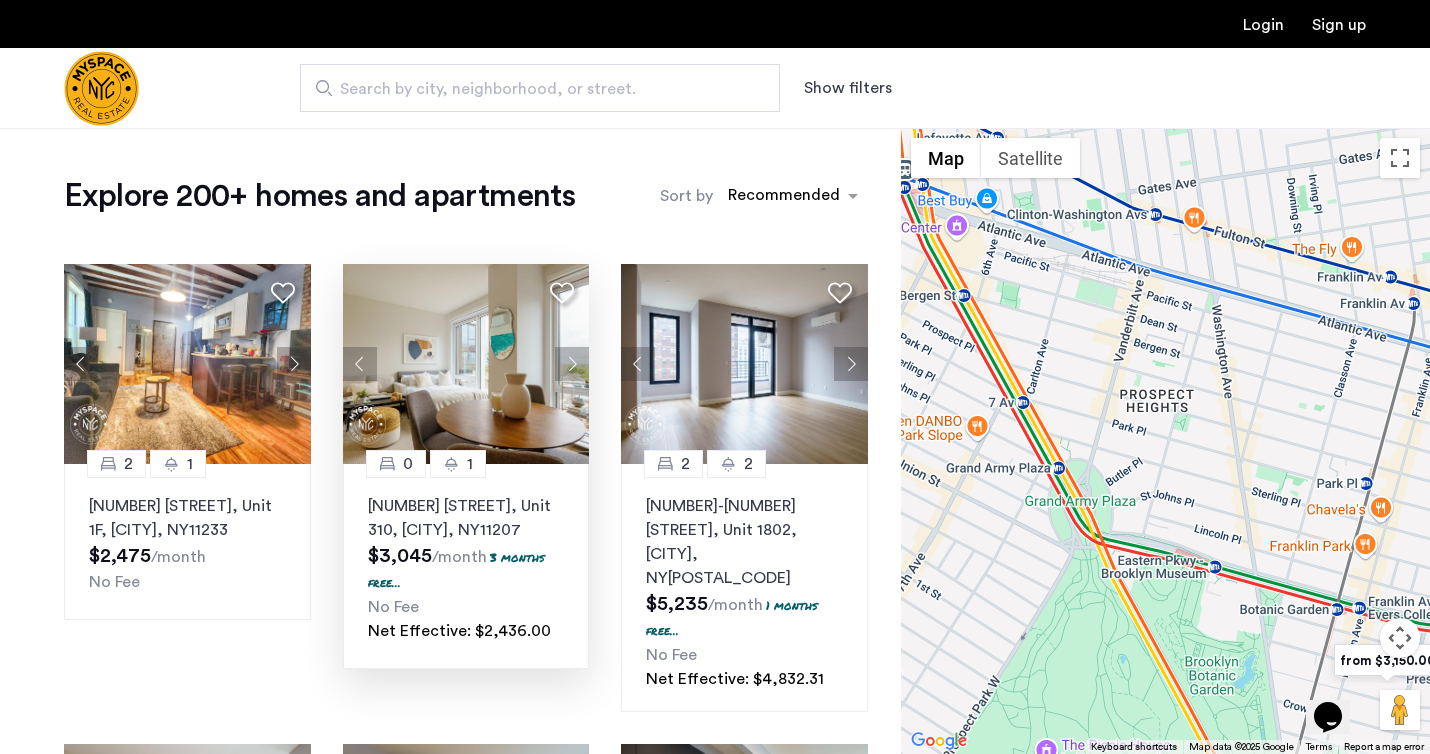 click 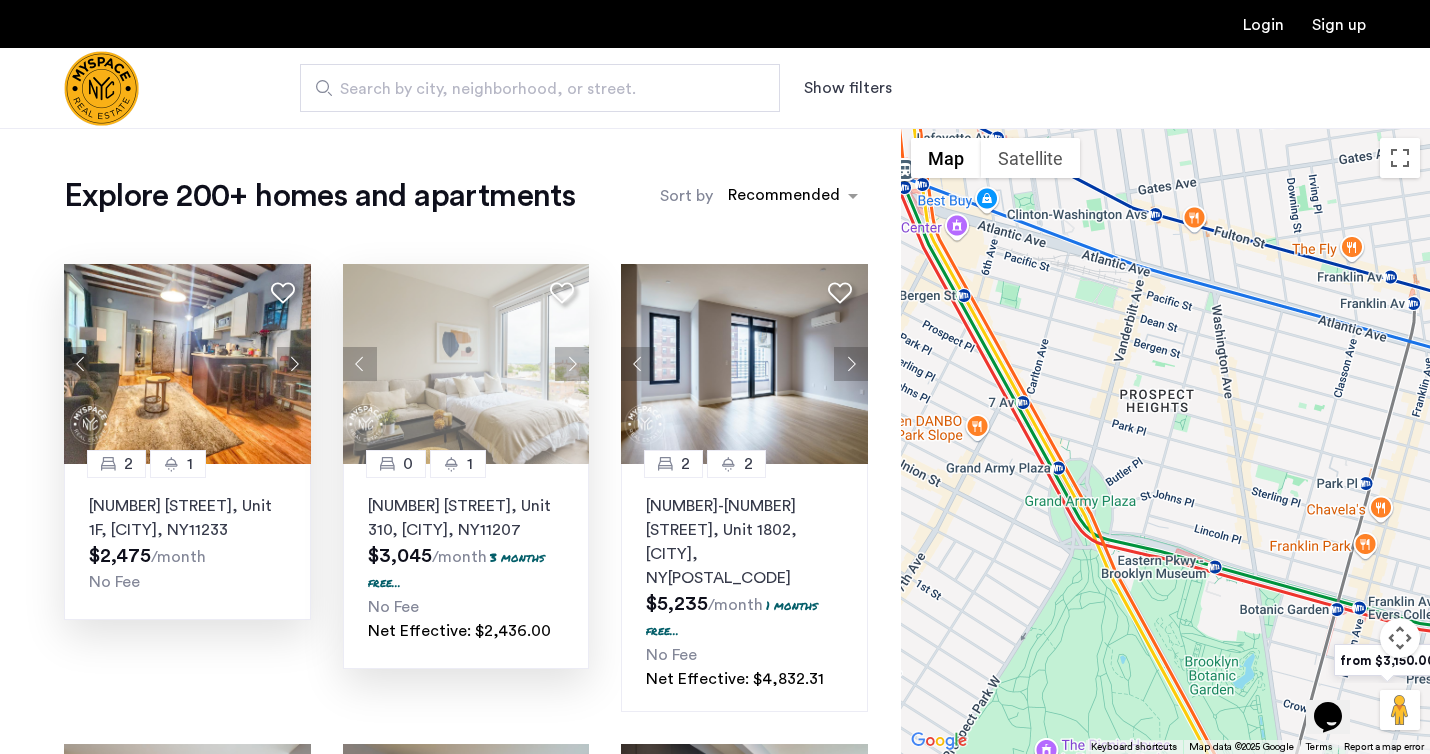 click 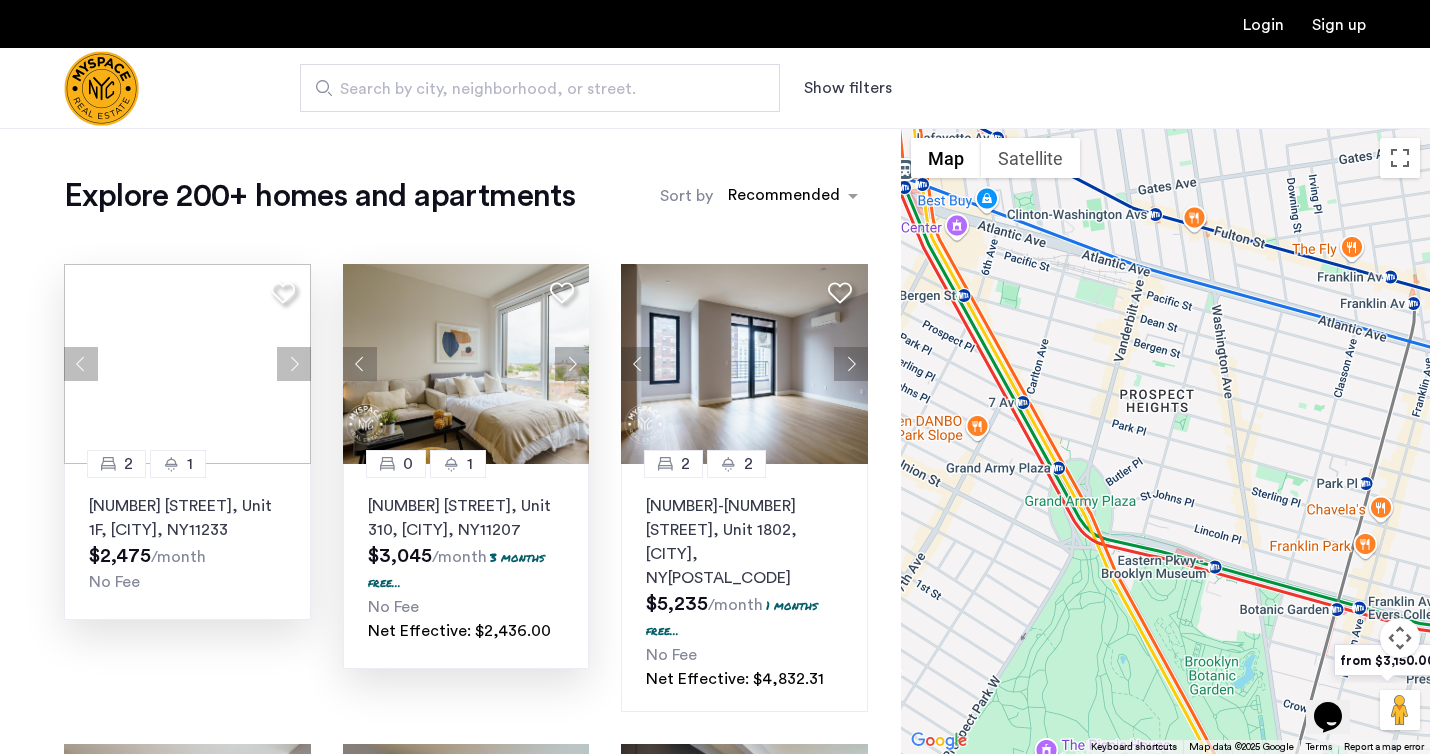 click 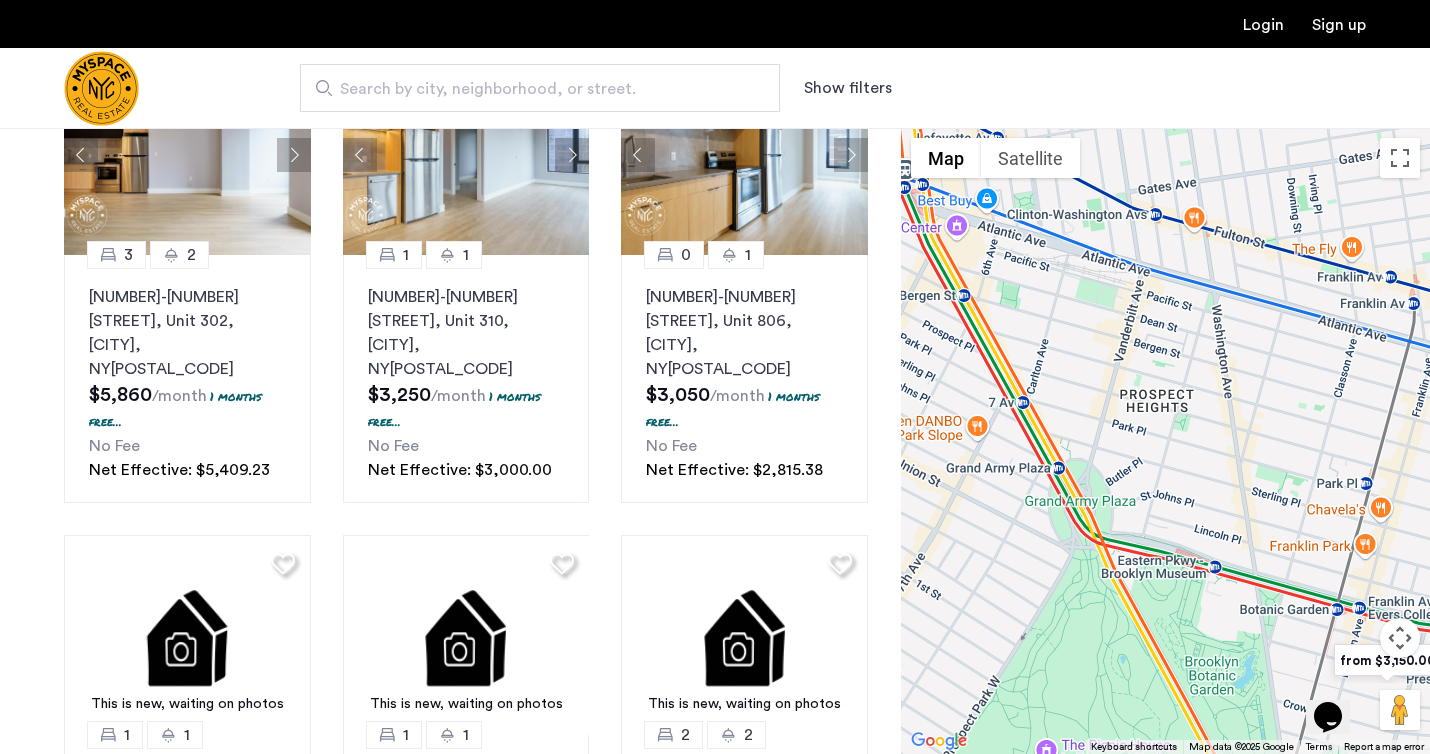 scroll, scrollTop: 0, scrollLeft: 0, axis: both 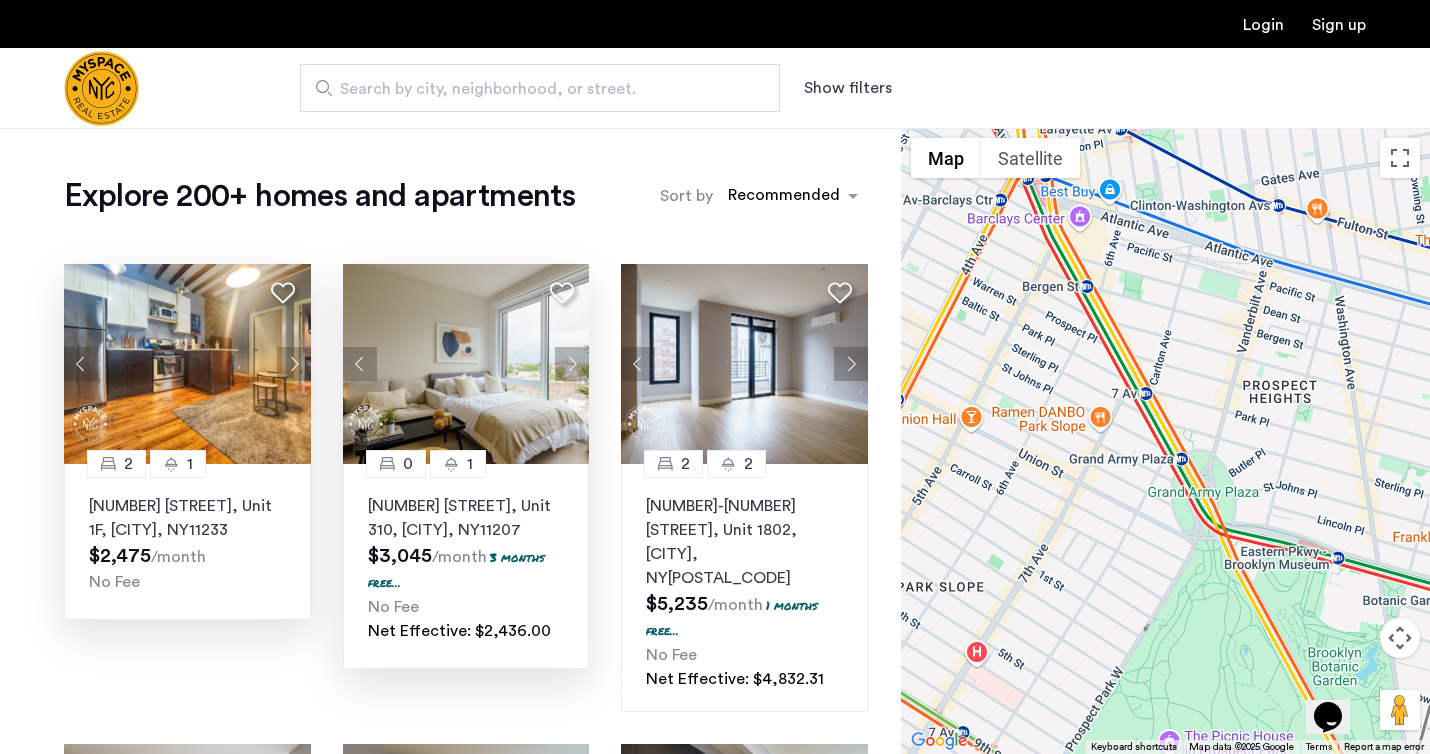drag, startPoint x: 1349, startPoint y: 428, endPoint x: 993, endPoint y: 410, distance: 356.45477 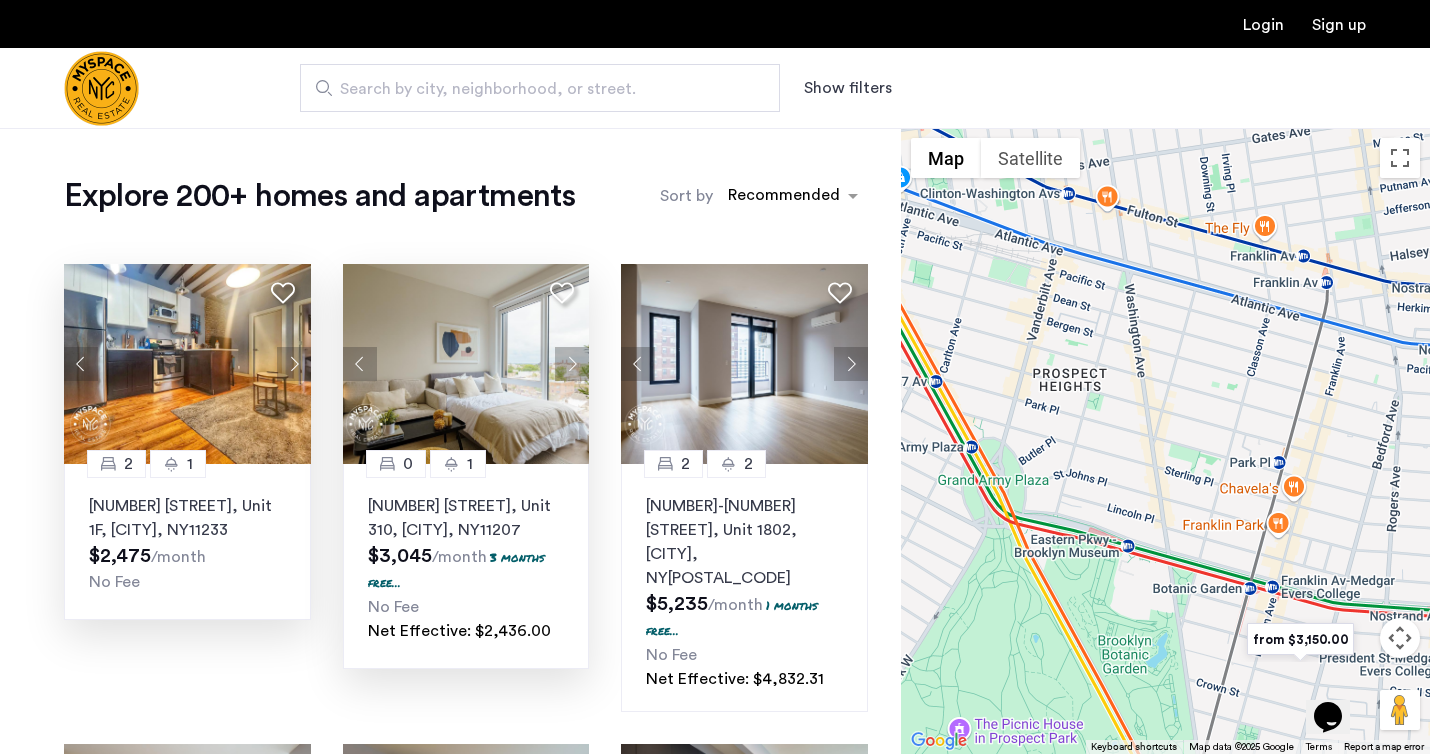 drag, startPoint x: 999, startPoint y: 410, endPoint x: 1144, endPoint y: 418, distance: 145.22052 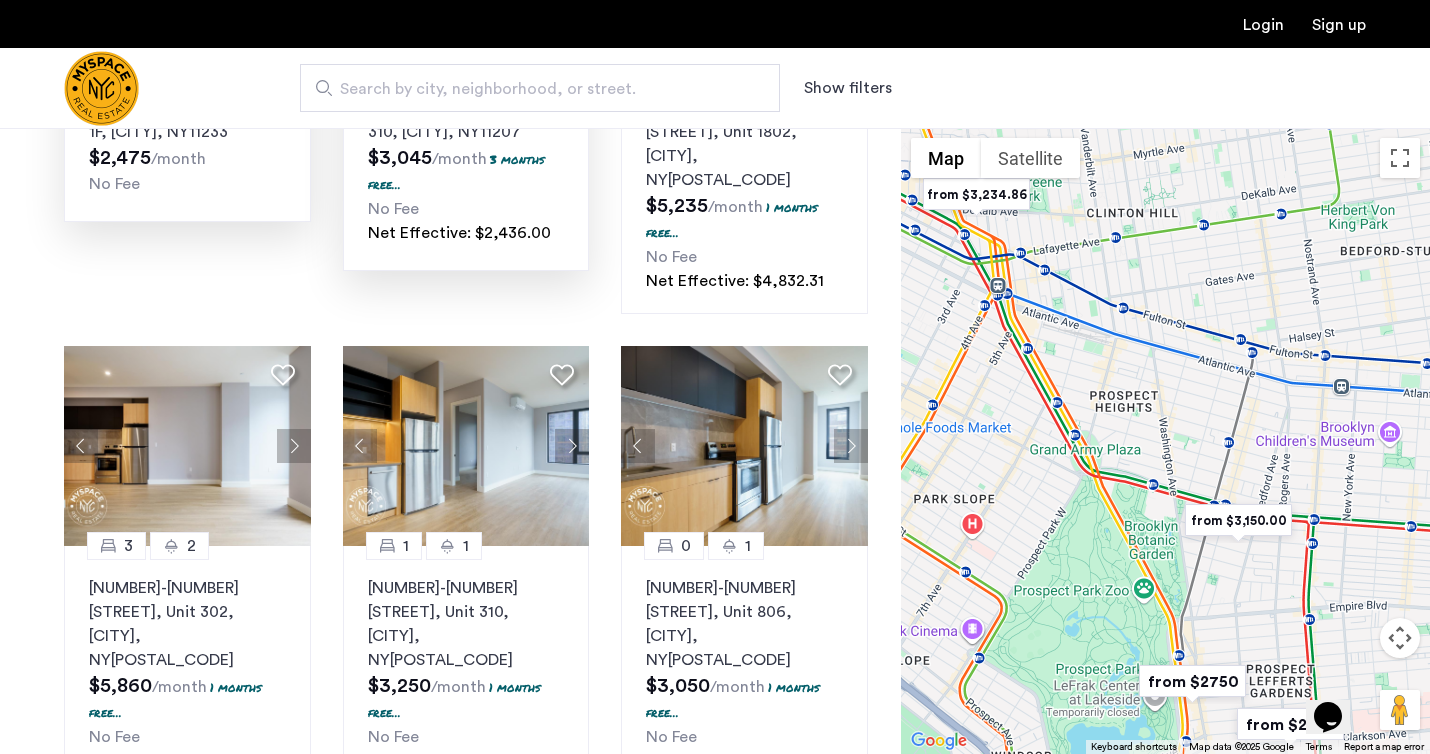 scroll, scrollTop: 0, scrollLeft: 0, axis: both 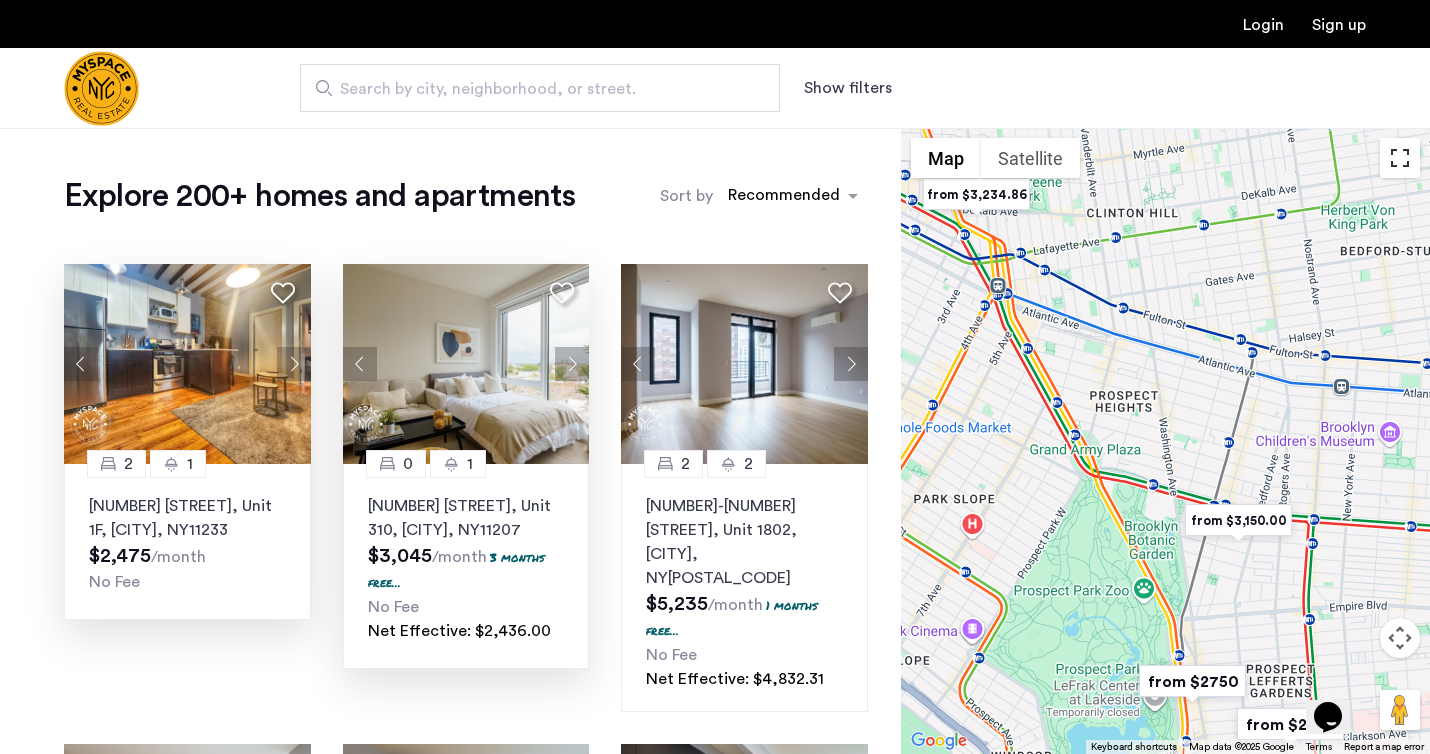 click at bounding box center (1400, 158) 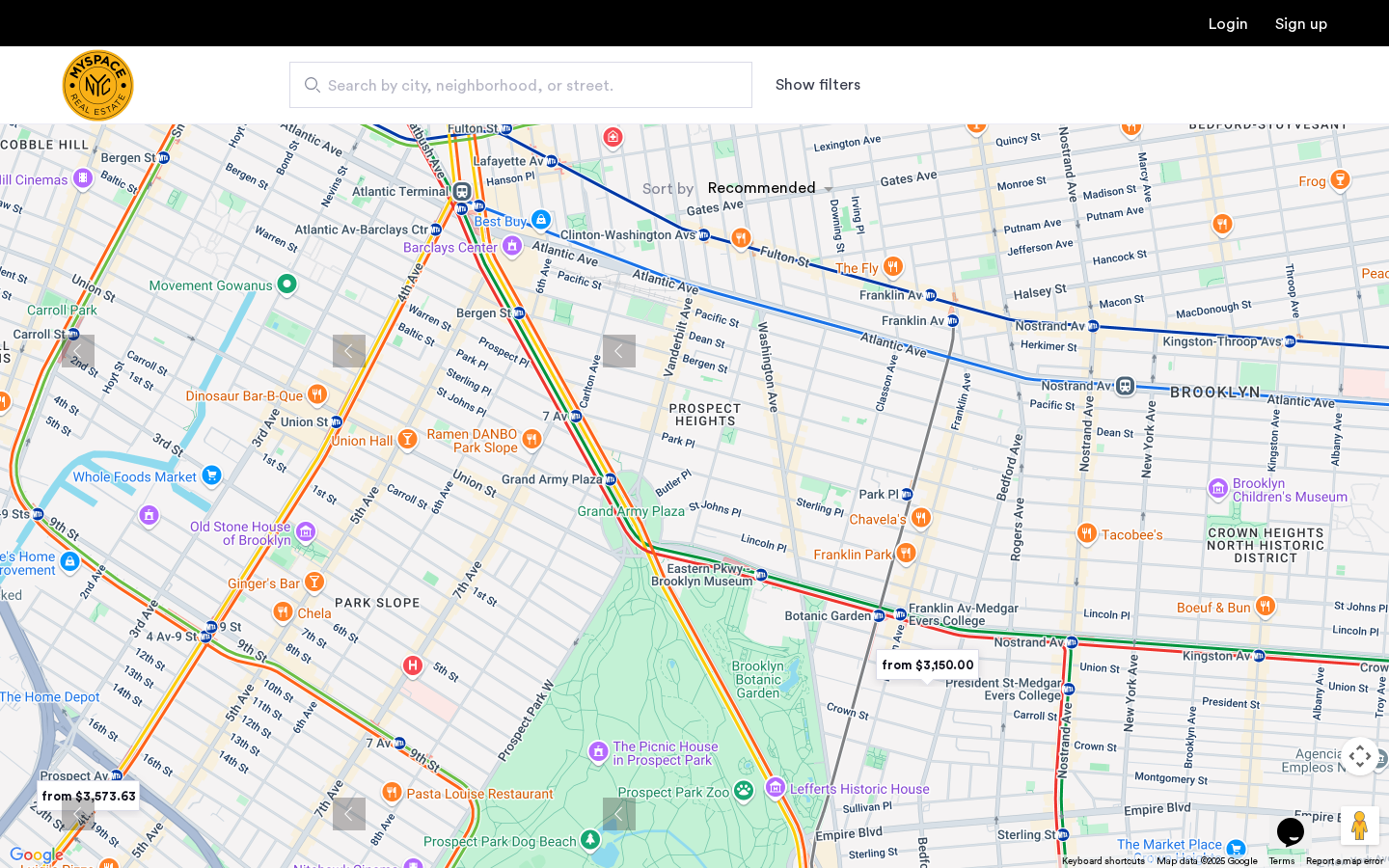 drag, startPoint x: 725, startPoint y: 388, endPoint x: 775, endPoint y: 492, distance: 115.39497 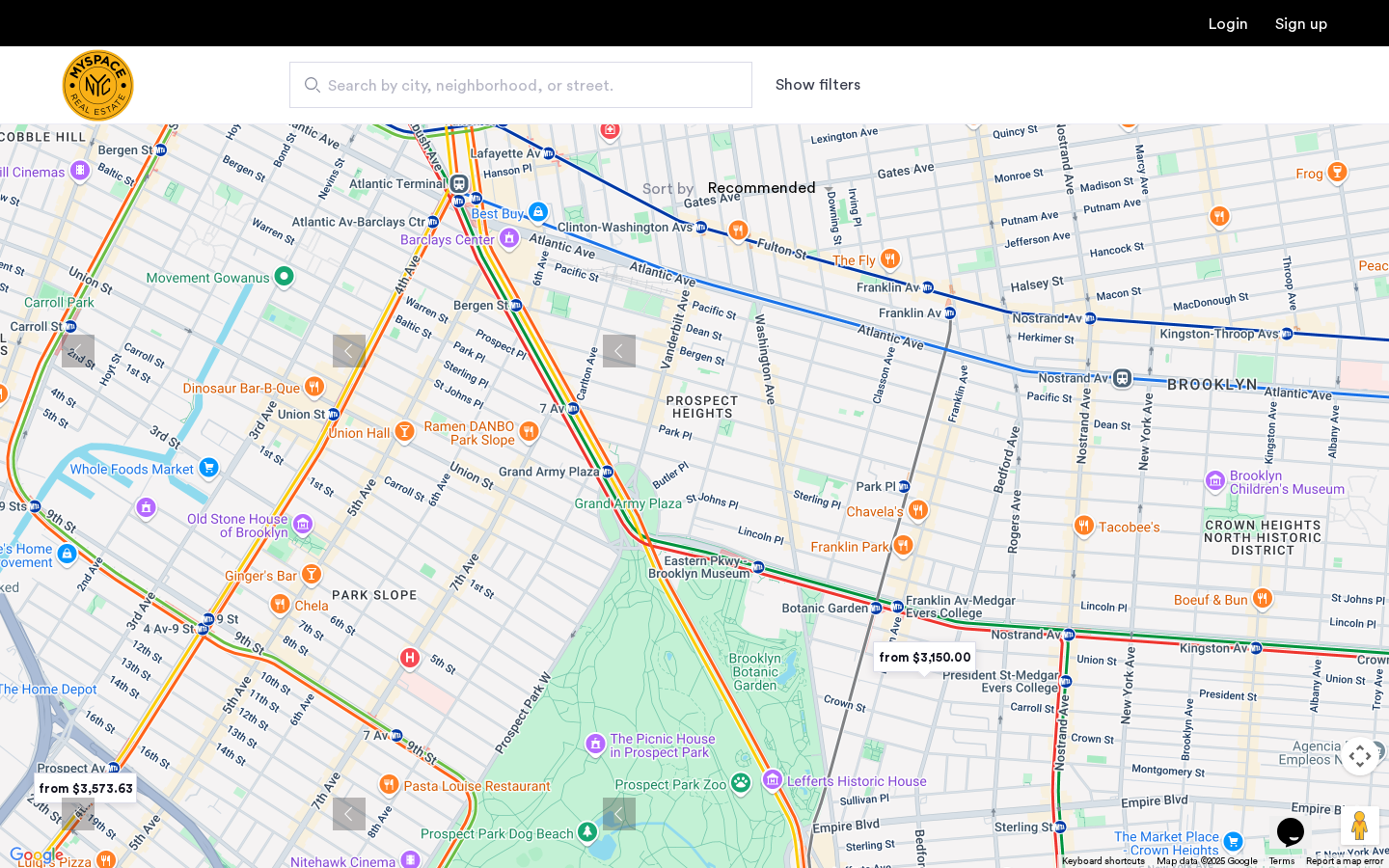 click at bounding box center (924, 657) 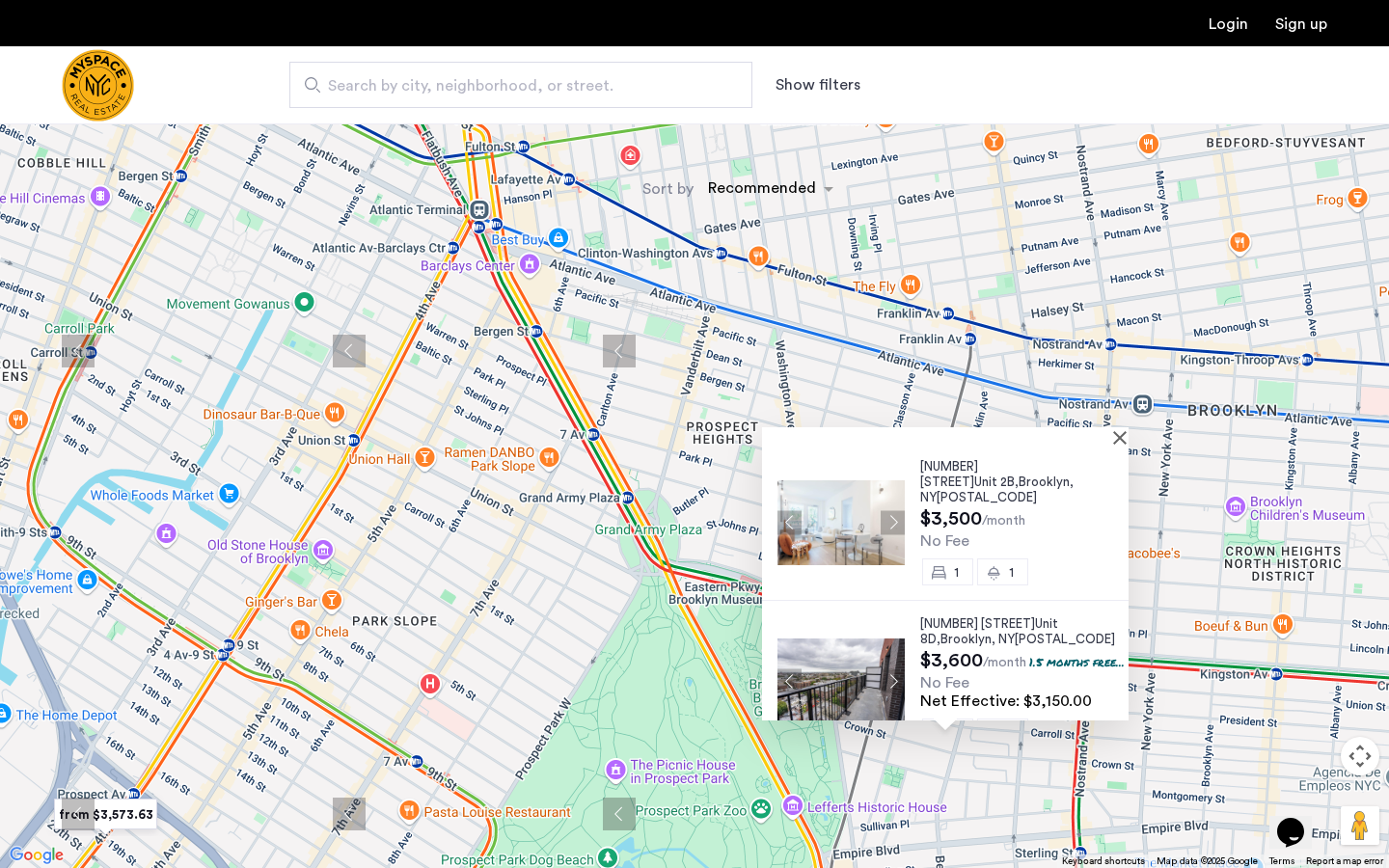 drag, startPoint x: 631, startPoint y: 320, endPoint x: 674, endPoint y: 395, distance: 86.4523 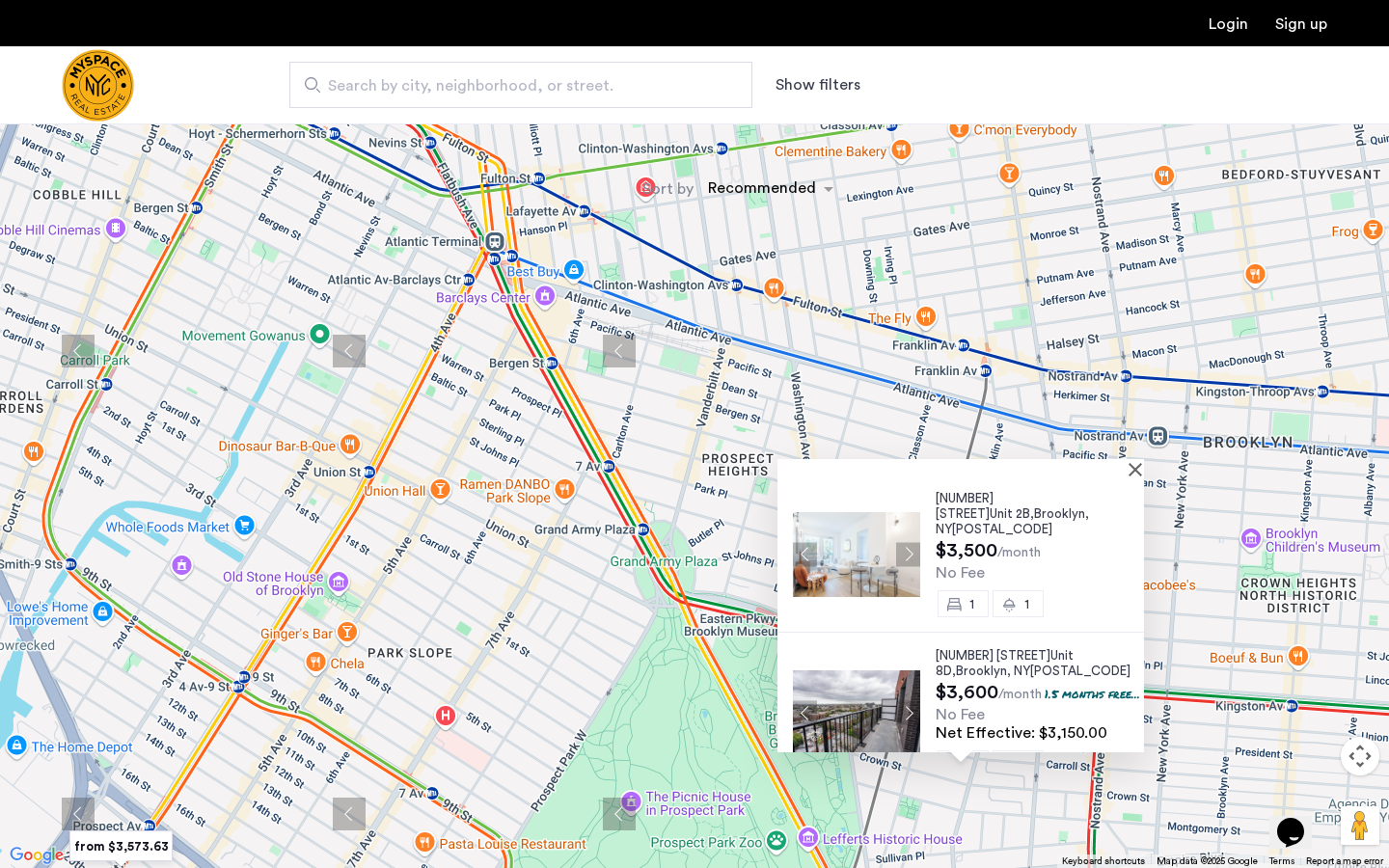 click on "[NUMBER] [STREET], Unit 2B, [CITY] [STATE] 11213 $3,500 /month No Fee 1 1 [NUMBER] [STREET], Unit 8D, [CITY] [STATE] 11213 $3,600 /month 1.5 months free... No Fee Net Effective: $3,150.00 1 1" at bounding box center (694, 434) 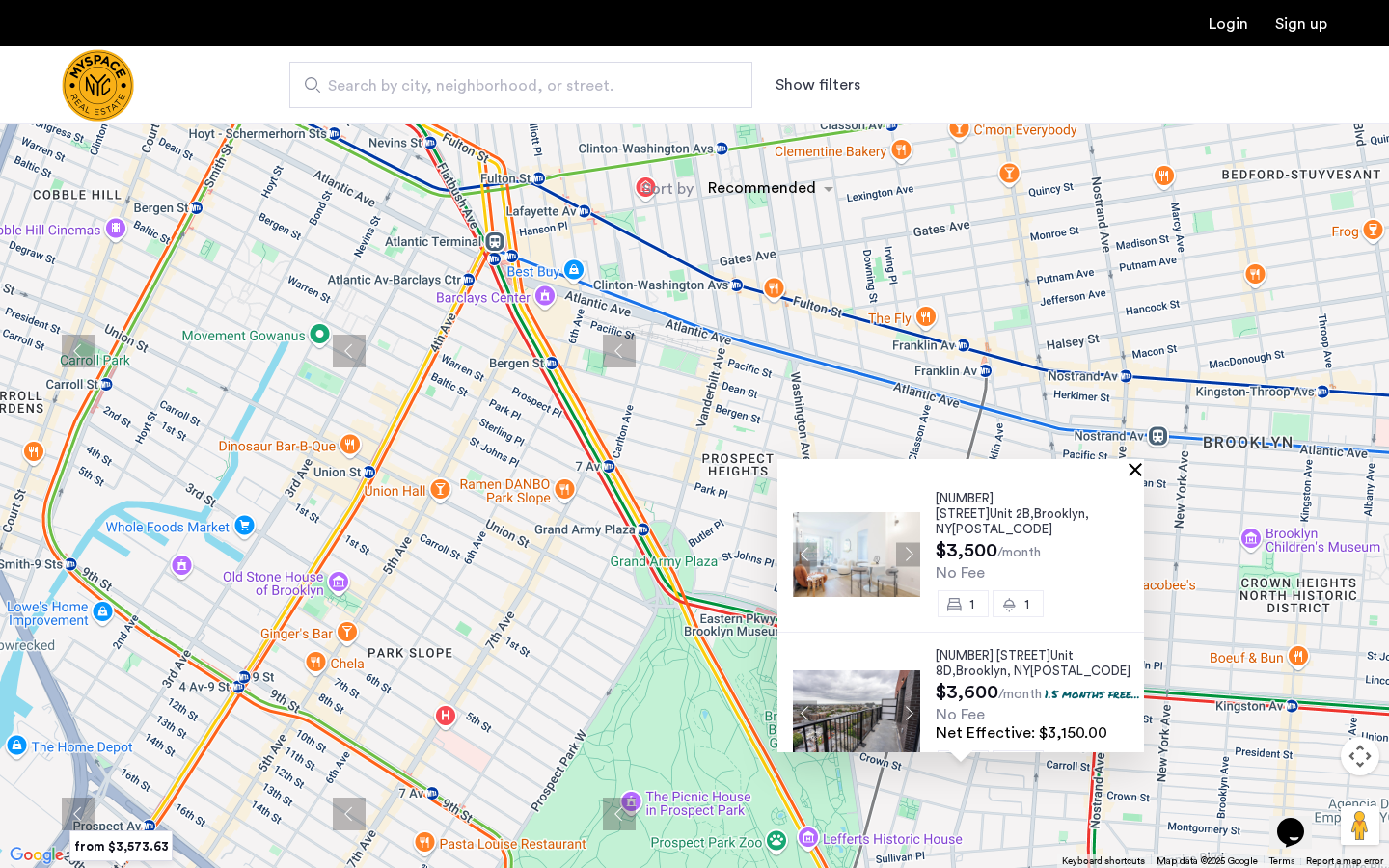click at bounding box center (1139, 469) 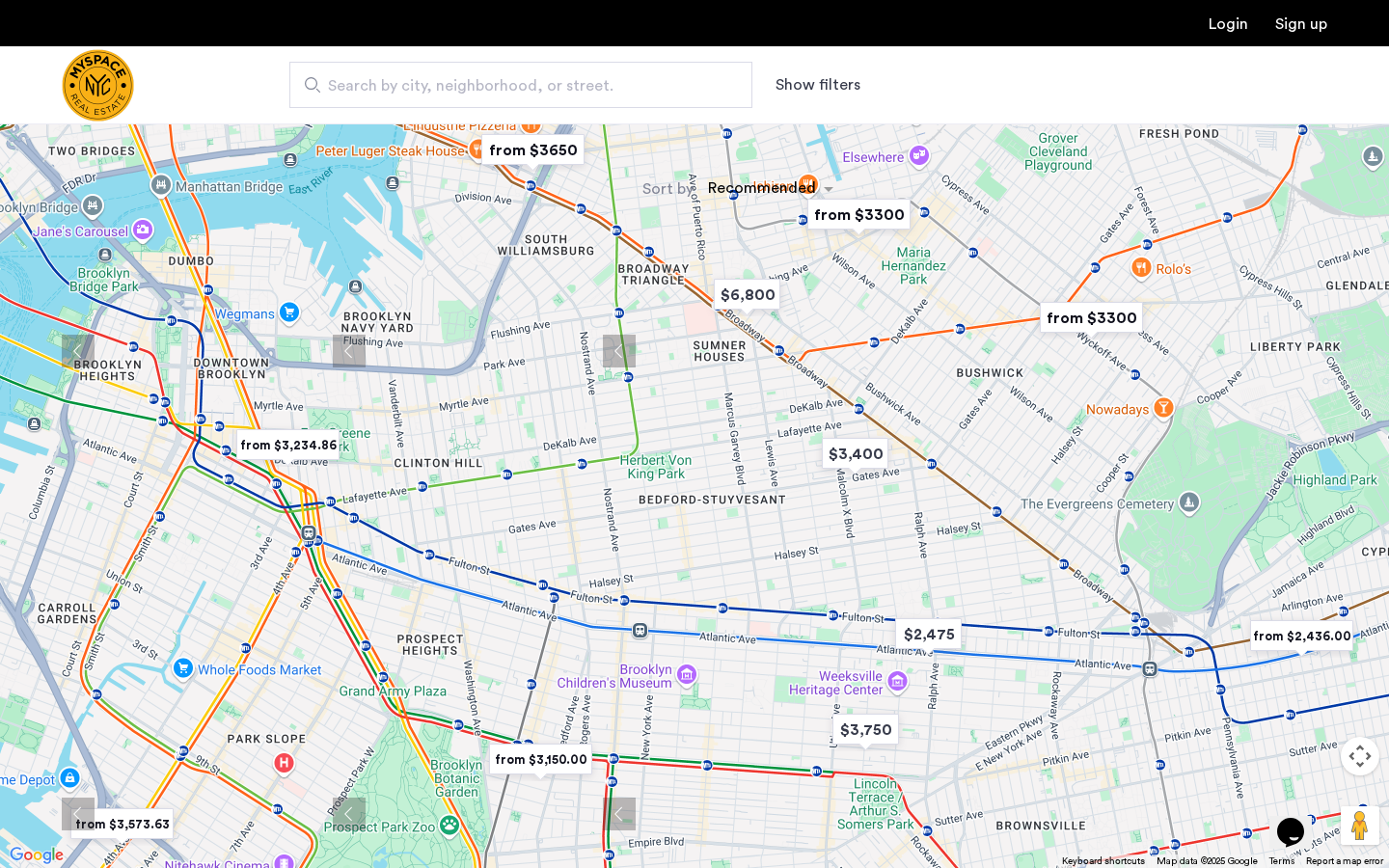 drag, startPoint x: 1105, startPoint y: 355, endPoint x: 720, endPoint y: 571, distance: 441.45328 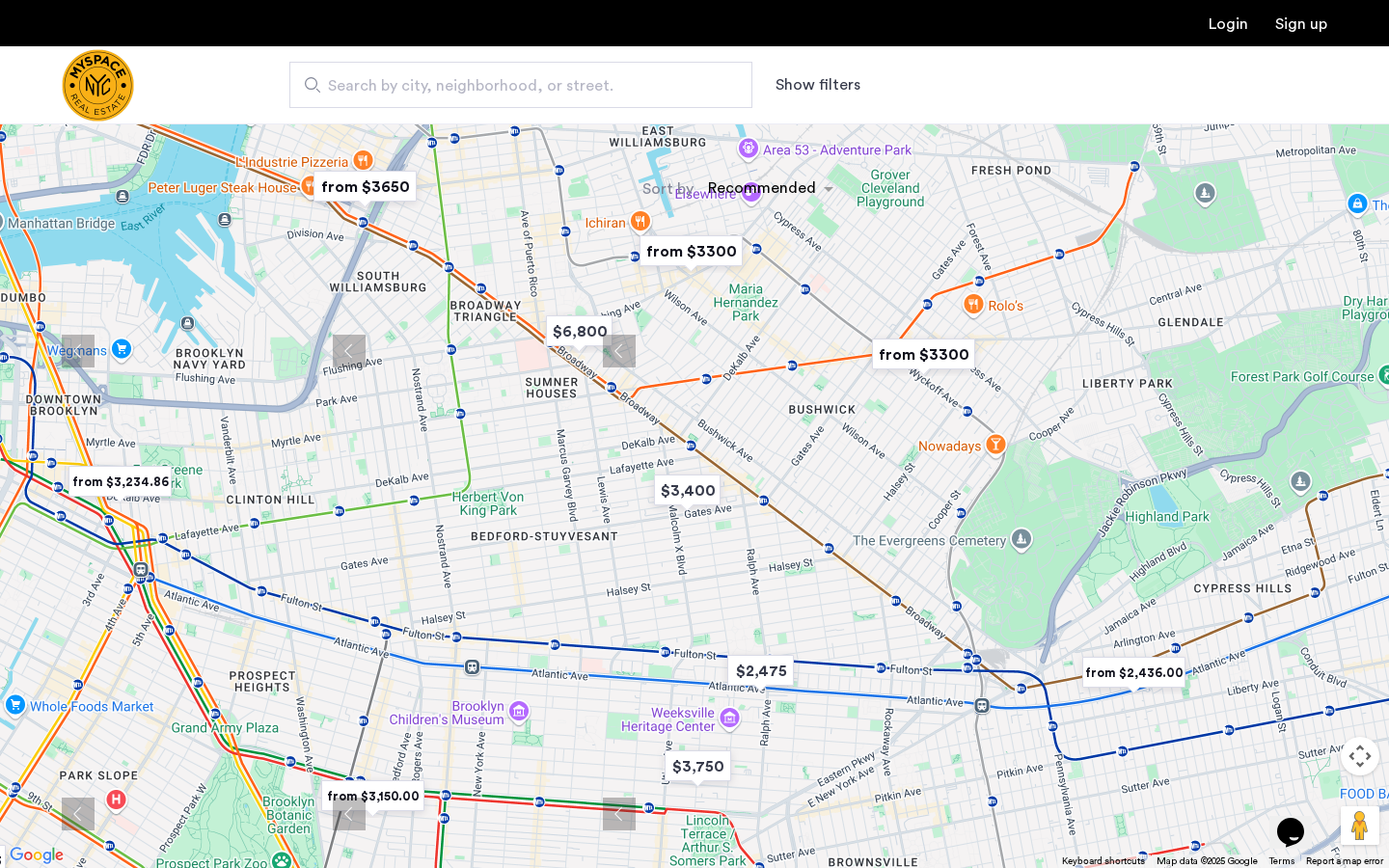 drag, startPoint x: 879, startPoint y: 385, endPoint x: 707, endPoint y: 421, distance: 175.72706 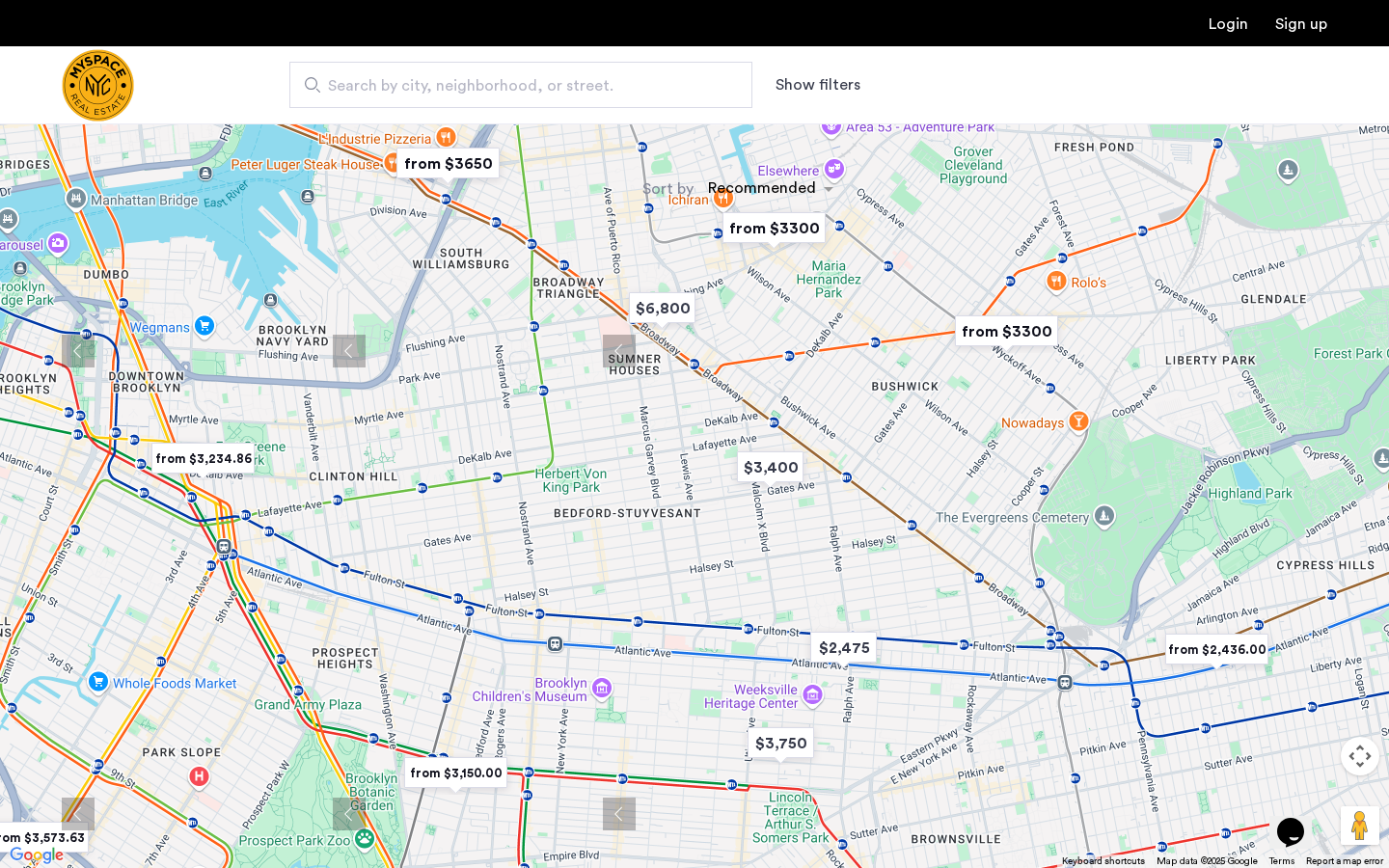 drag, startPoint x: 701, startPoint y: 373, endPoint x: 841, endPoint y: 349, distance: 142.04225 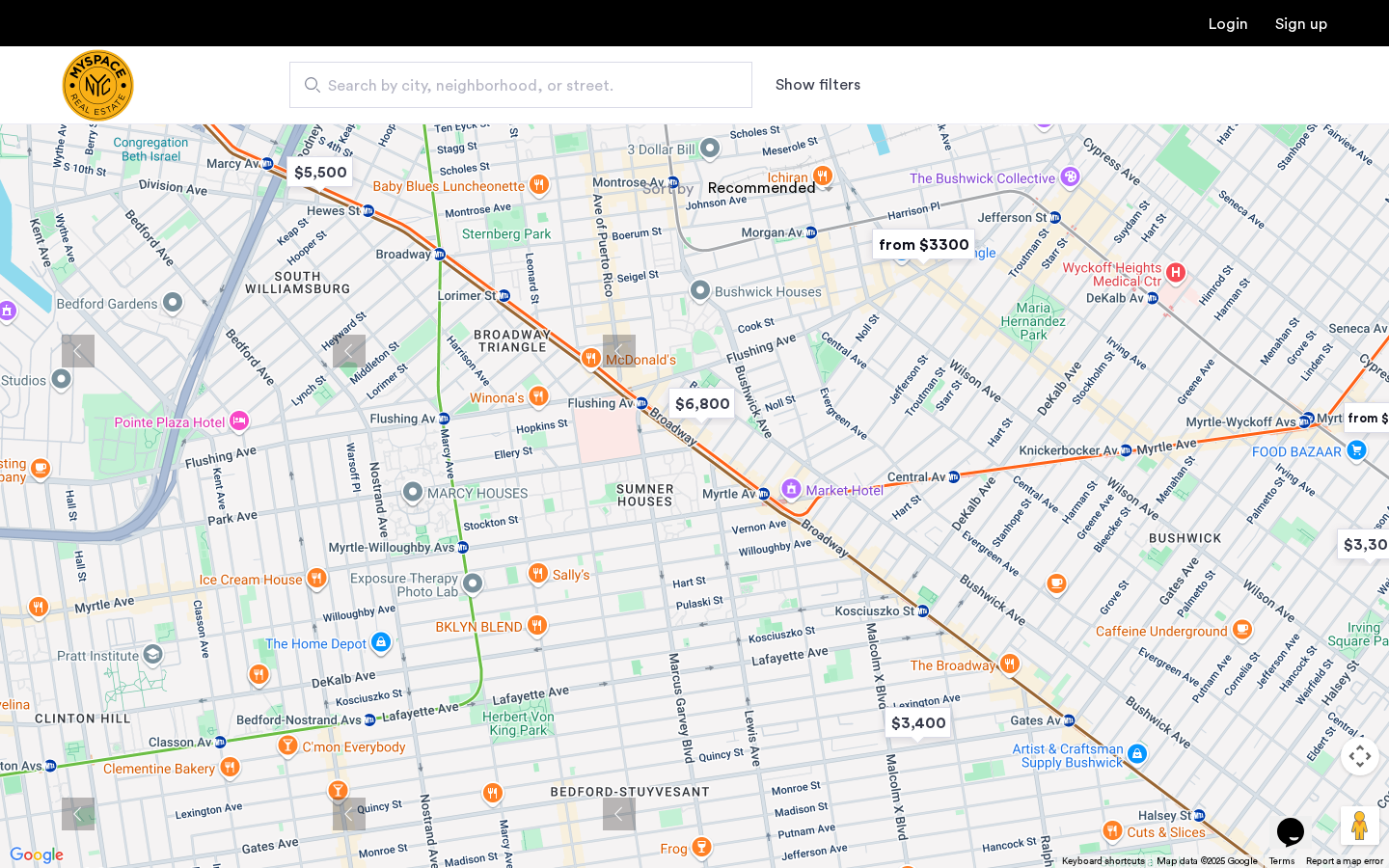 click at bounding box center (923, 244) 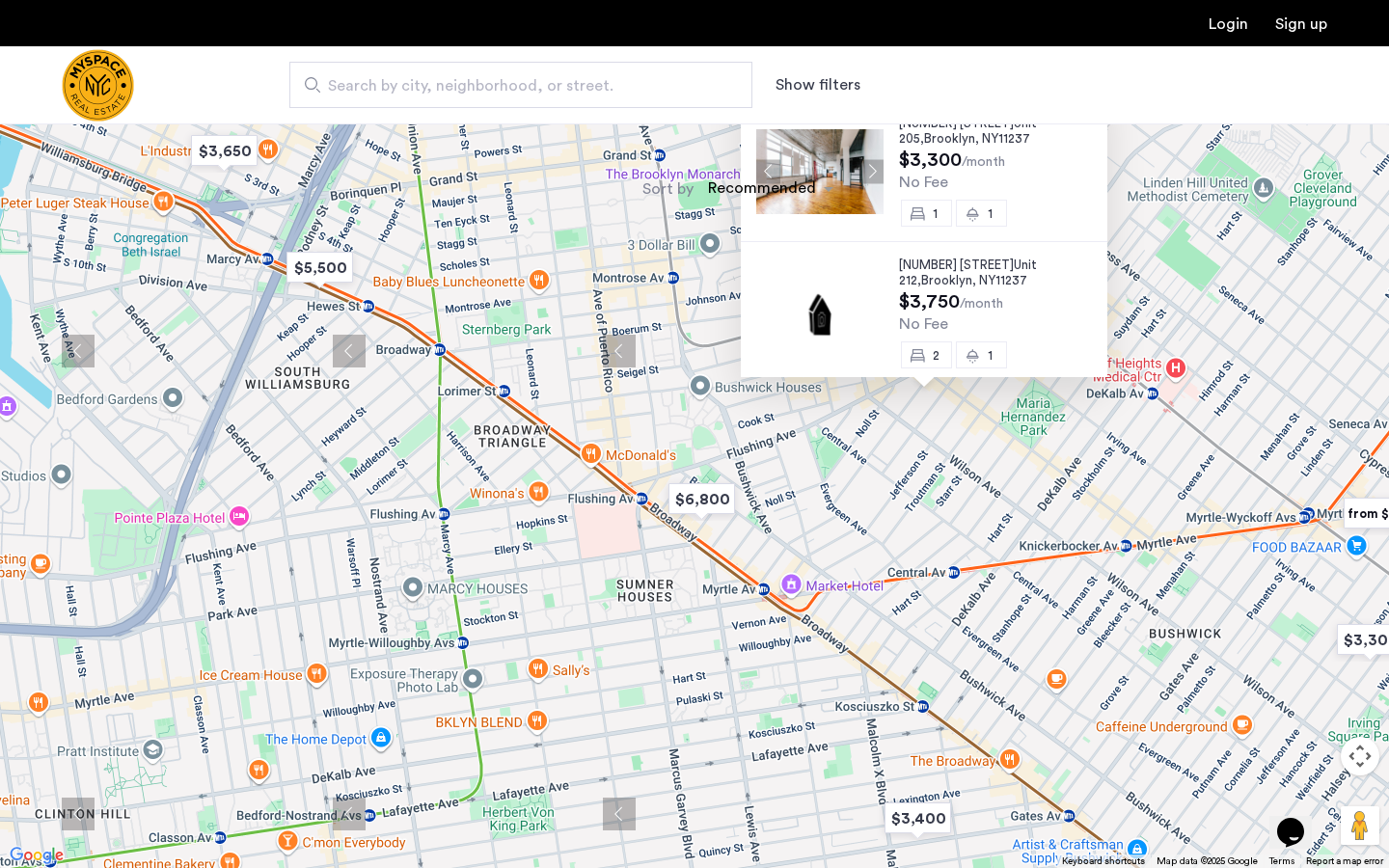 click at bounding box center (871, 171) 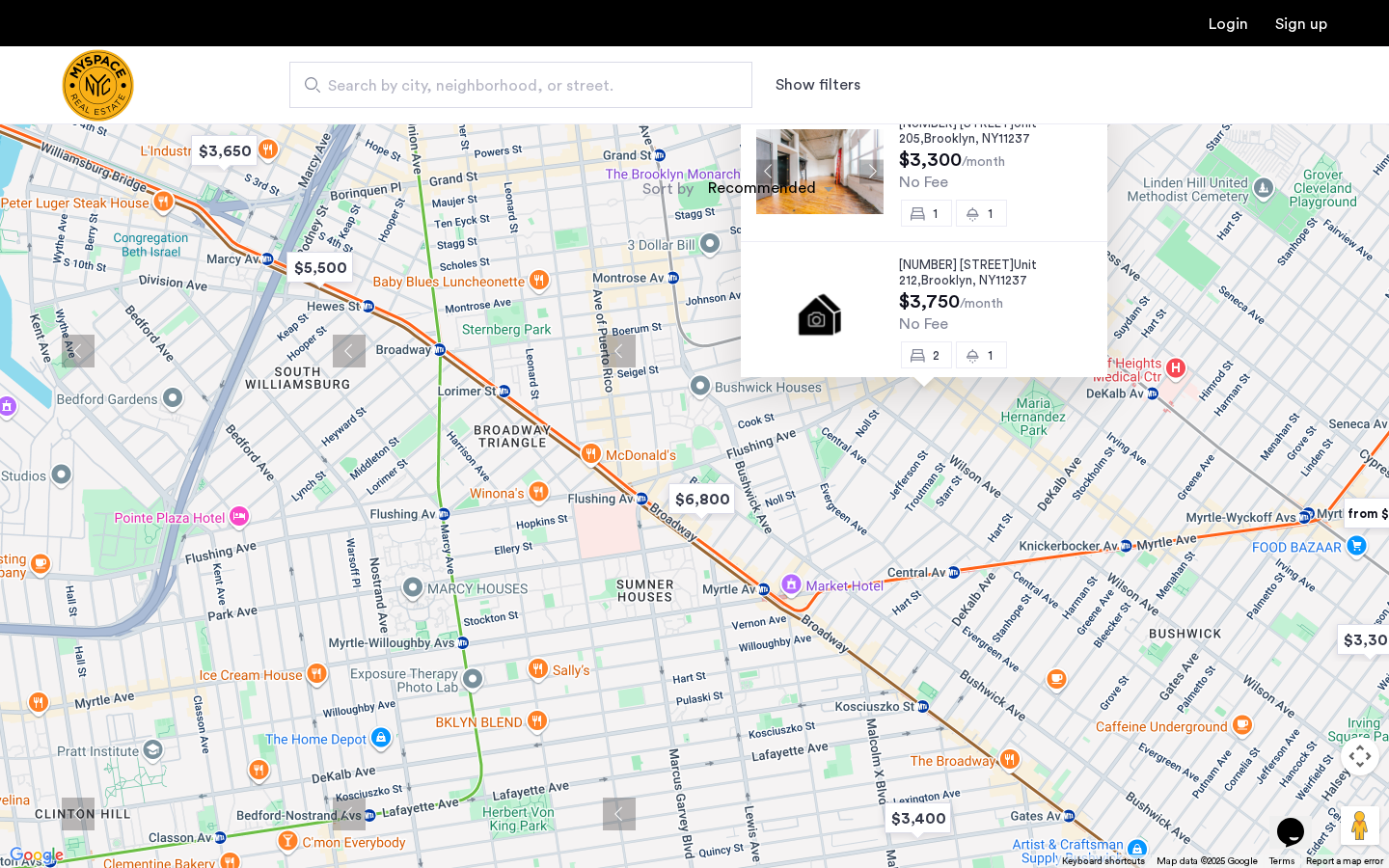 click at bounding box center (871, 171) 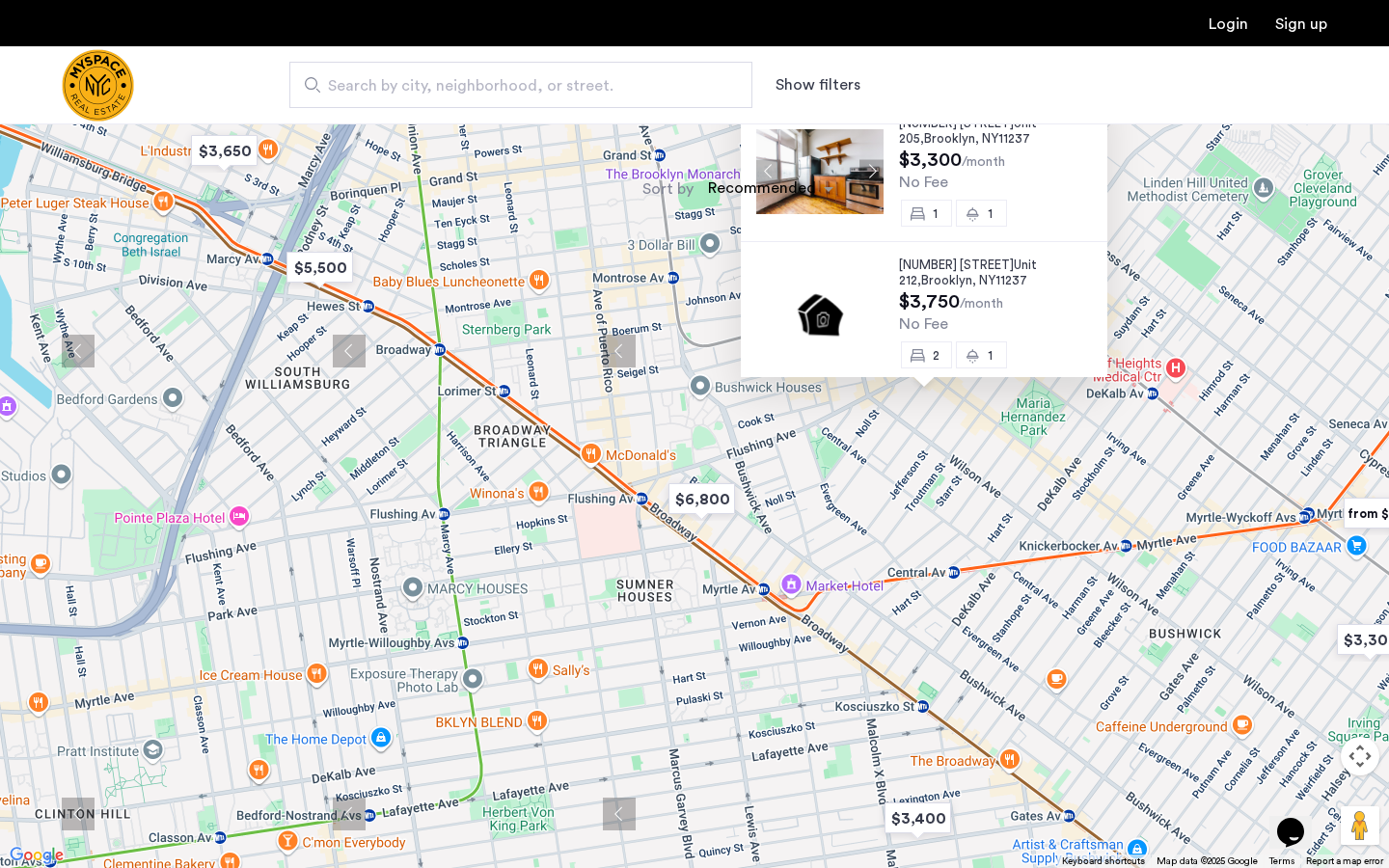click at bounding box center (871, 171) 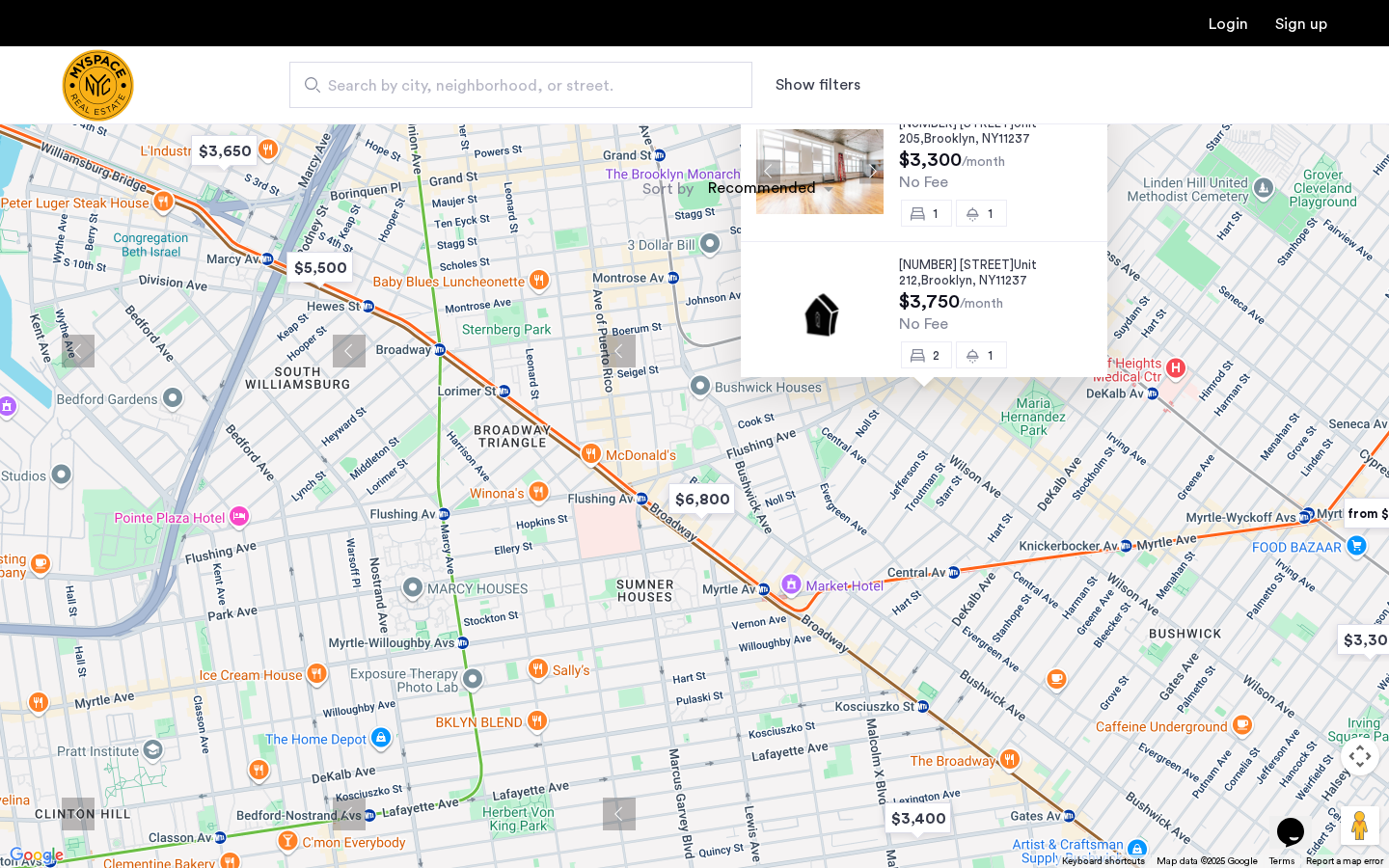 click at bounding box center (871, 171) 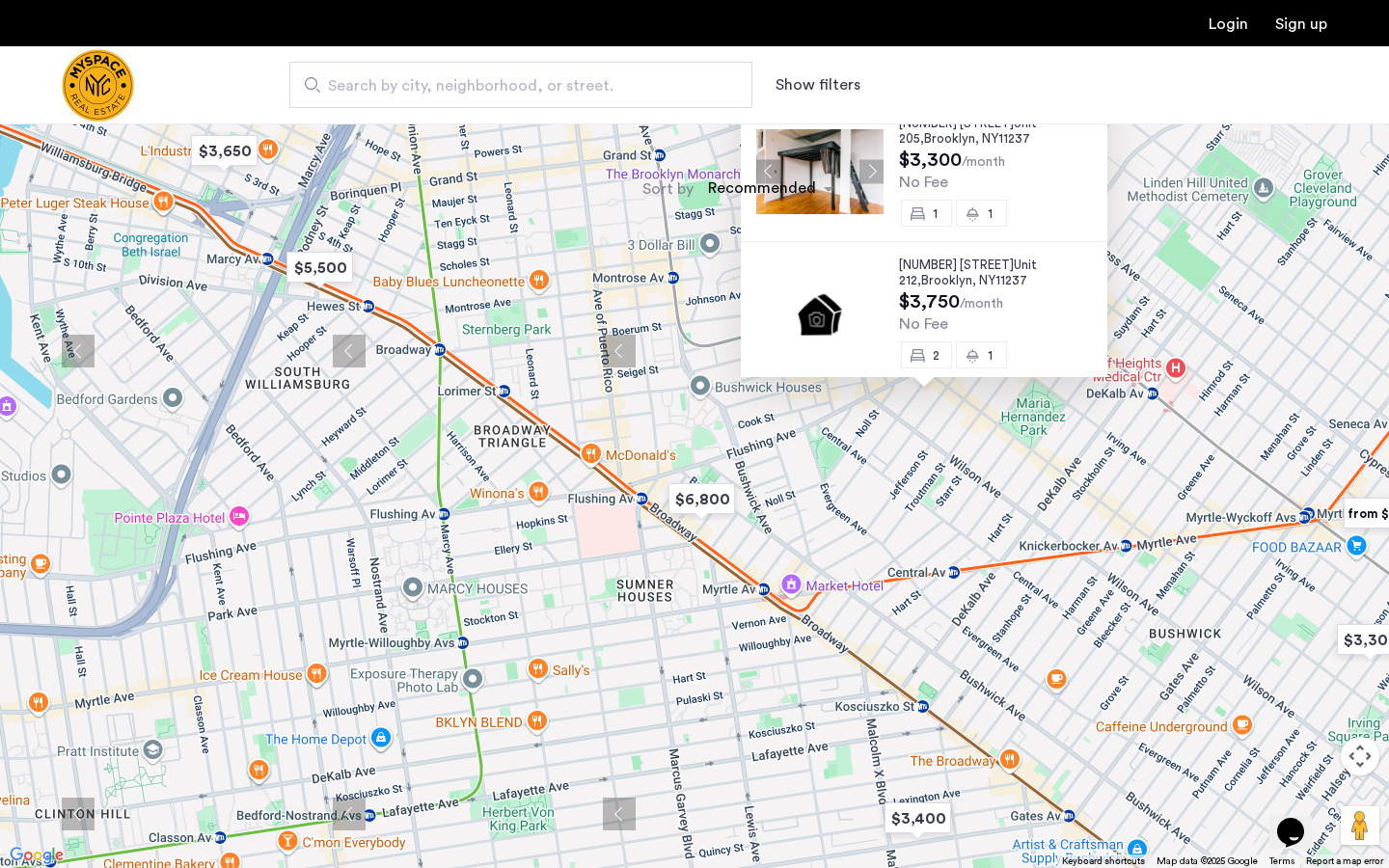 click at bounding box center [820, 172] 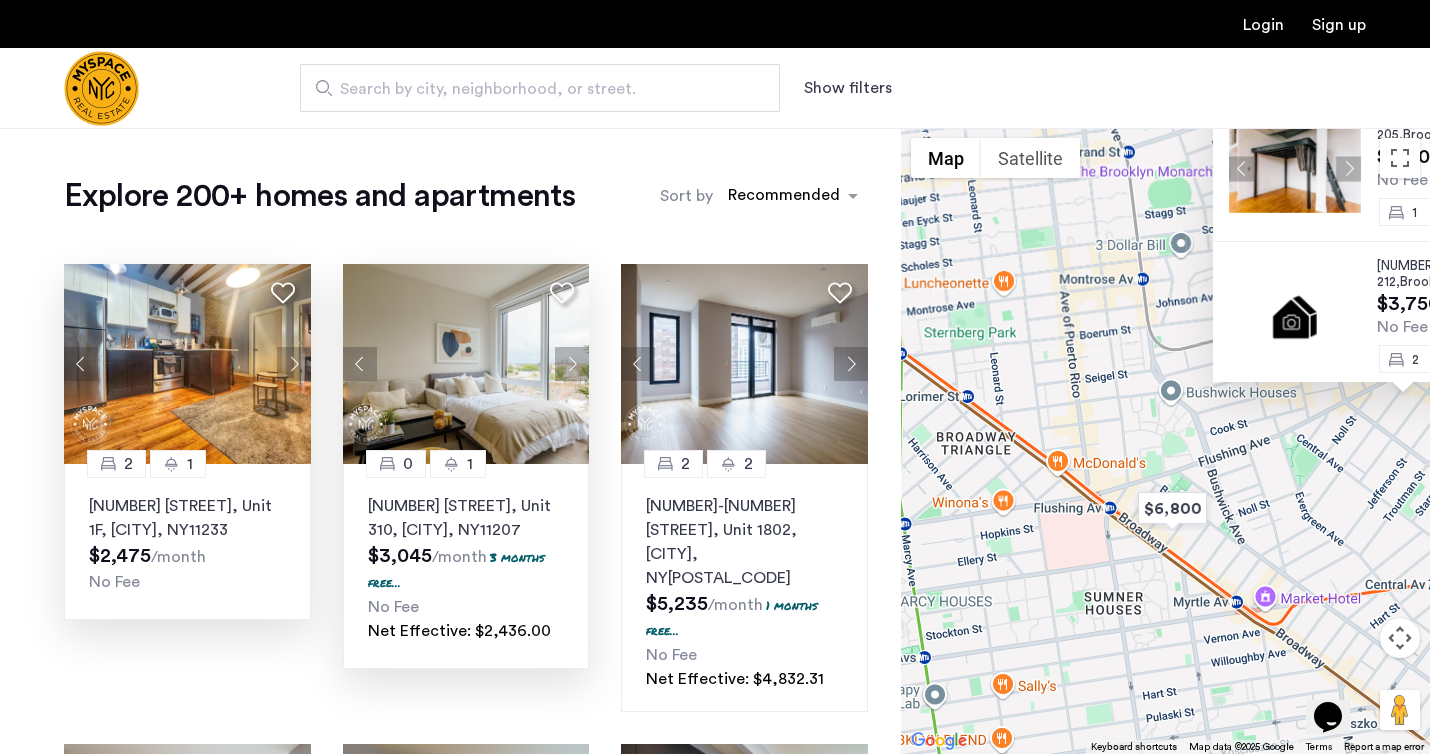 click on "Explore 200+ homes and apartments Sort by Recommended 2 1 [NUMBER] [STREET], Unit 1F, [CITY] , [STATE] 11233 $2,475 /month No Fee 0 1 2840 [STREET], Unit 310, [CITY] , [STATE] 11207 $3,045 /month 3 months free... No Fee Net Effective: $2,436.00 2 2 26-25 4th Street, Unit 1802, [CITY] , [STATE] 11102 $5,235 /month 1 months free... No Fee Net Effective: $4,832.31 3 2 26-25 4th Street, Unit 302, [CITY] , [STATE] 11102 $5,860 /month 1 months free... No Fee Net Effective: $5,409.23 1 1 26-25 4th Street, Unit 310, [CITY] , [STATE] 11102 $3,250 /month 1 months free... No Fee Net Effective: $3,000.00 0 1 26-25 4th Street, Unit 806, [CITY] , [STATE] 11102 $3,050 /month 1 months free... No Fee Net Effective: $2,815.38 This is new, waiting on photos 1 1 210 Clarkson Avenue, Unit 206, [CITY] , [STATE] 11226 $3,600 /month 2 months free... No Fee Net Effective: $3,200.00 This is new, waiting on photos 1 1 210 Clarkson Avenue, Unit 212, [CITY] , [STATE] 11226 $3,750 /month 2 months free... No Fee" 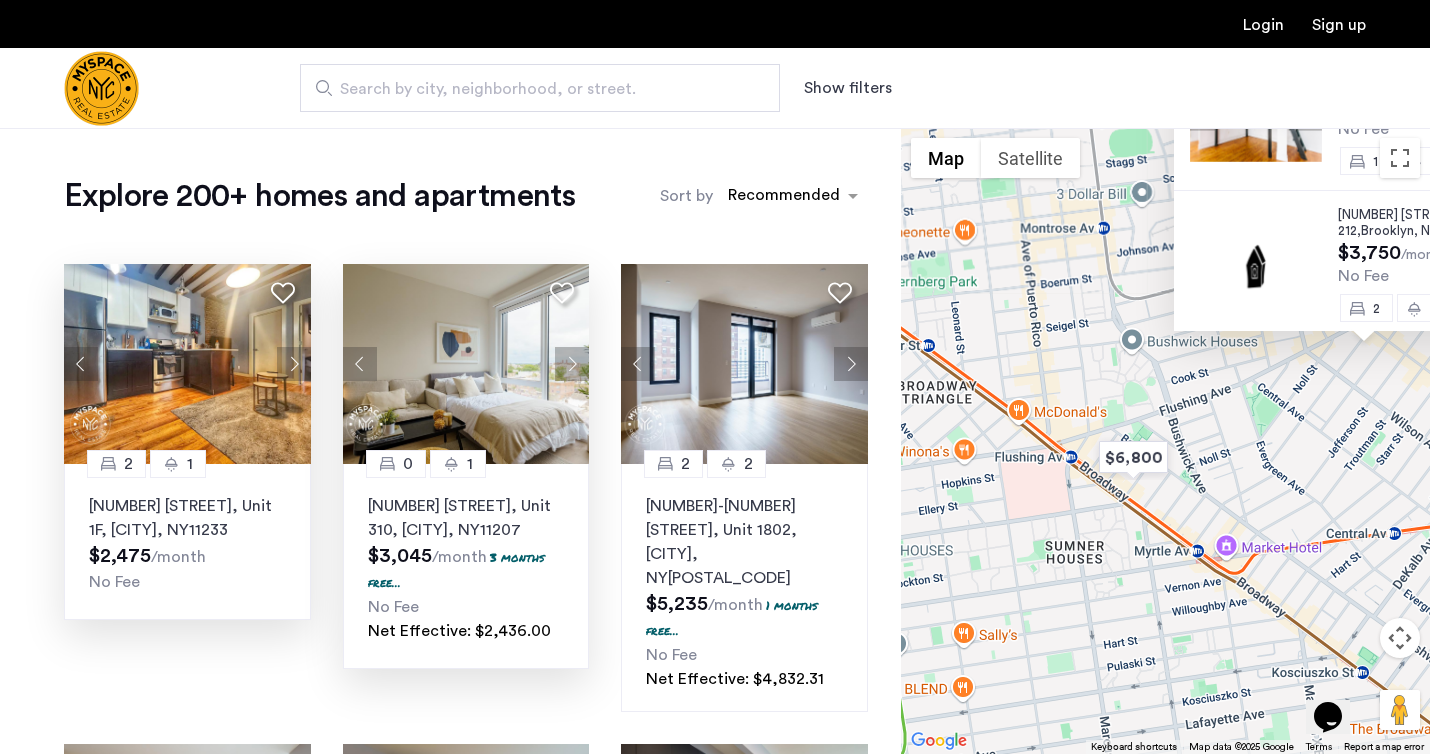 drag, startPoint x: 1110, startPoint y: 410, endPoint x: 1068, endPoint y: 357, distance: 67.62396 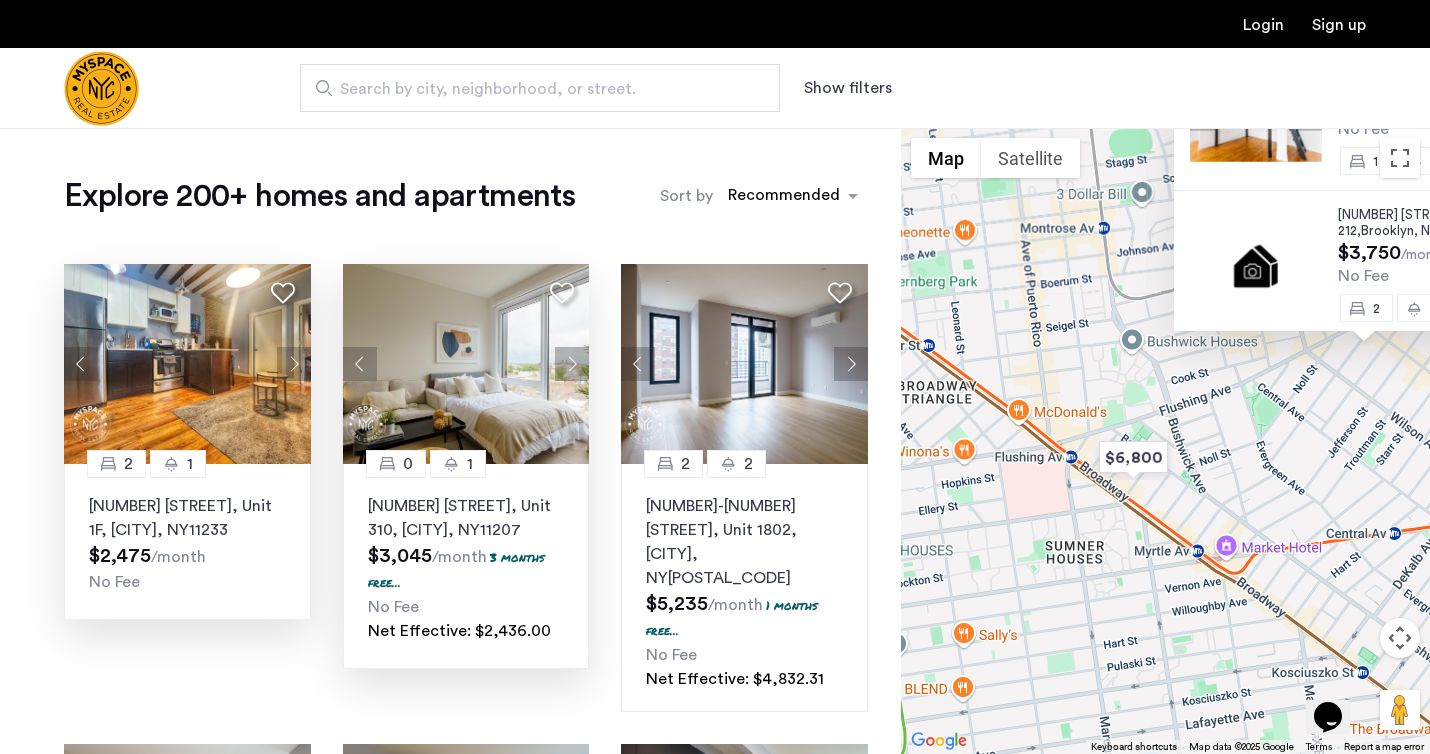 click on "[NUMBER] [STREET], Unit 205, [CITY] [STATE] 11237 $3,300 /month No Fee 1 1 [NUMBER] [STREET], Unit 212, [CITY] [STATE] 11237 $3,750 /month No Fee 2 1 [NUMBER] [STREET], Unit 319, [CITY] [STATE] 11237 $4,000 /month No Fee 1 1" at bounding box center (1165, 441) 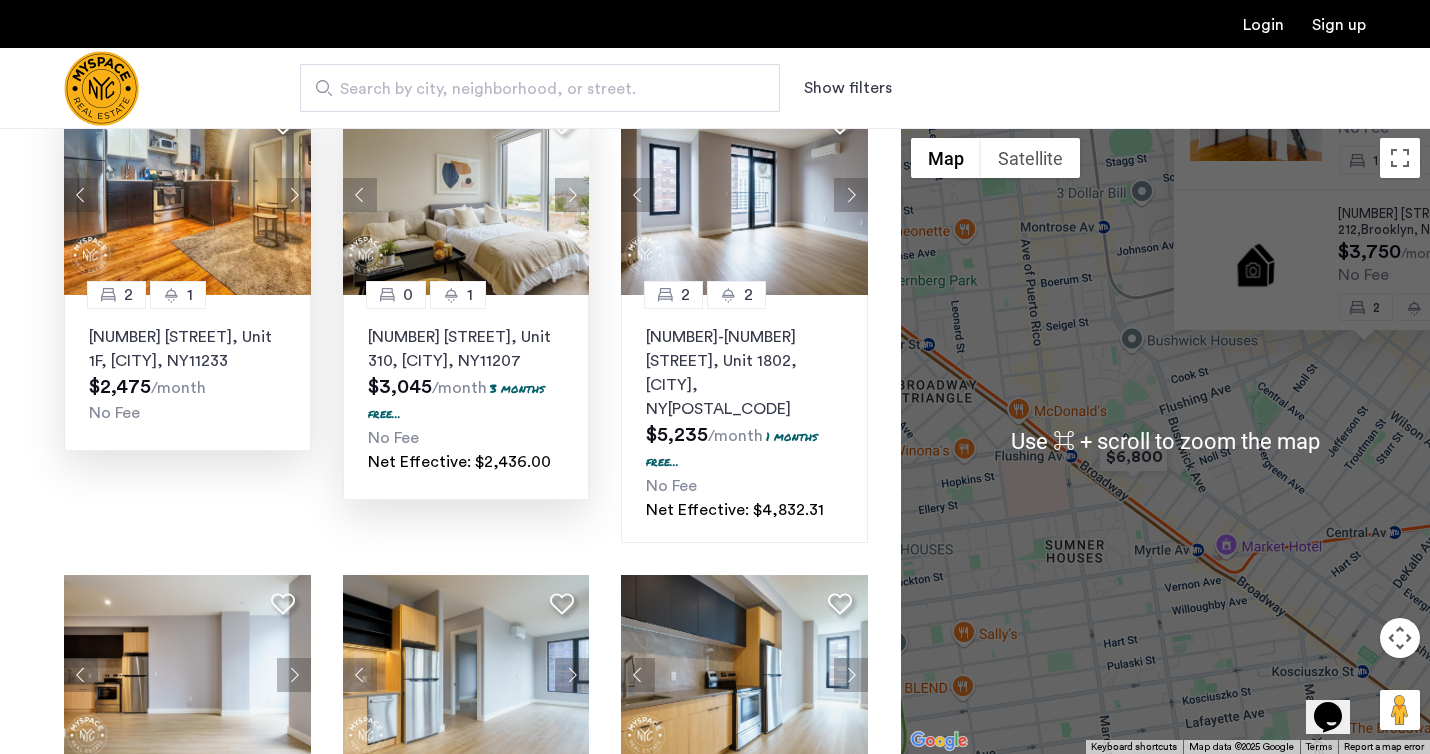 scroll, scrollTop: 0, scrollLeft: 0, axis: both 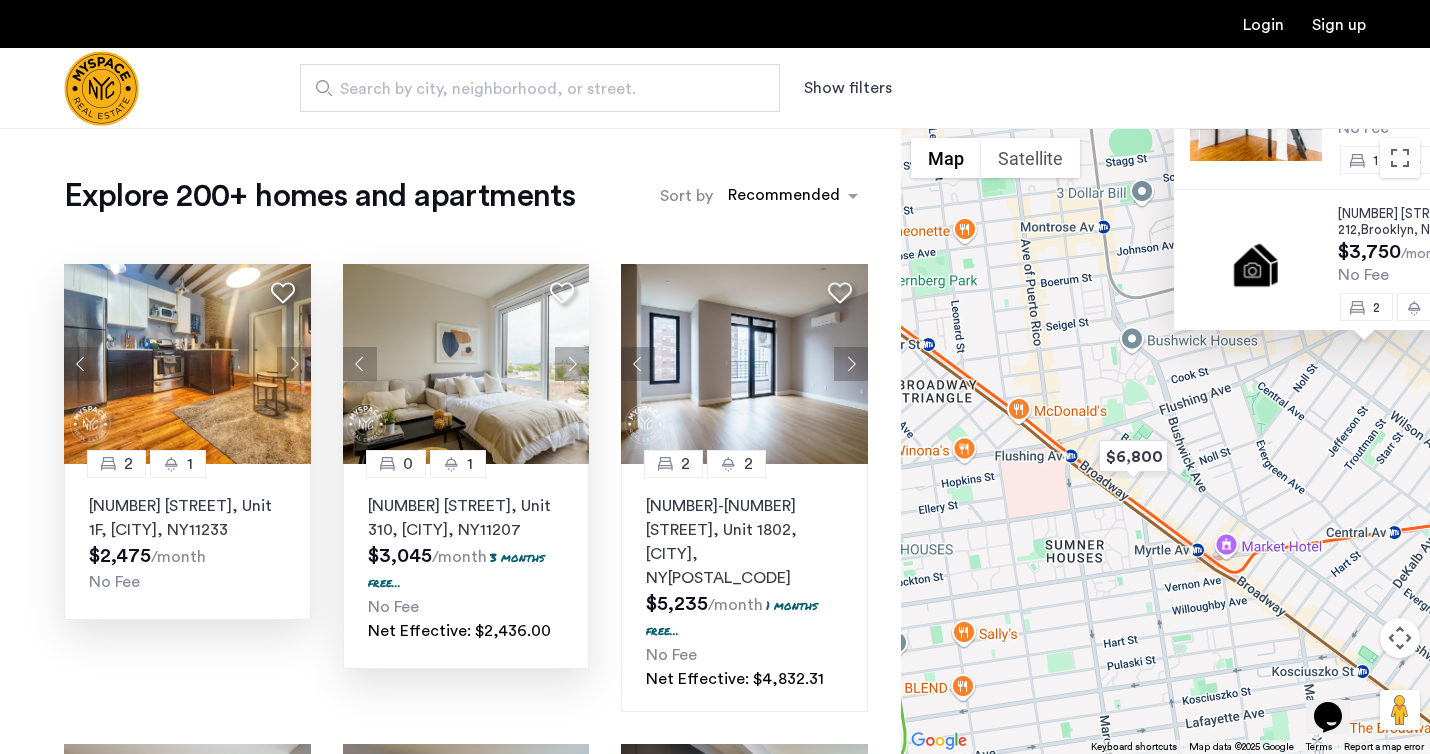 click 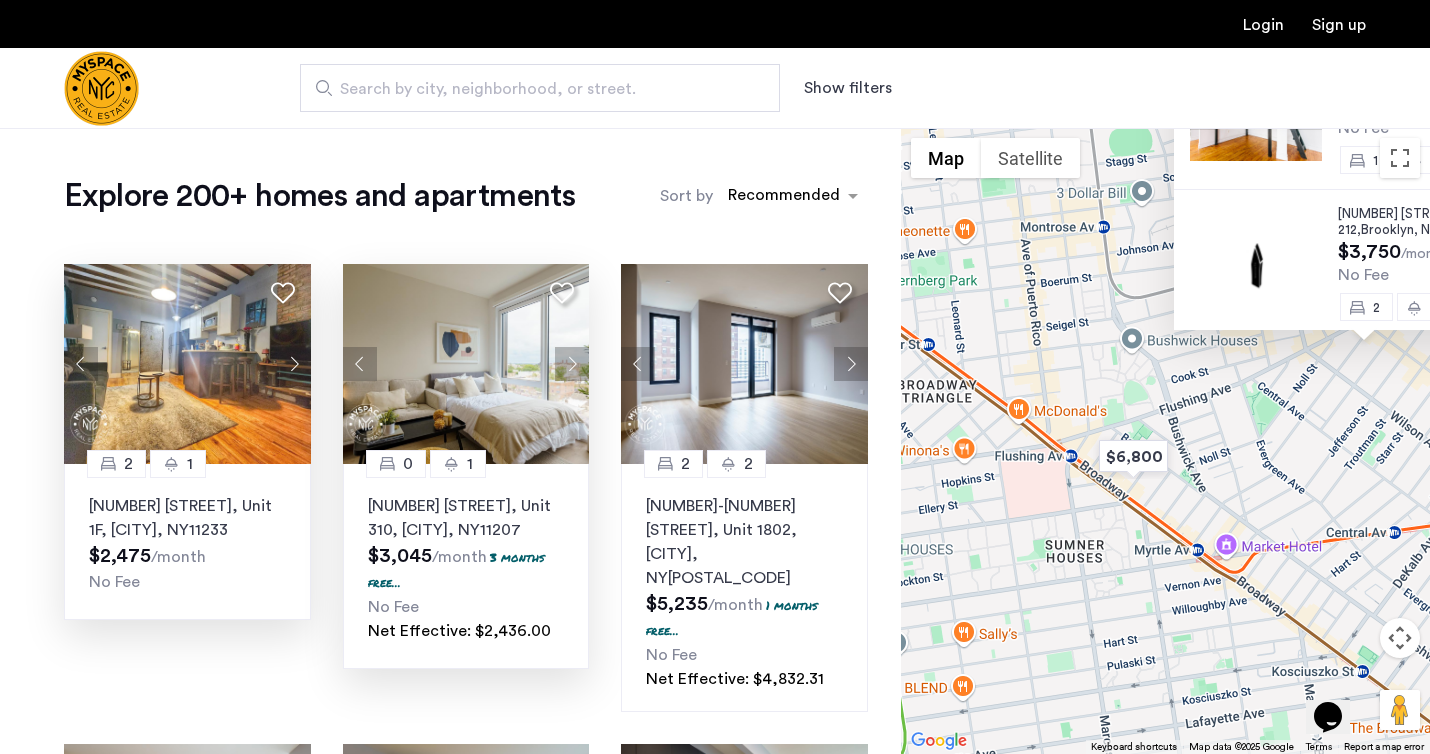 click 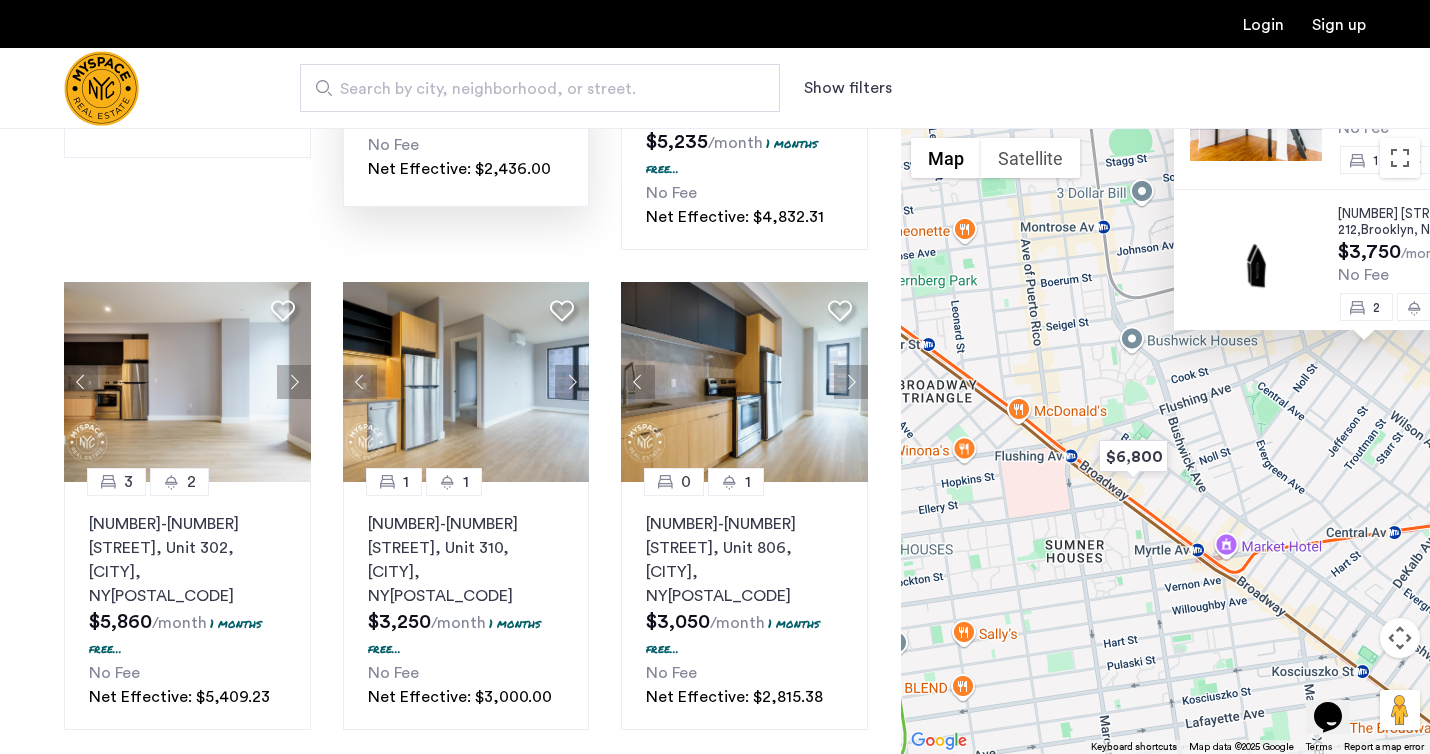 scroll, scrollTop: 0, scrollLeft: 0, axis: both 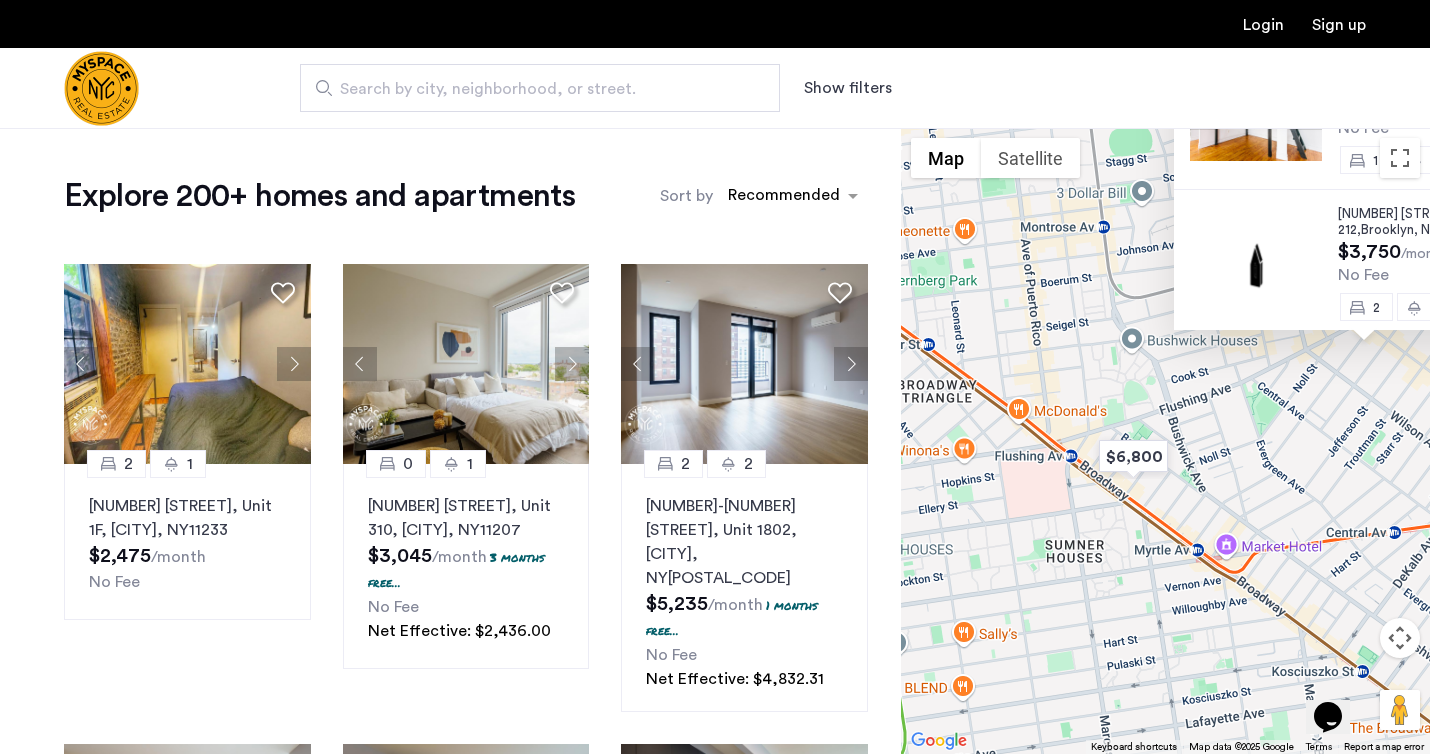 click on "[NUMBER] [STREET], Unit 205, [CITY] [STATE] 11237 $3,300 /month No Fee 1 1 [NUMBER] [STREET], Unit 212, [CITY] [STATE] 11237 $3,750 /month No Fee 2 1 [NUMBER] [STREET], Unit 319, [CITY] [STATE] 11237 $4,000 /month No Fee 1 1" at bounding box center (1165, 441) 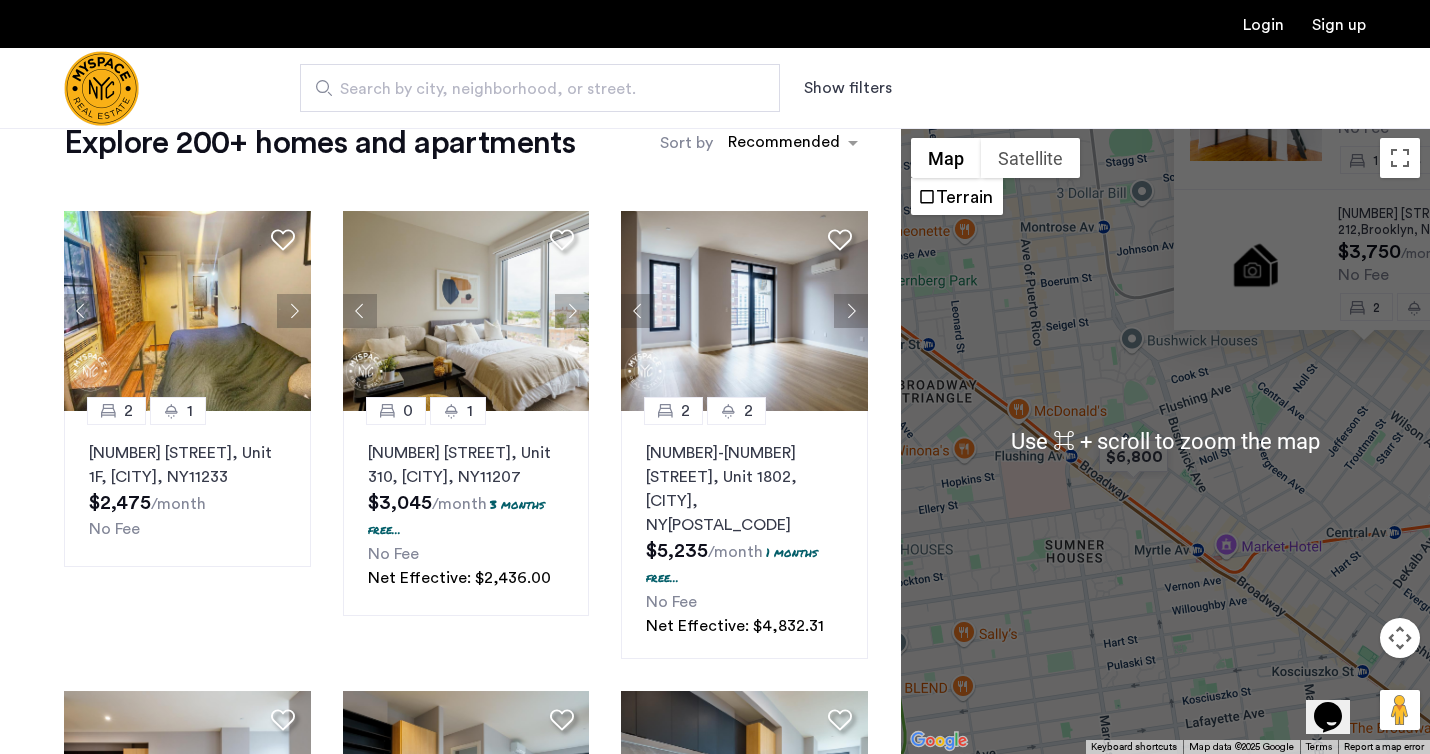 scroll, scrollTop: 0, scrollLeft: 0, axis: both 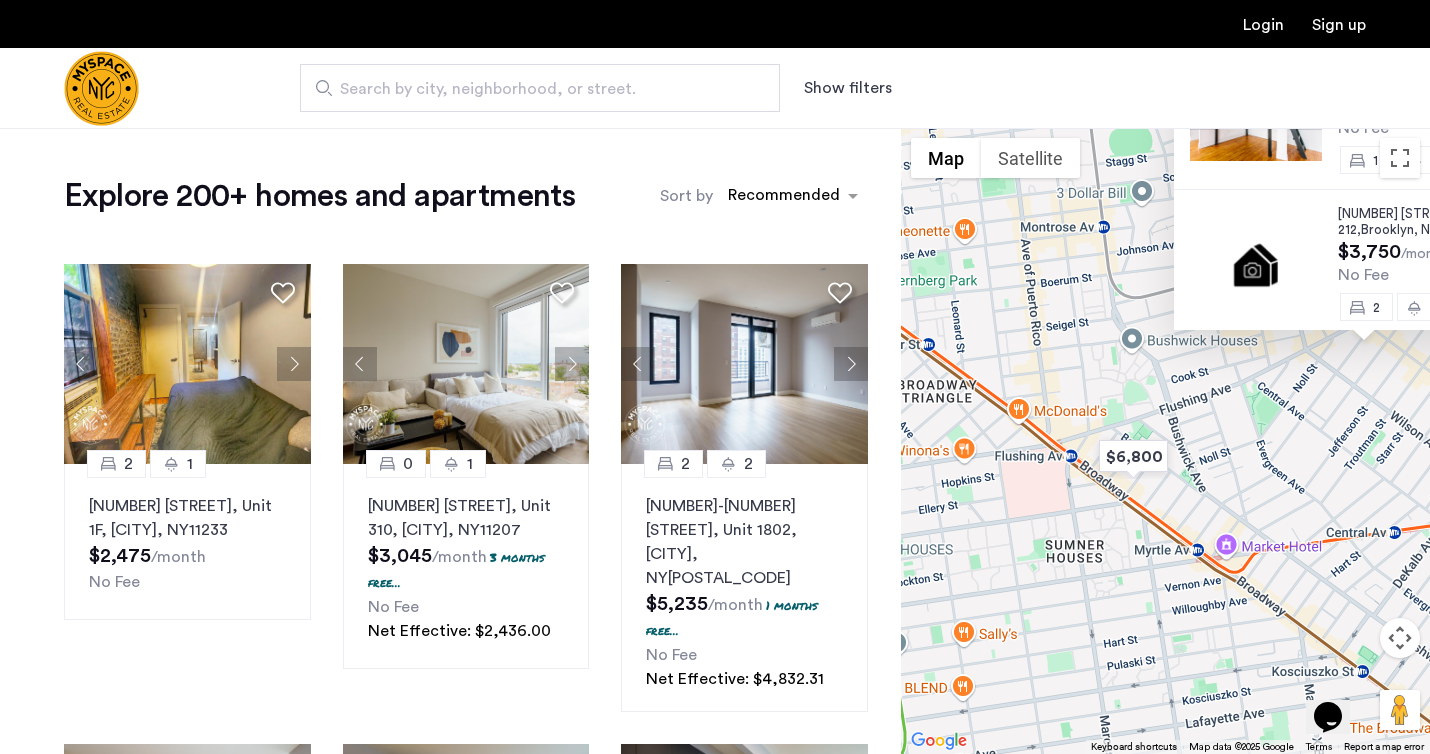 click at bounding box center (1400, 638) 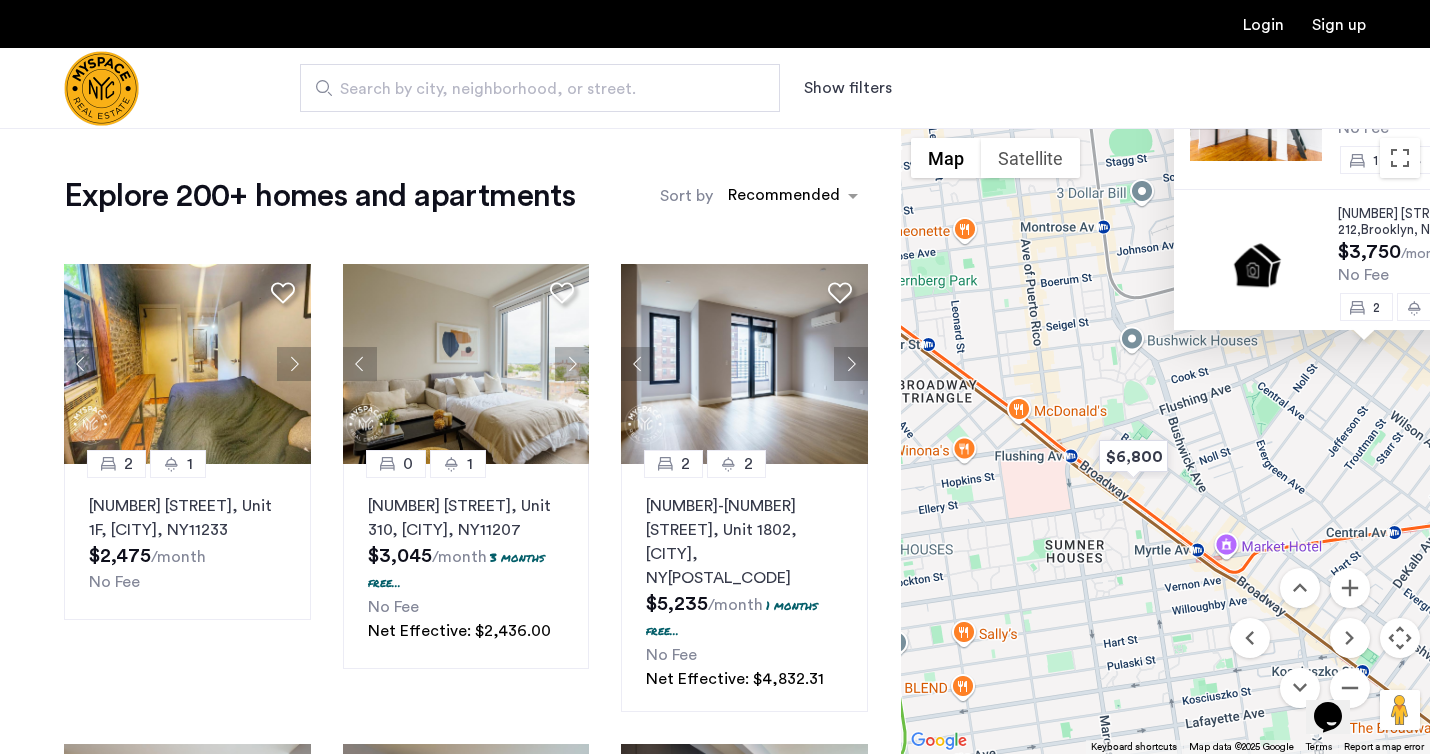 click at bounding box center (1400, 638) 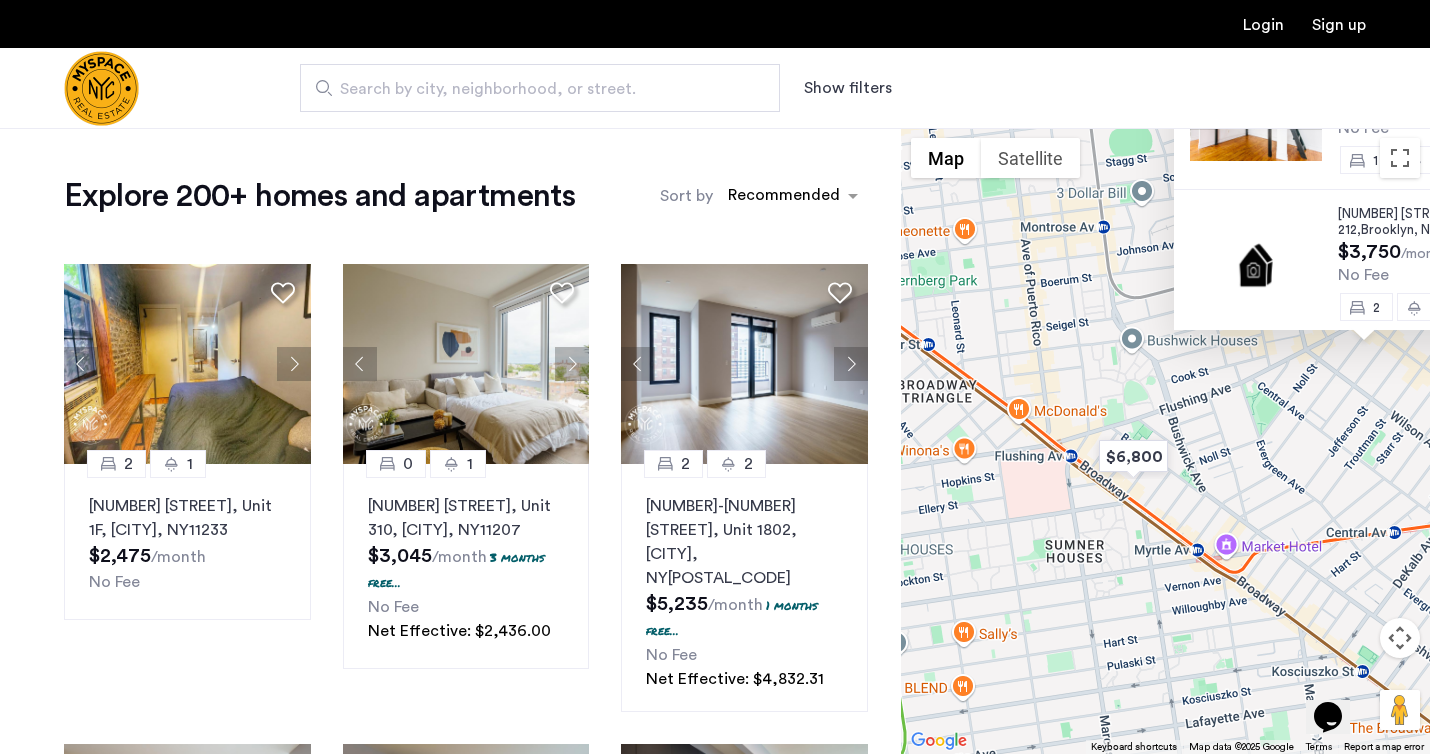 click at bounding box center (1400, 638) 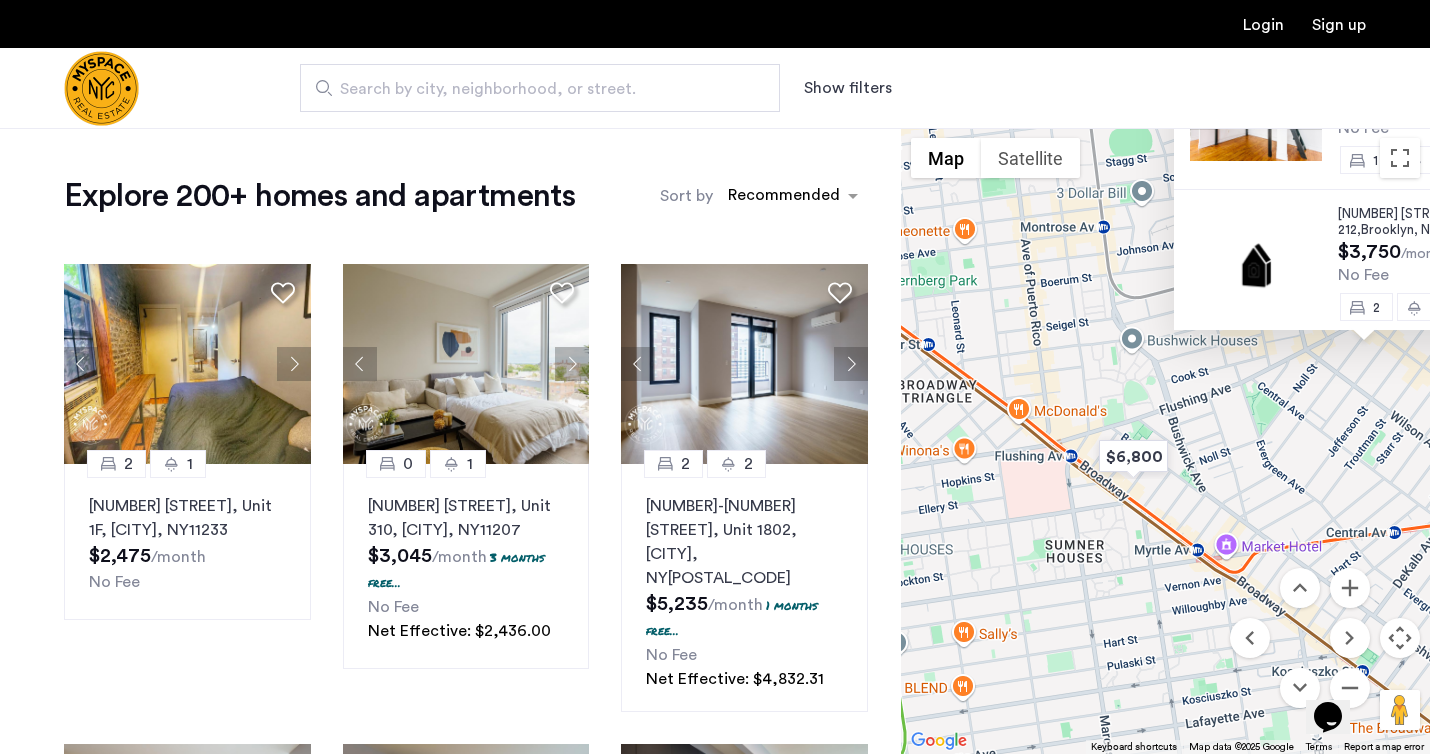 click at bounding box center [1400, 638] 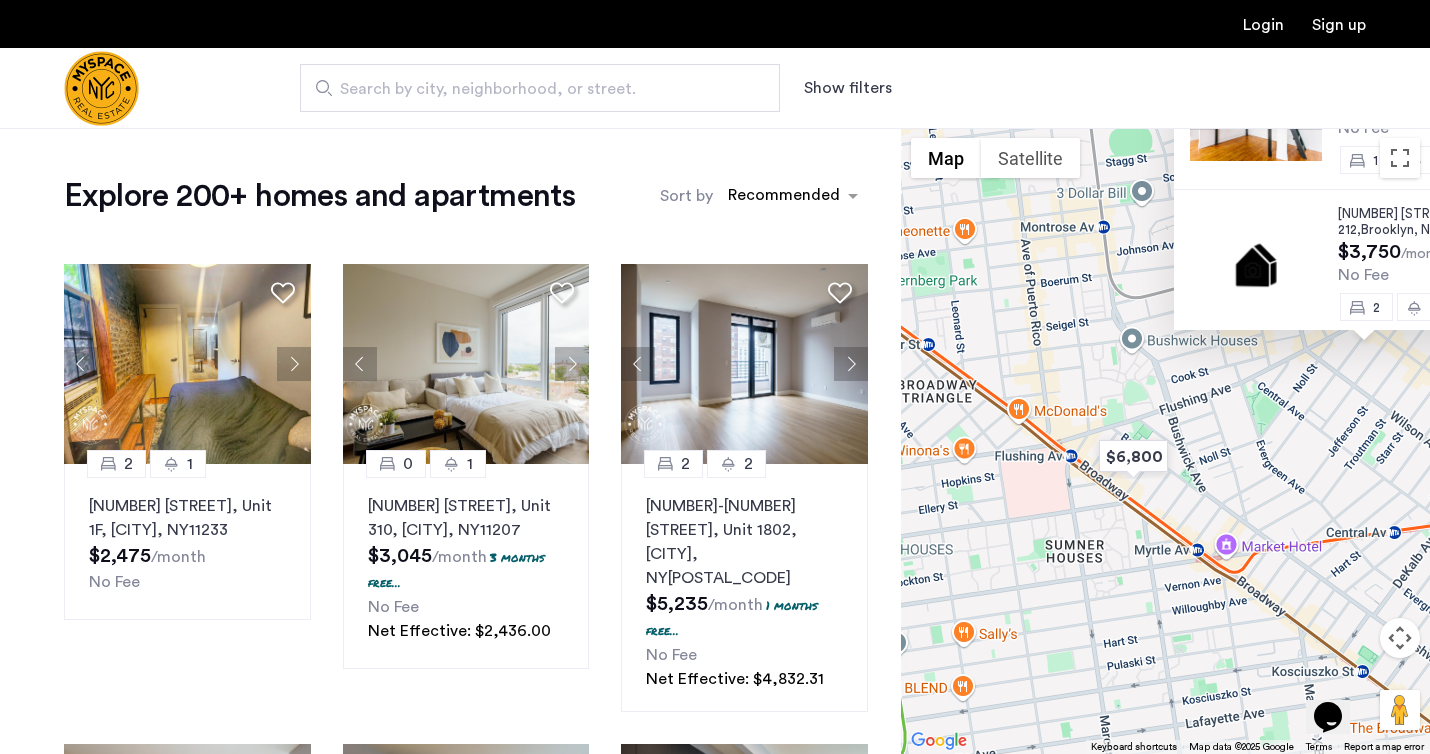 click on "[NUMBER] [STREET], Unit 205, [CITY] [STATE] 11237 $3,300 /month No Fee 1 1 [NUMBER] [STREET], Unit 212, [CITY] [STATE] 11237 $3,750 /month No Fee 2 1 [NUMBER] [STREET], Unit 319, [CITY] [STATE] 11237 $4,000 /month No Fee 1 1" at bounding box center [1165, 441] 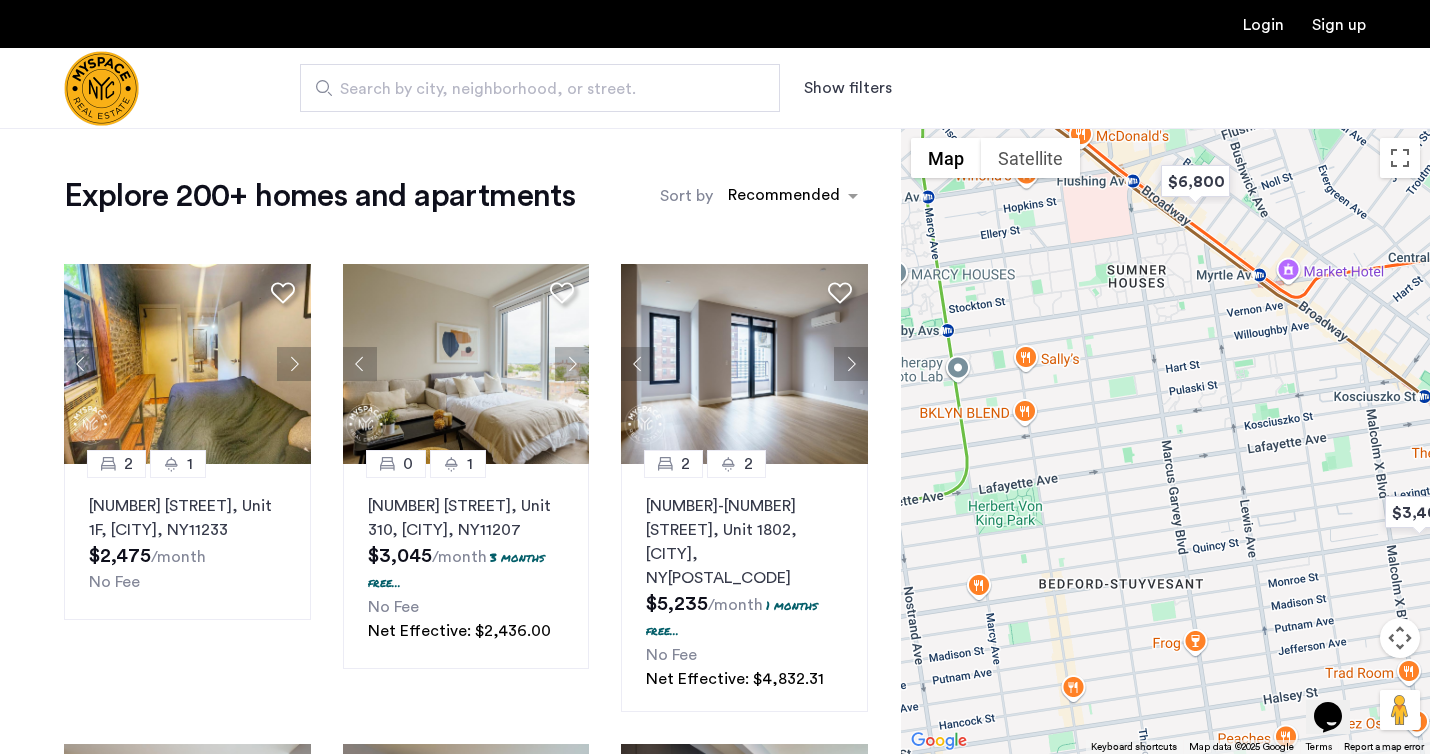 drag, startPoint x: 1069, startPoint y: 652, endPoint x: 1152, endPoint y: 357, distance: 306.45392 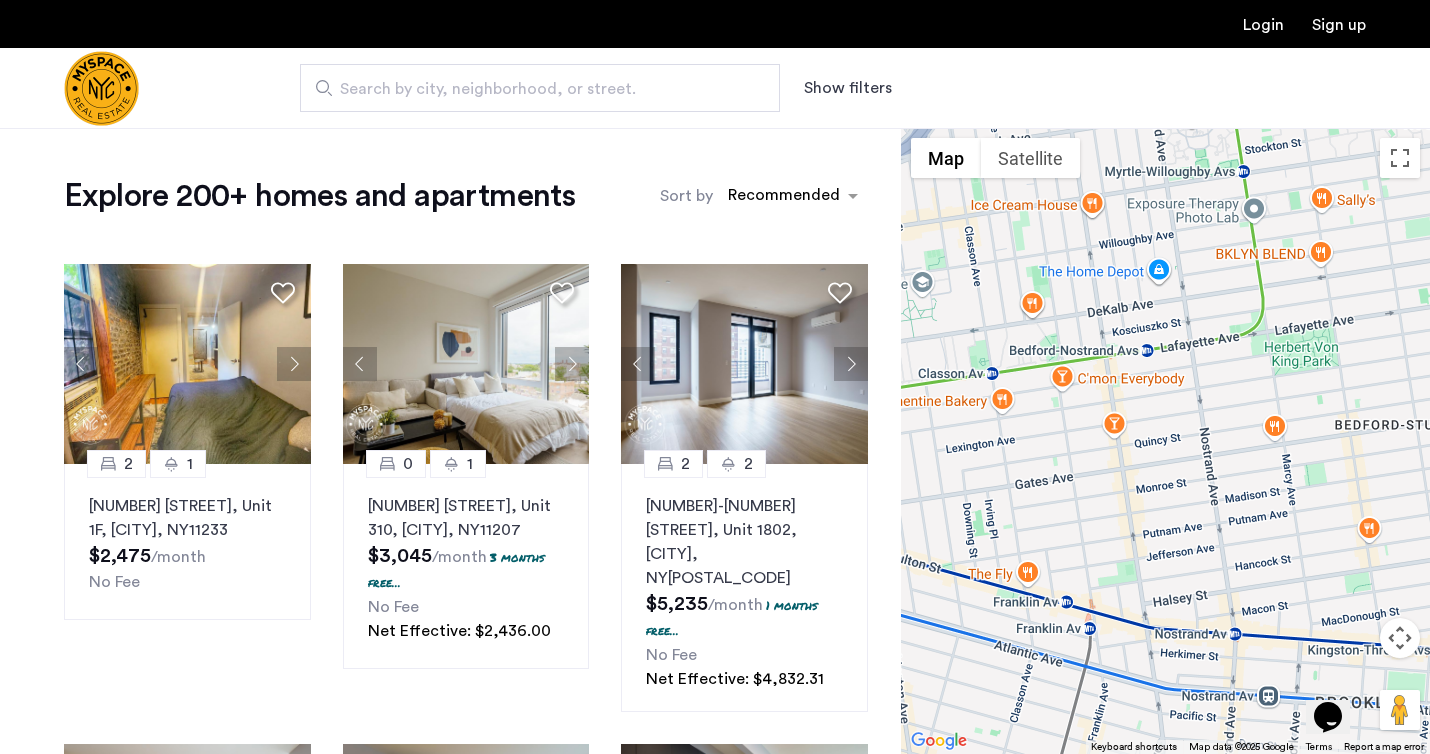 drag, startPoint x: 1110, startPoint y: 482, endPoint x: 1432, endPoint y: 319, distance: 360.9058 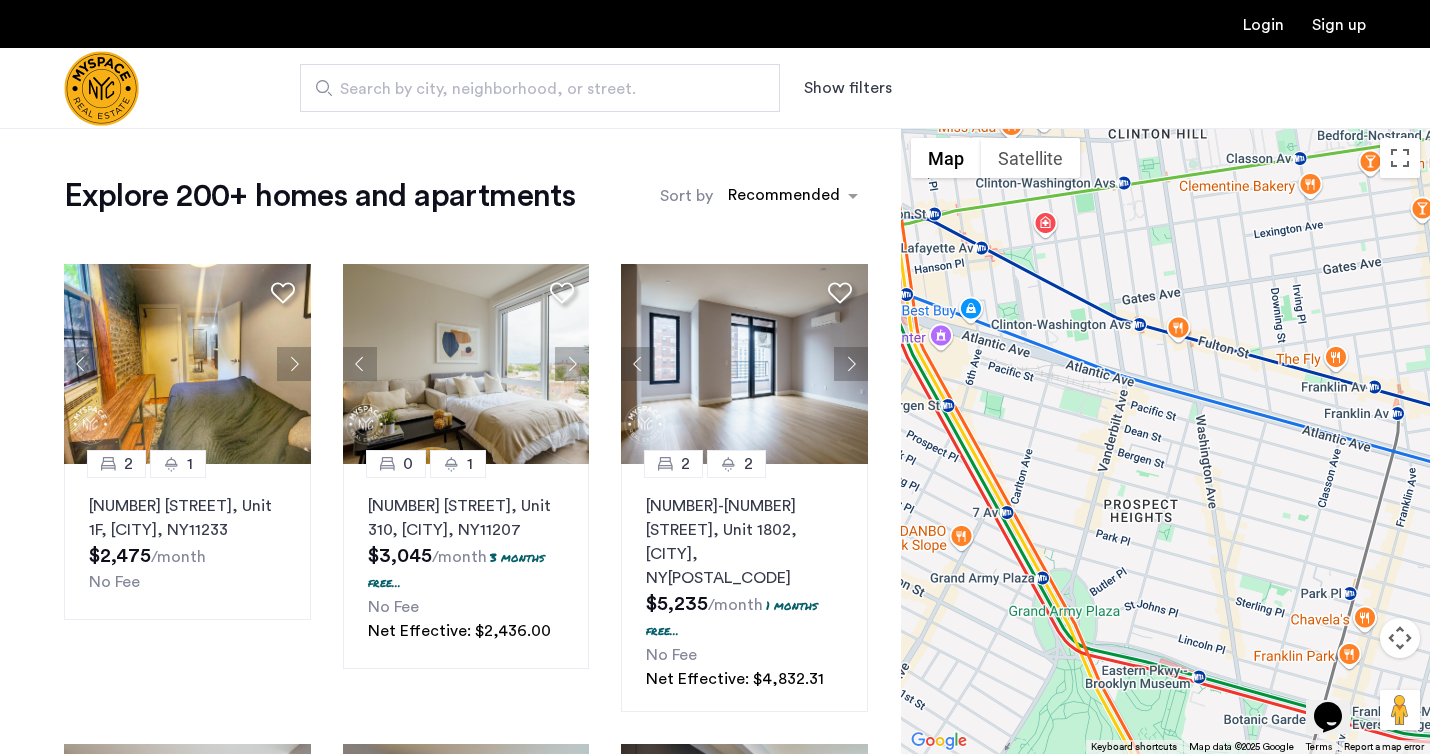 drag, startPoint x: 1157, startPoint y: 596, endPoint x: 1233, endPoint y: 457, distance: 158.42033 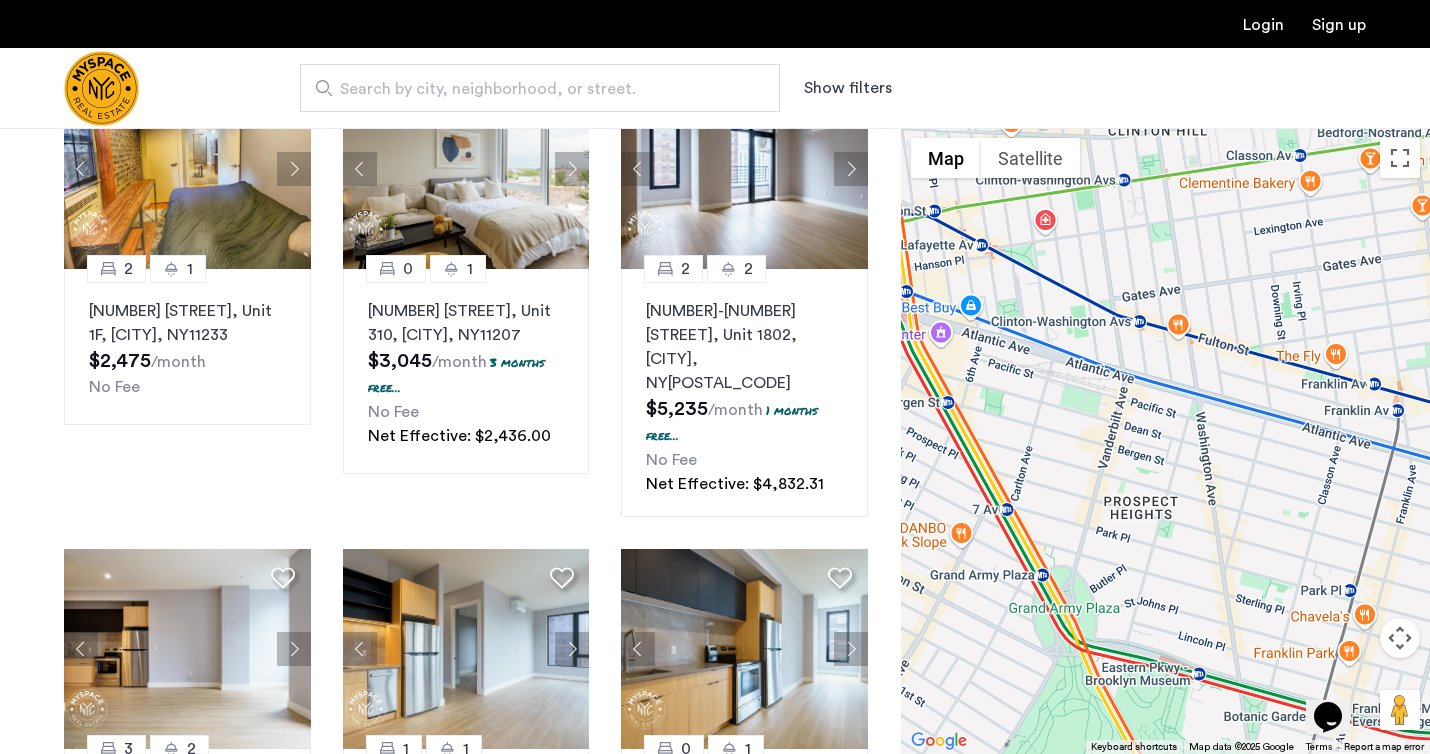 scroll, scrollTop: 0, scrollLeft: 0, axis: both 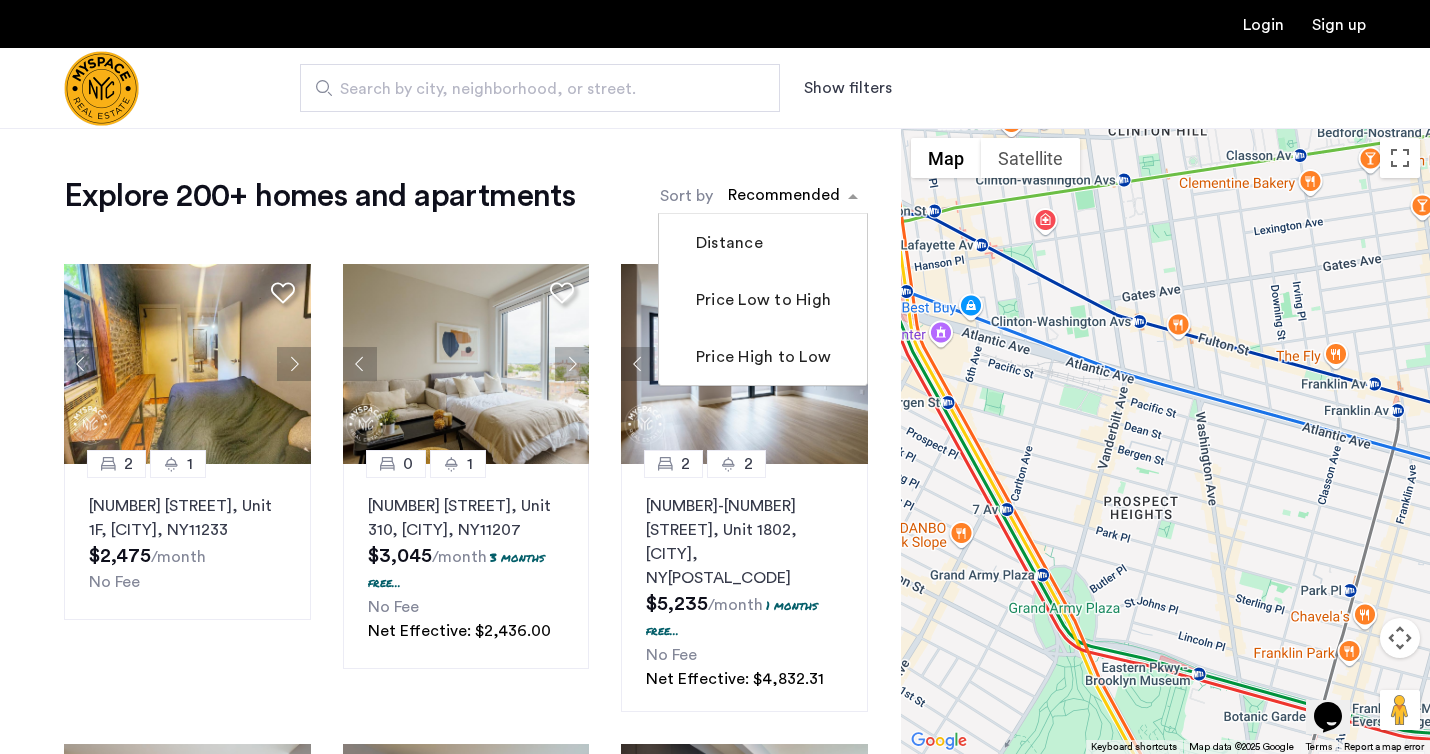 click 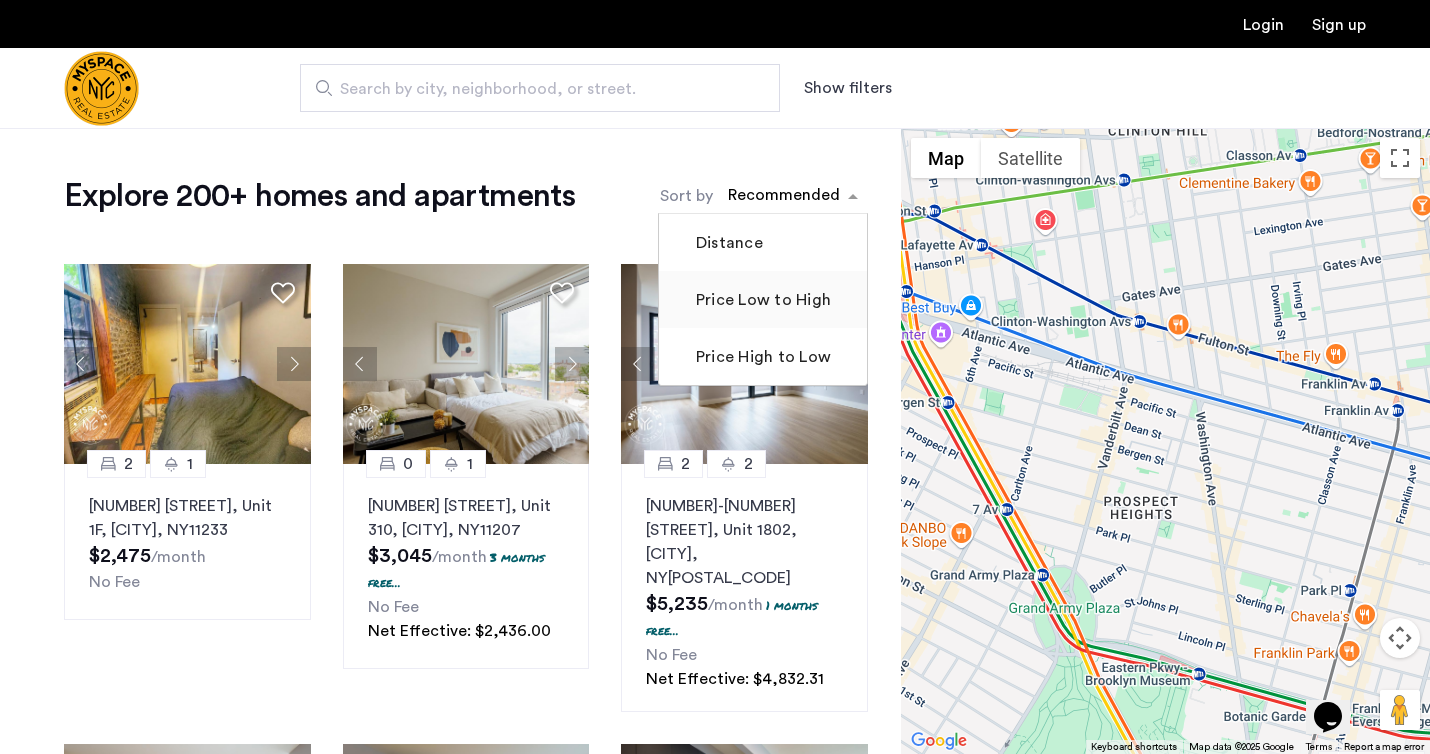 click on "Price Low to High" at bounding box center (761, 300) 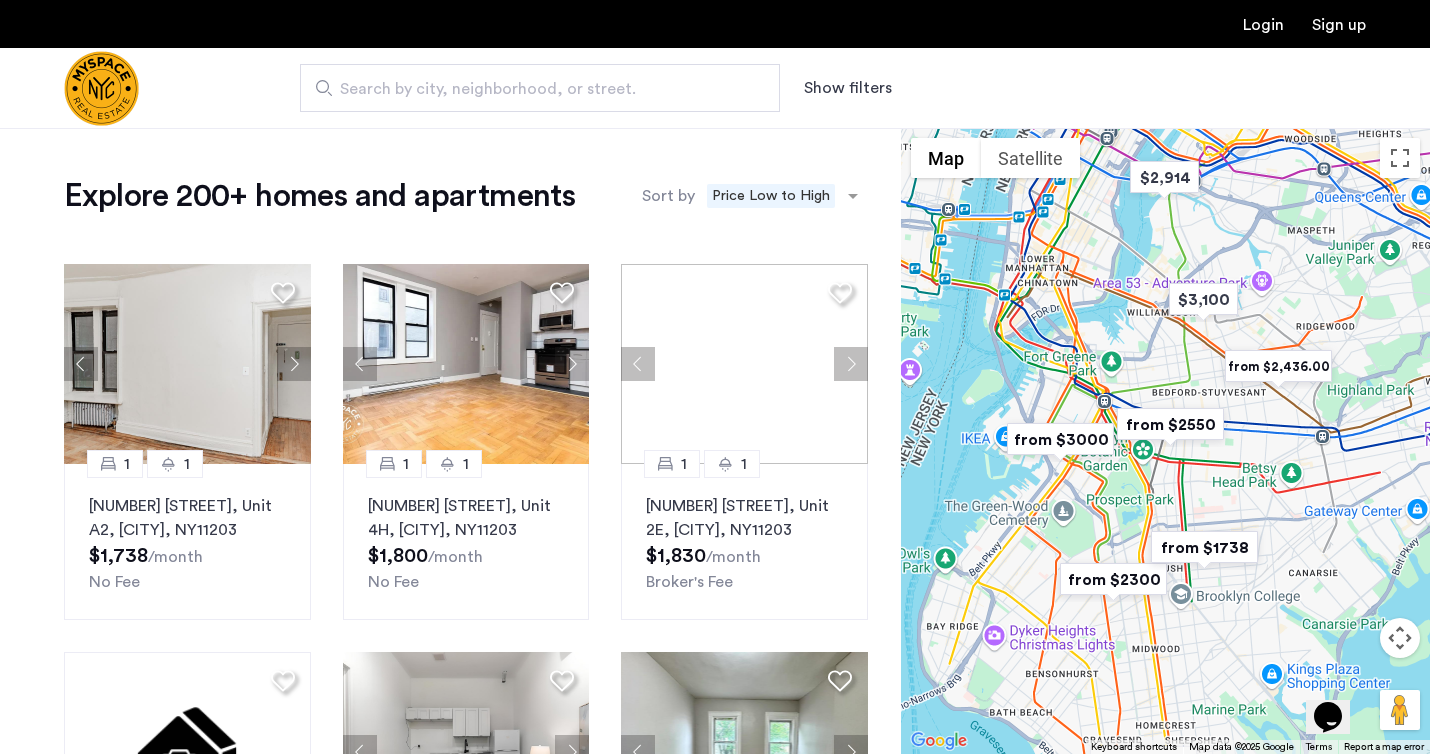 drag, startPoint x: 1101, startPoint y: 321, endPoint x: 1213, endPoint y: 476, distance: 191.23022 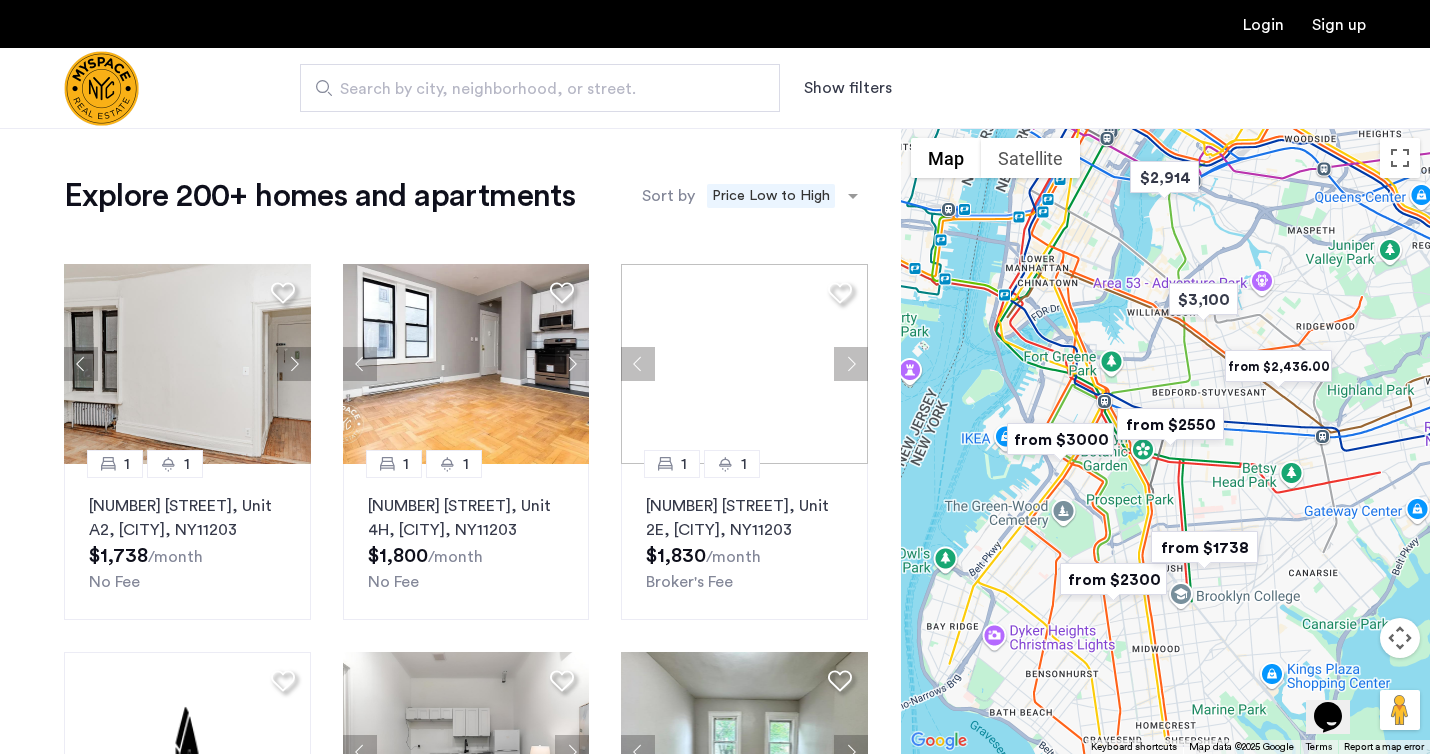 click at bounding box center [1170, 424] 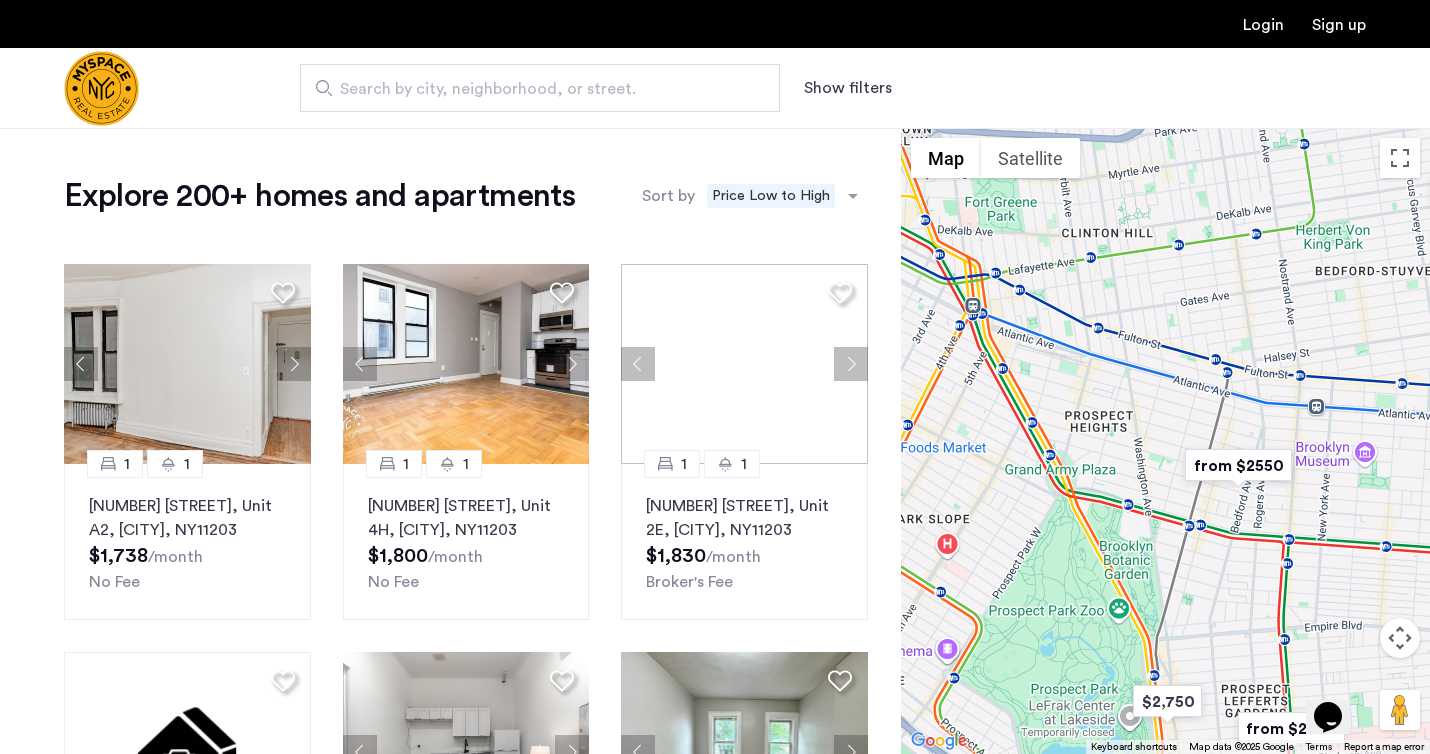 drag, startPoint x: 1196, startPoint y: 457, endPoint x: 1132, endPoint y: 479, distance: 67.6757 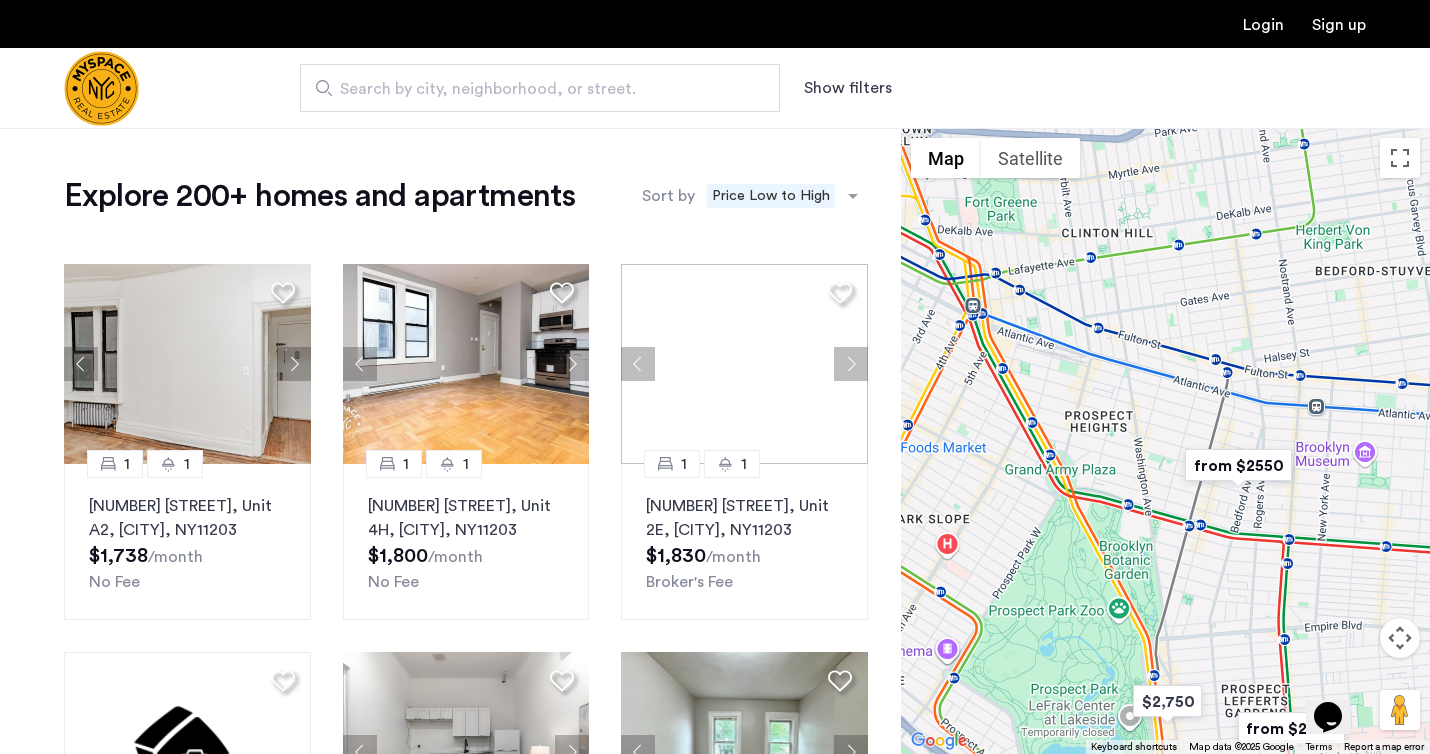 click on "To navigate, press the arrow keys." at bounding box center (1165, 441) 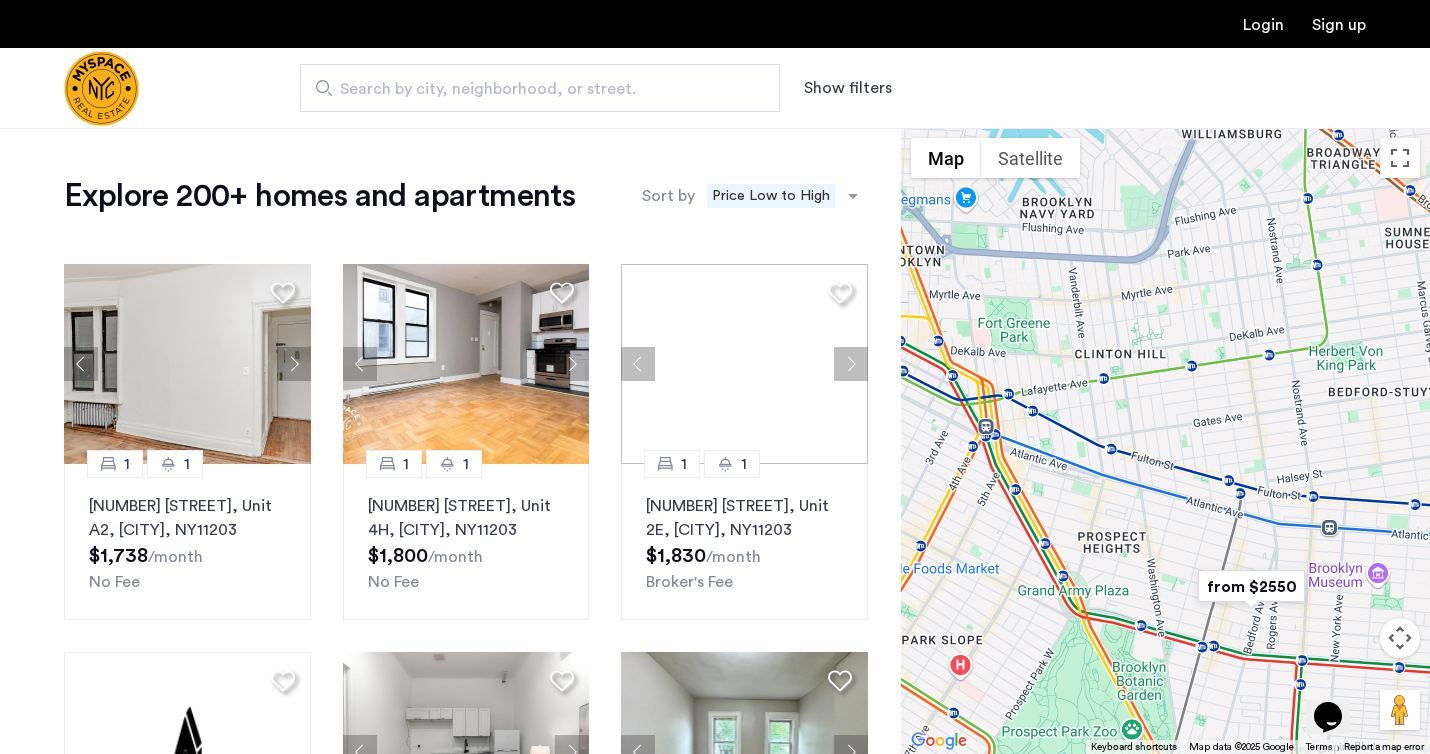 drag, startPoint x: 1141, startPoint y: 438, endPoint x: 1156, endPoint y: 562, distance: 124.90396 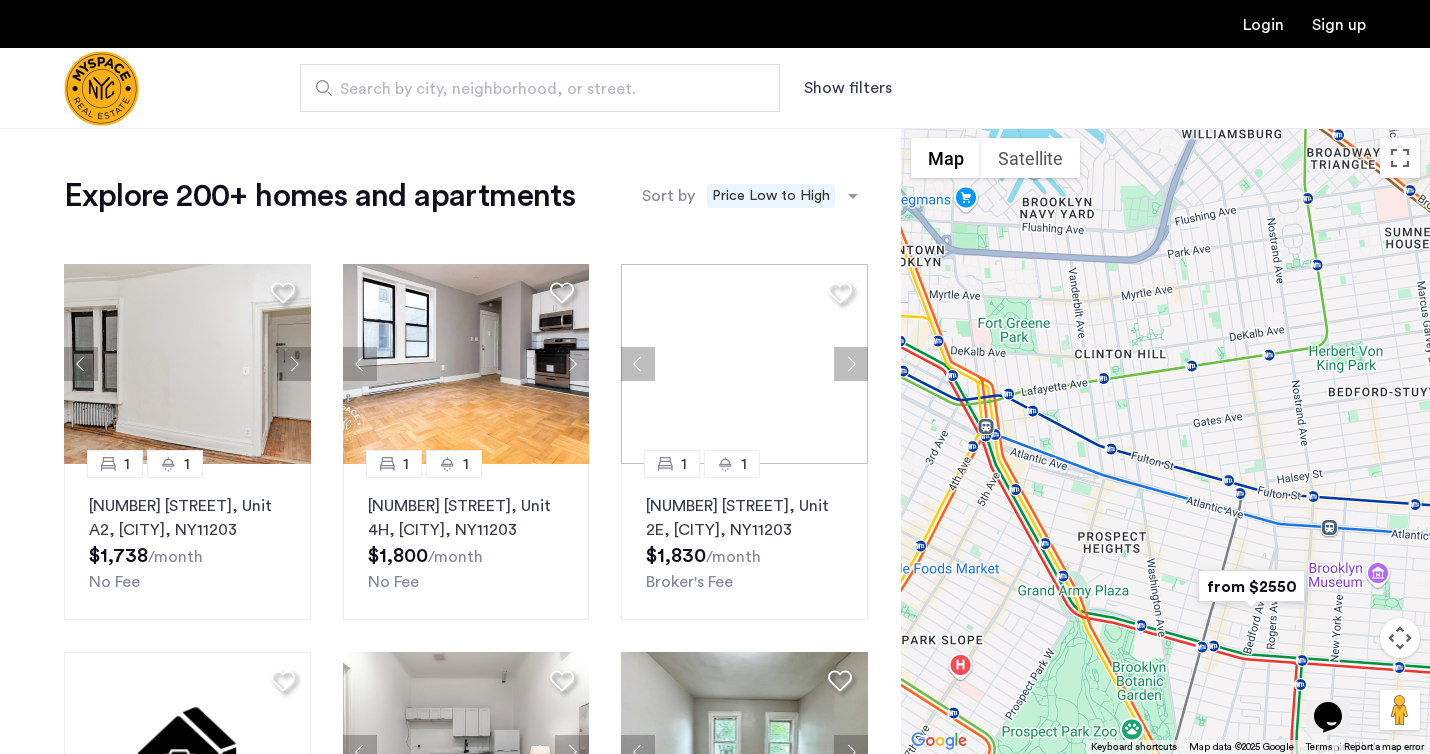 click on "To navigate, press the arrow keys." at bounding box center (1165, 441) 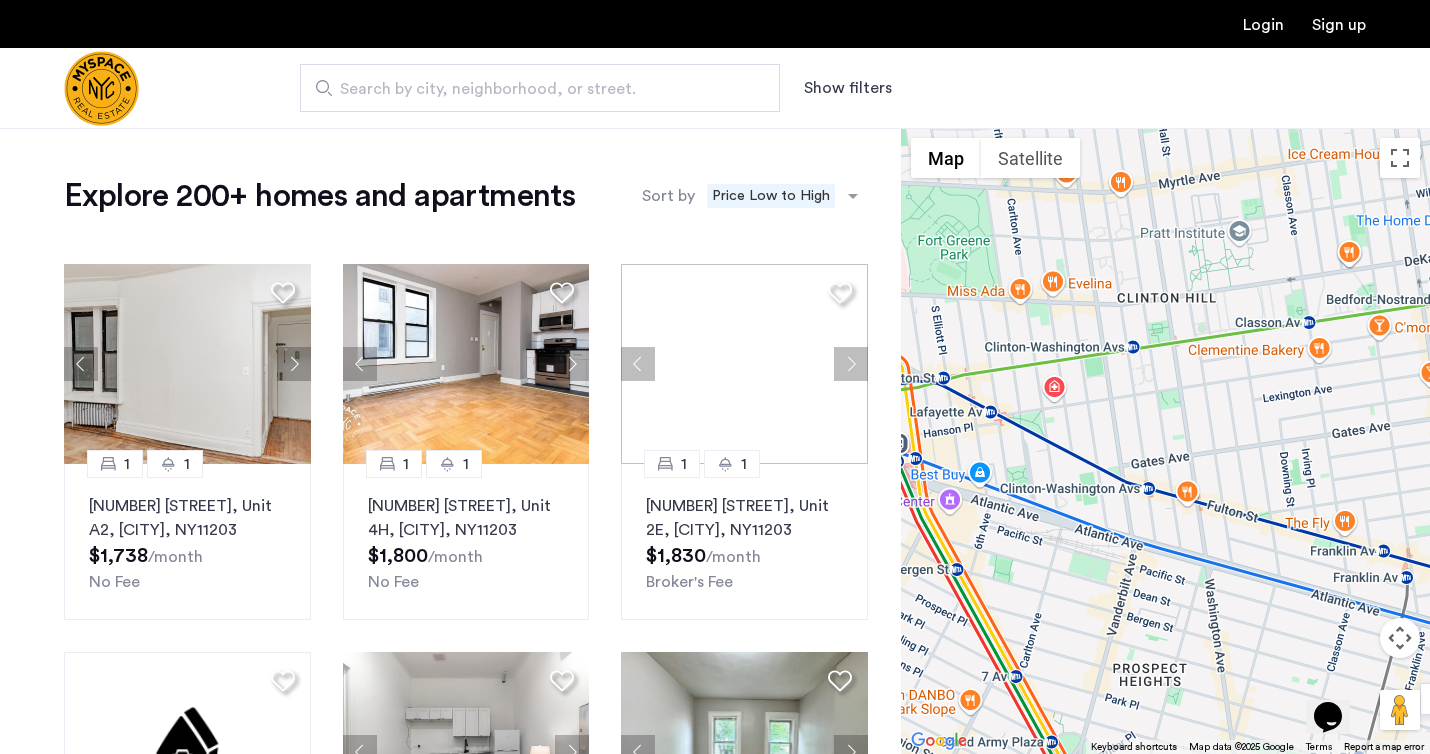 click on "To navigate, press the arrow keys." at bounding box center [1165, 441] 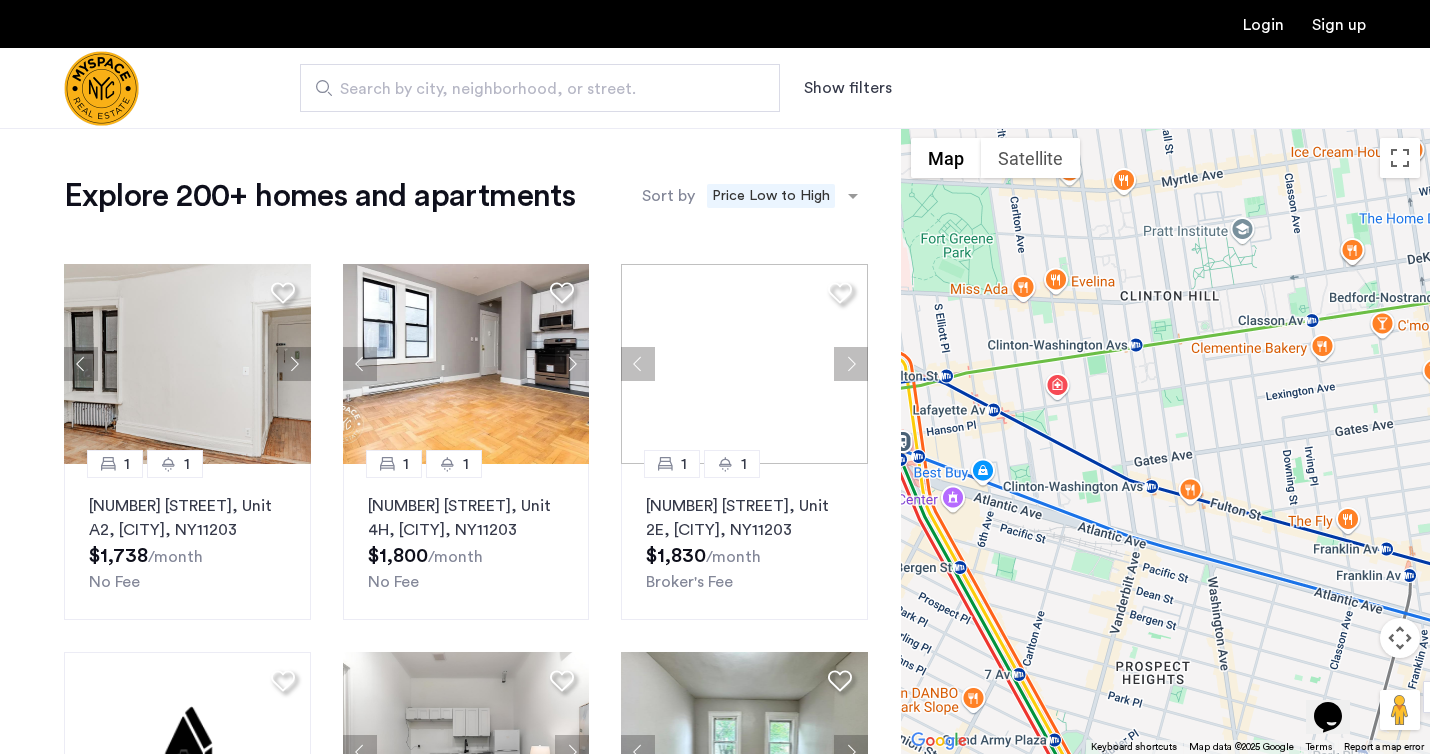 click on "To navigate, press the arrow keys." at bounding box center (1165, 441) 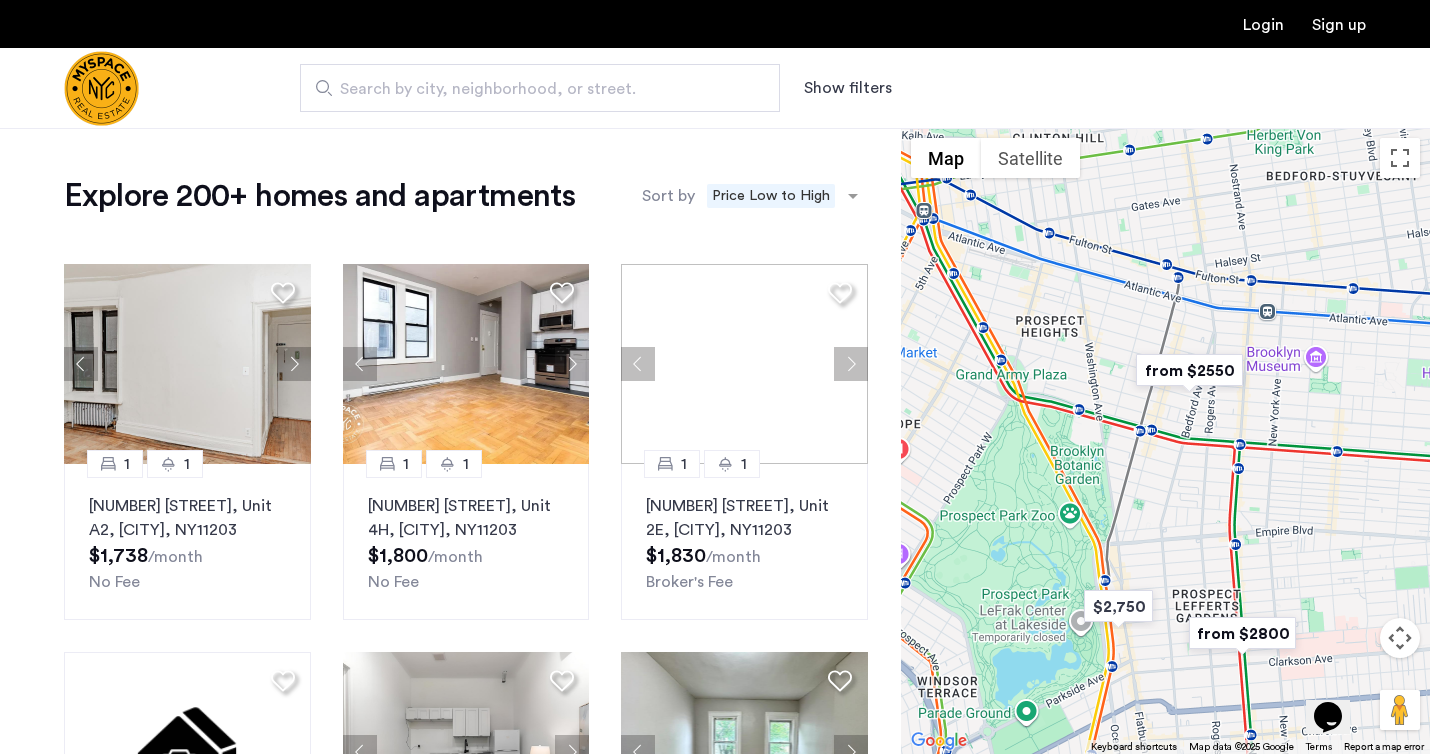 drag, startPoint x: 1182, startPoint y: 630, endPoint x: 1075, endPoint y: 417, distance: 238.36526 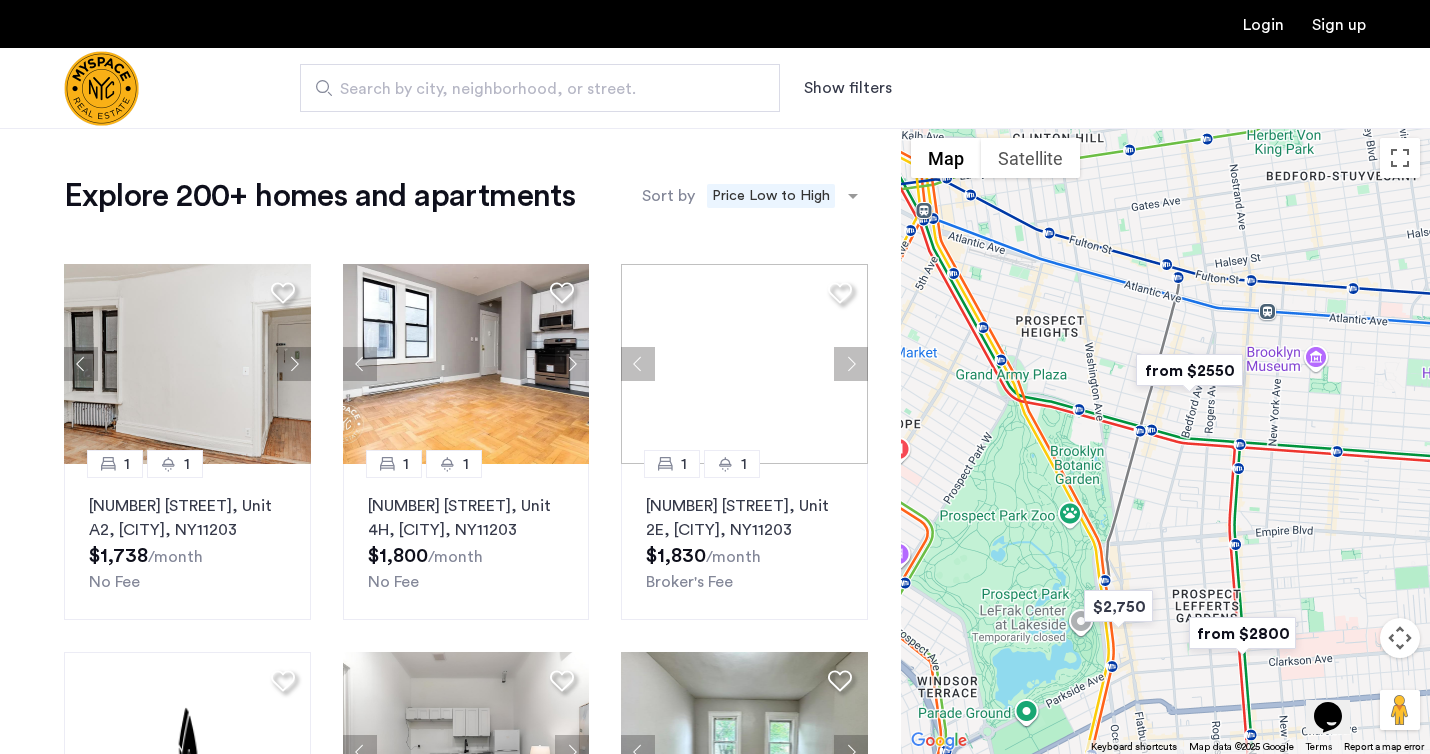 click on "To navigate, press the arrow keys." at bounding box center (1165, 441) 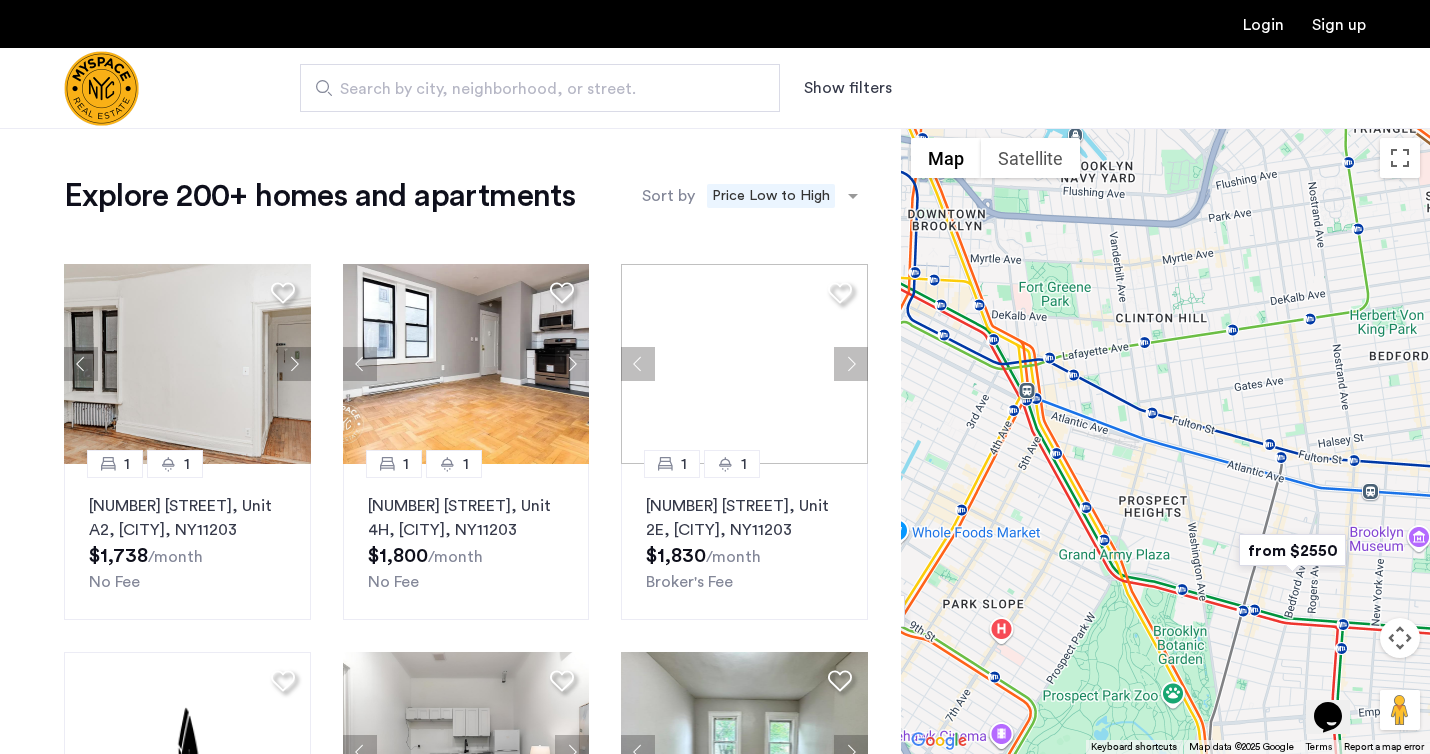 drag, startPoint x: 1098, startPoint y: 411, endPoint x: 1203, endPoint y: 592, distance: 209.25105 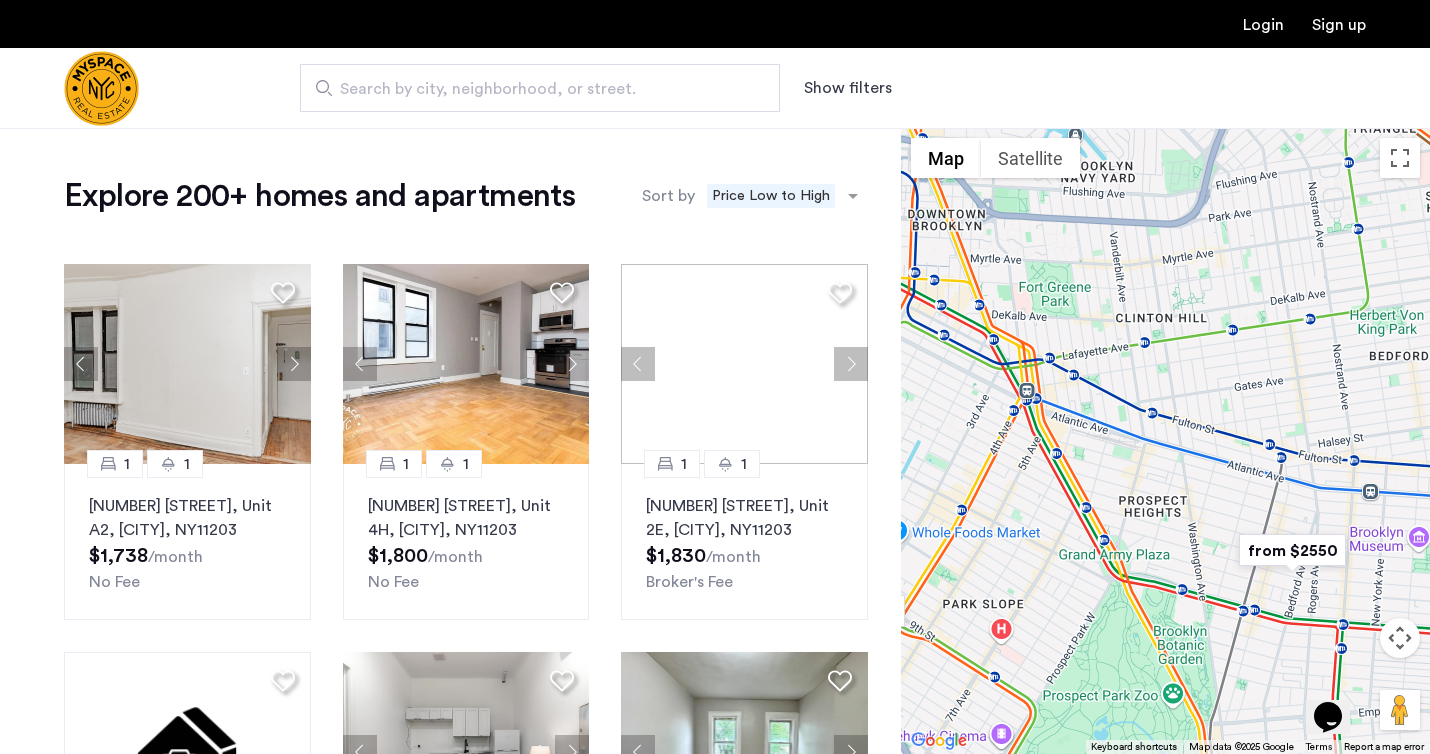 click on "To navigate, press the arrow keys." at bounding box center (1165, 441) 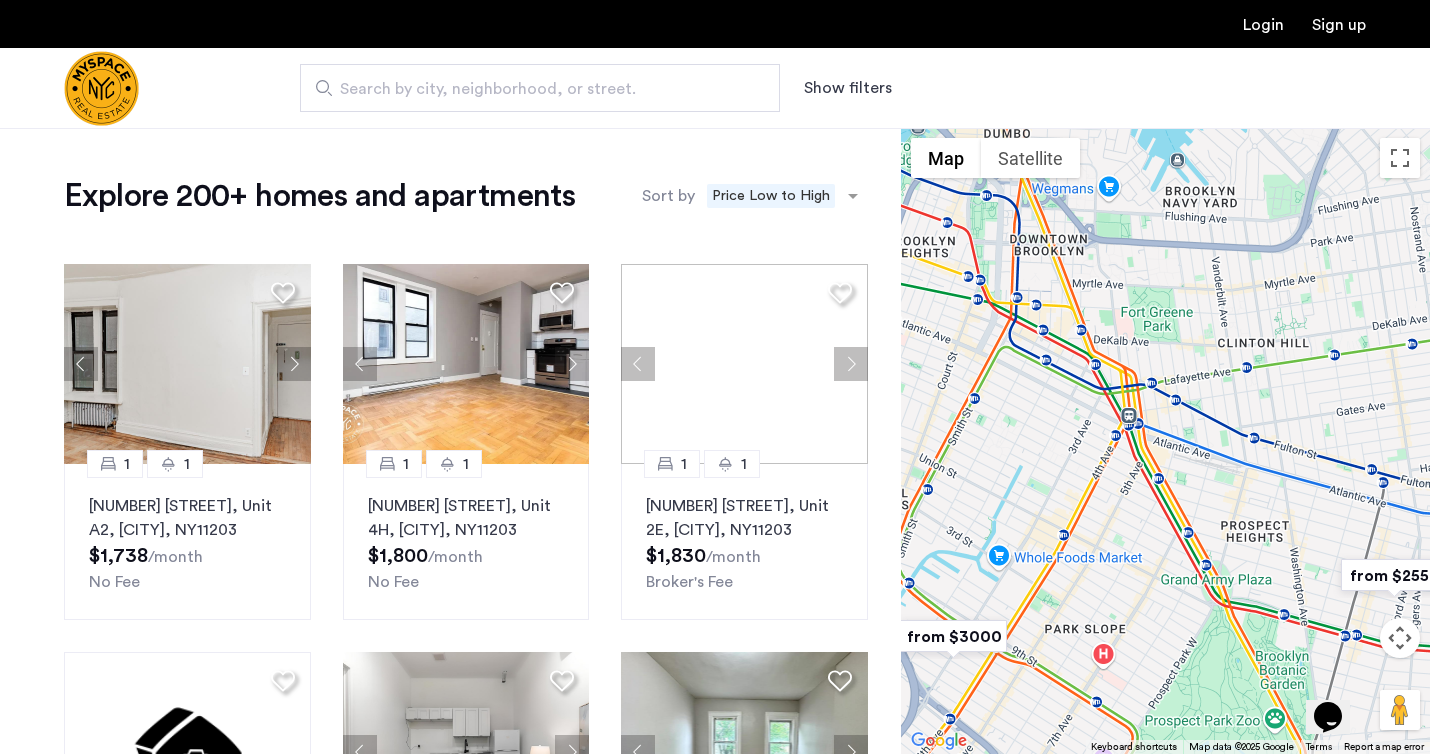 drag, startPoint x: 1160, startPoint y: 631, endPoint x: 1158, endPoint y: 484, distance: 147.01361 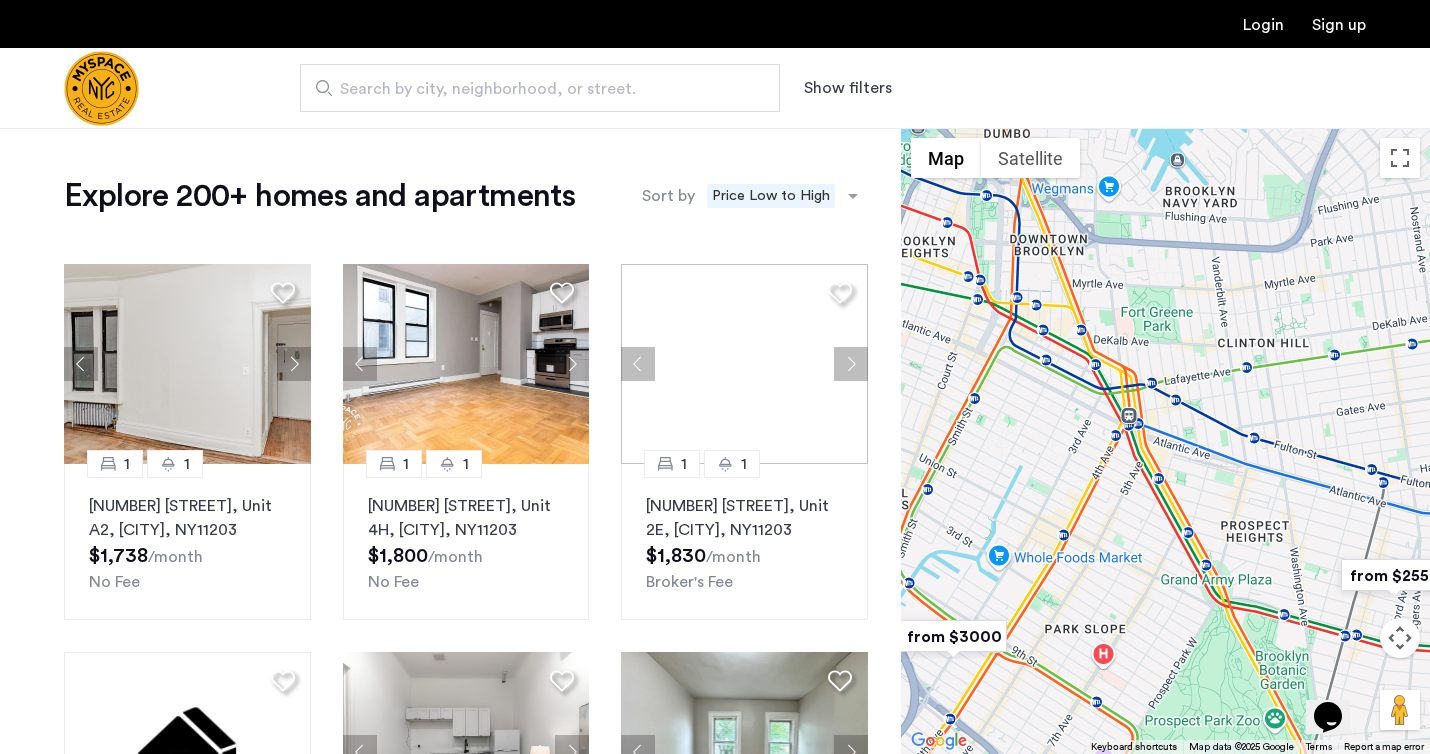 click on "To navigate, press the arrow keys." at bounding box center (1165, 441) 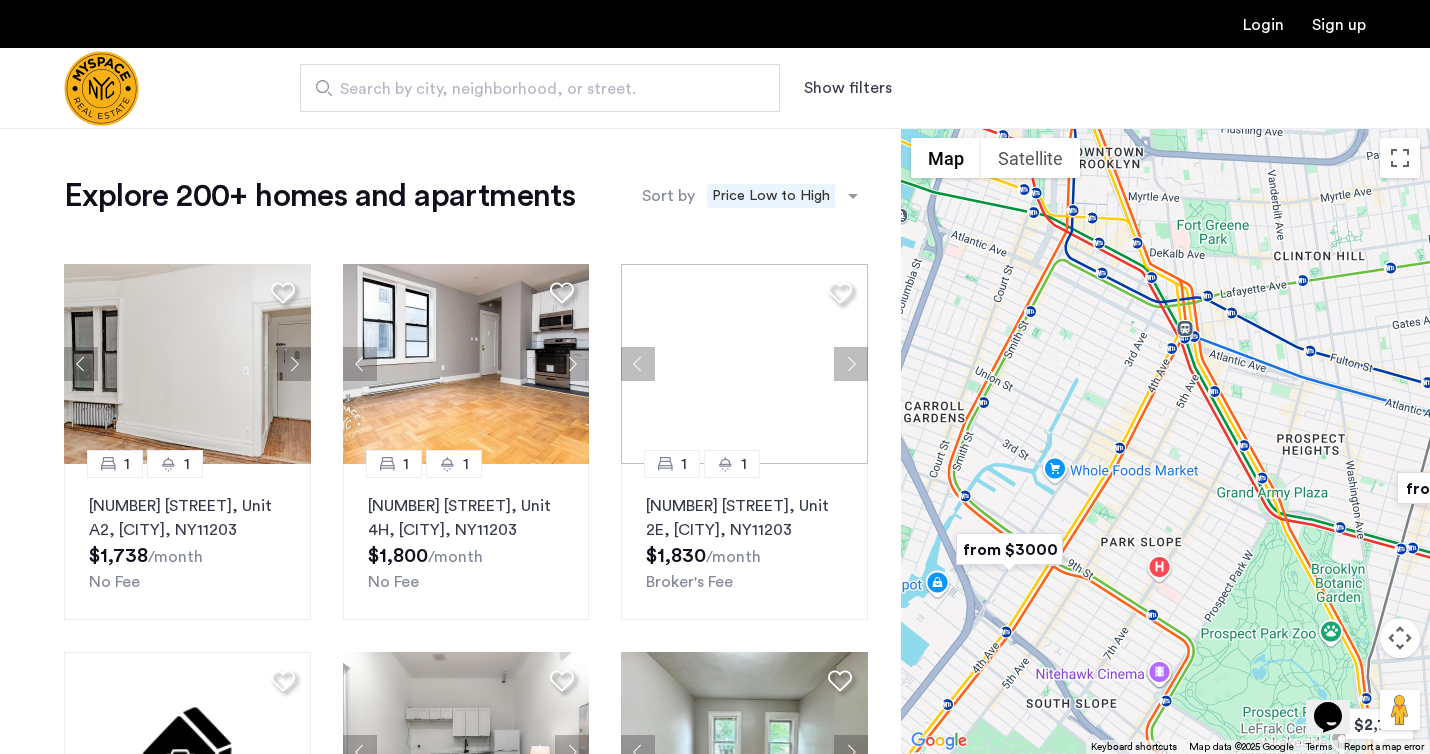 drag, startPoint x: 1095, startPoint y: 504, endPoint x: 1115, endPoint y: 405, distance: 101 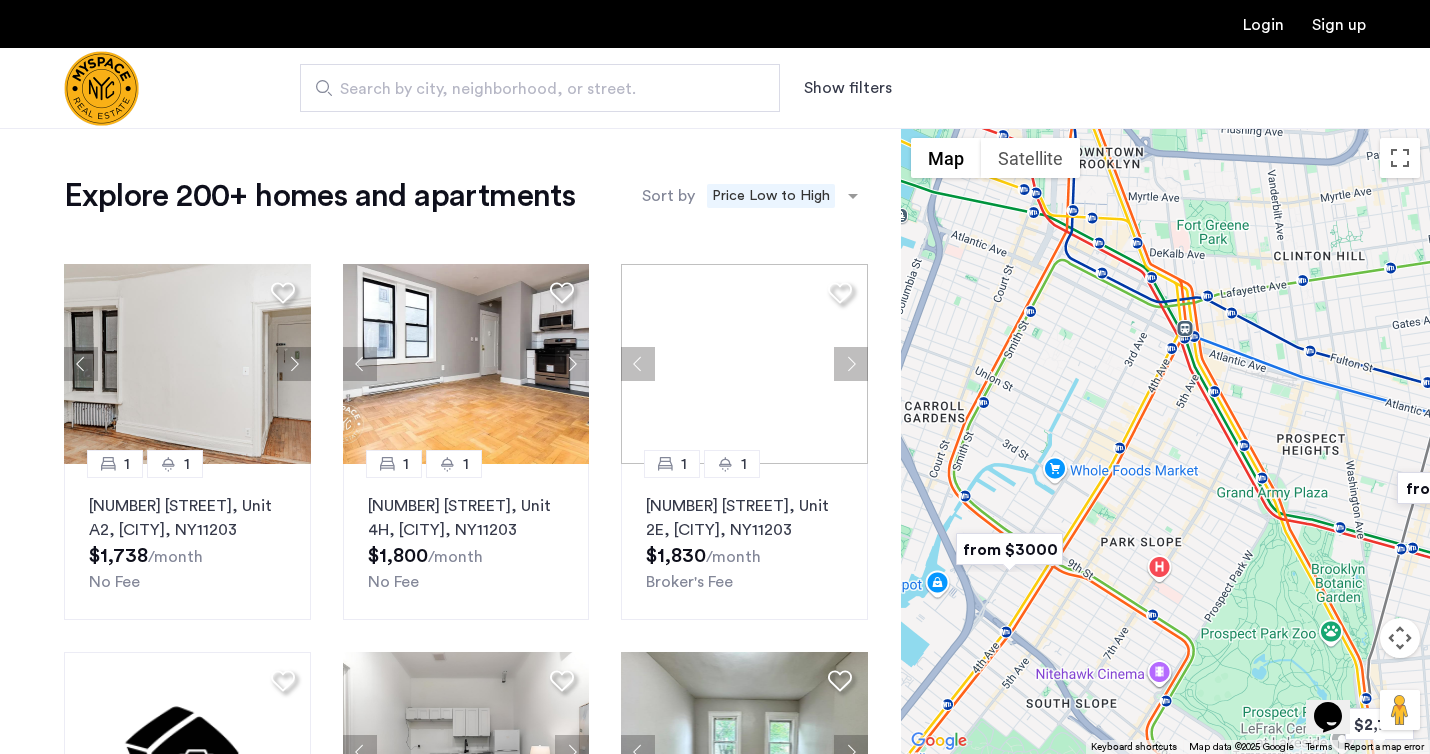 click on "To navigate, press the arrow keys." at bounding box center (1165, 441) 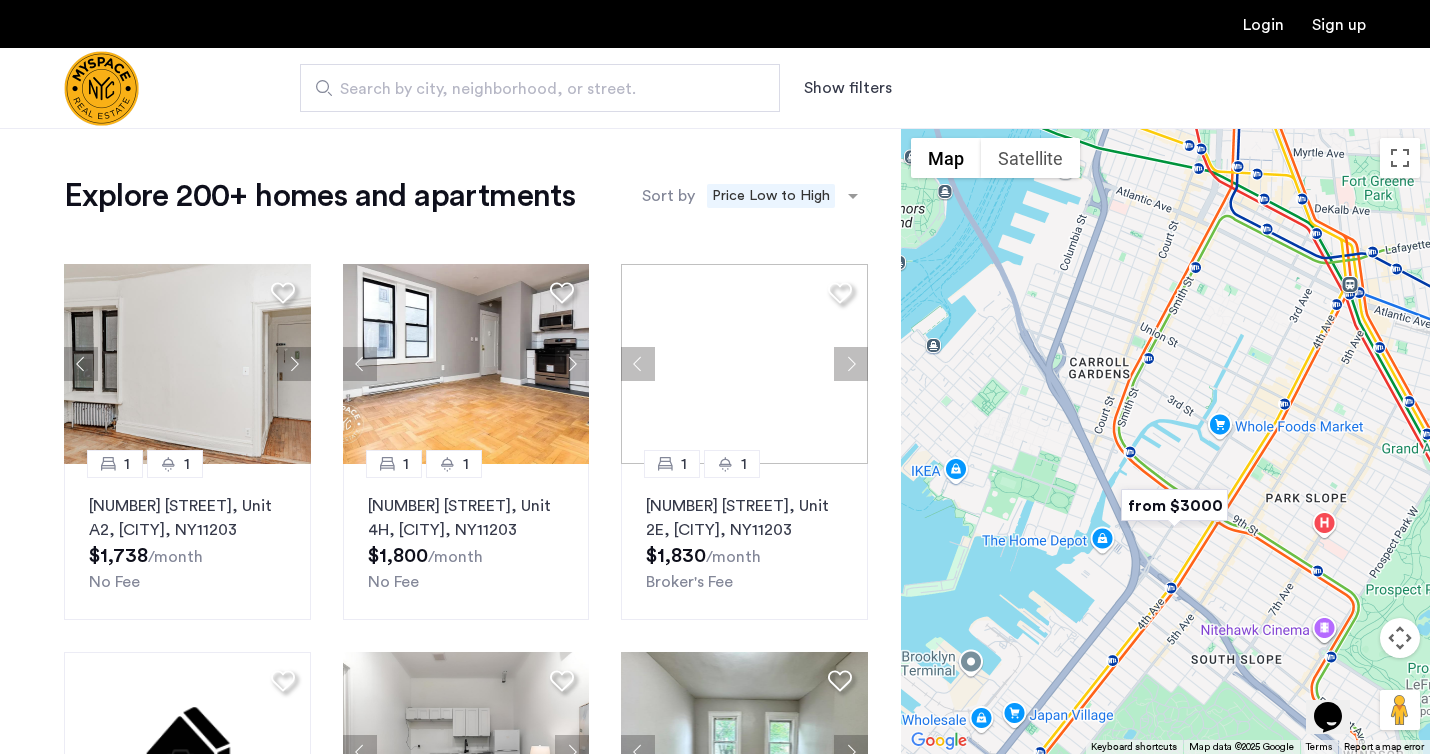 drag, startPoint x: 1078, startPoint y: 545, endPoint x: 1242, endPoint y: 503, distance: 169.29265 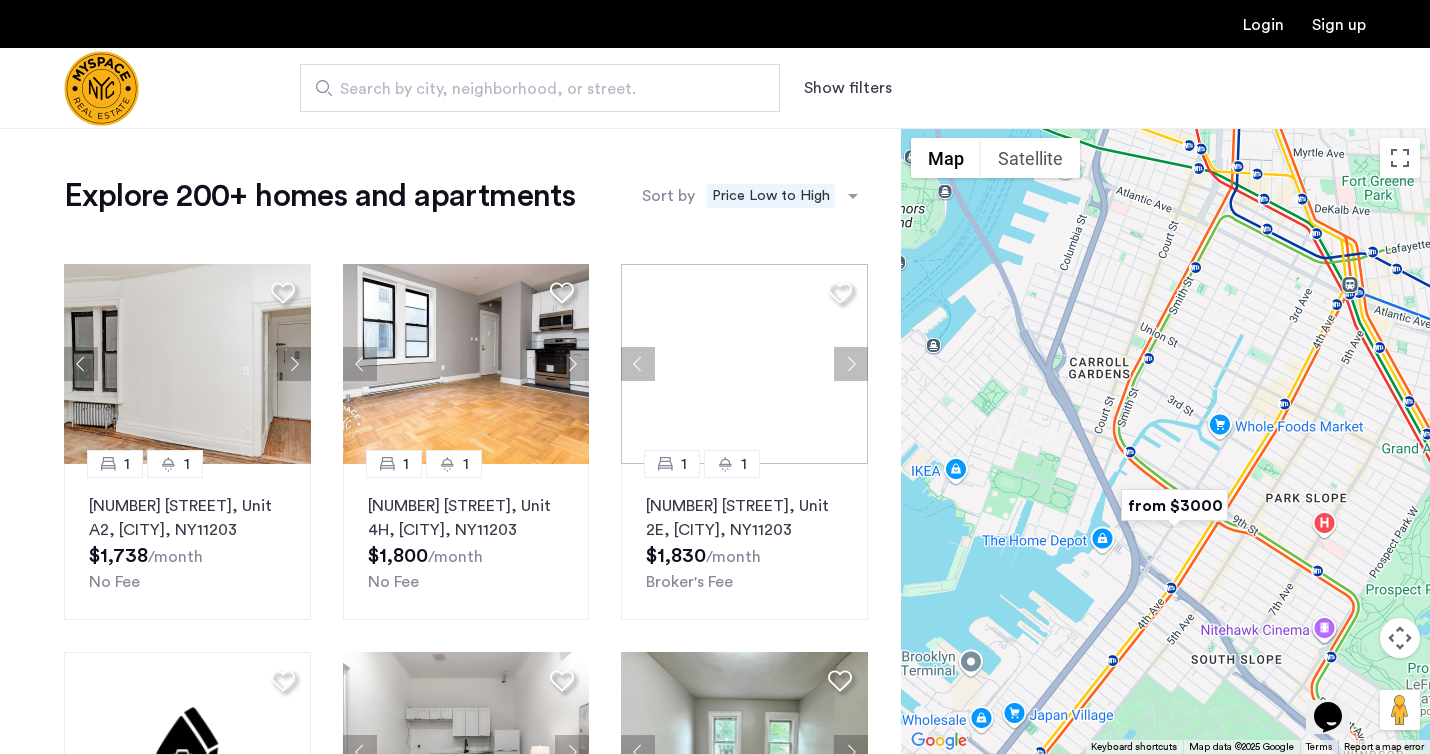 click on "To navigate, press the arrow keys." at bounding box center [1165, 441] 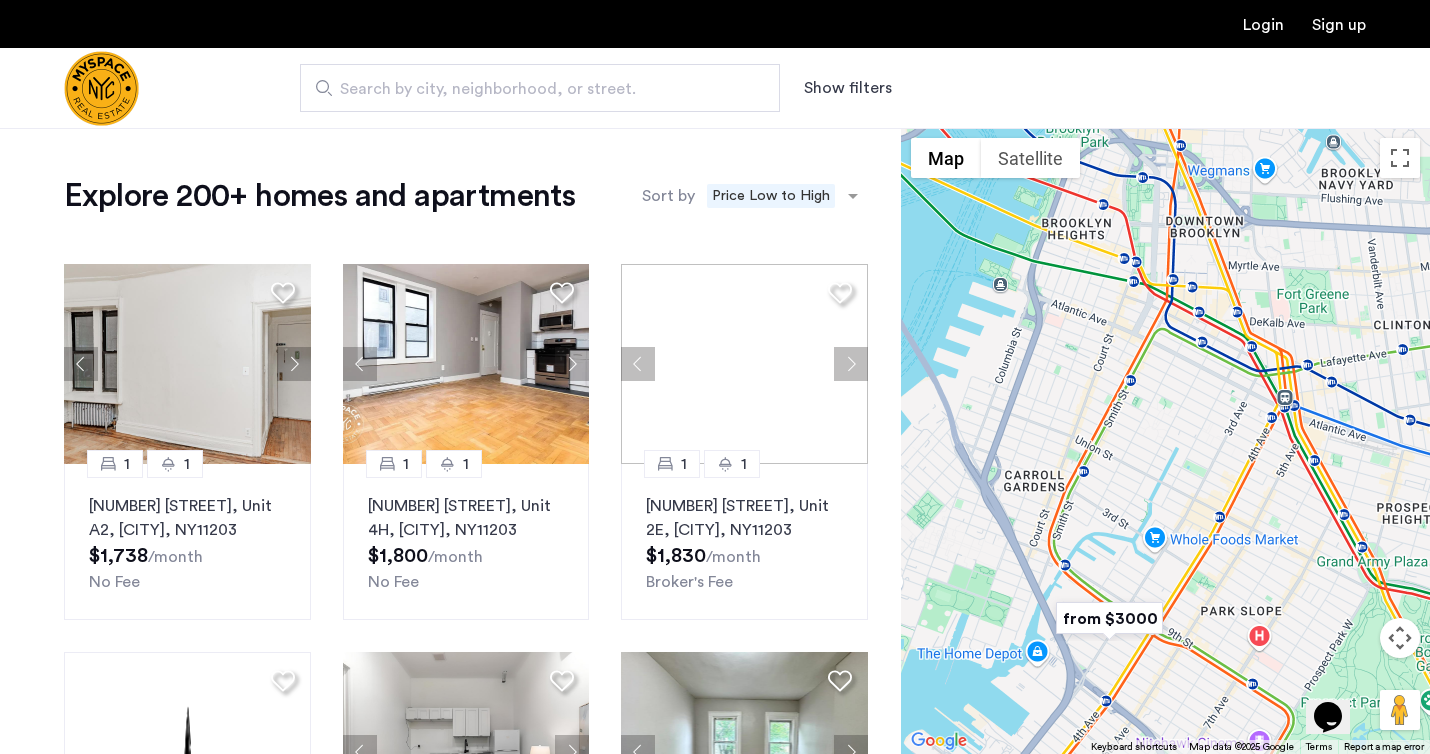 drag, startPoint x: 1251, startPoint y: 373, endPoint x: 1164, endPoint y: 521, distance: 171.67702 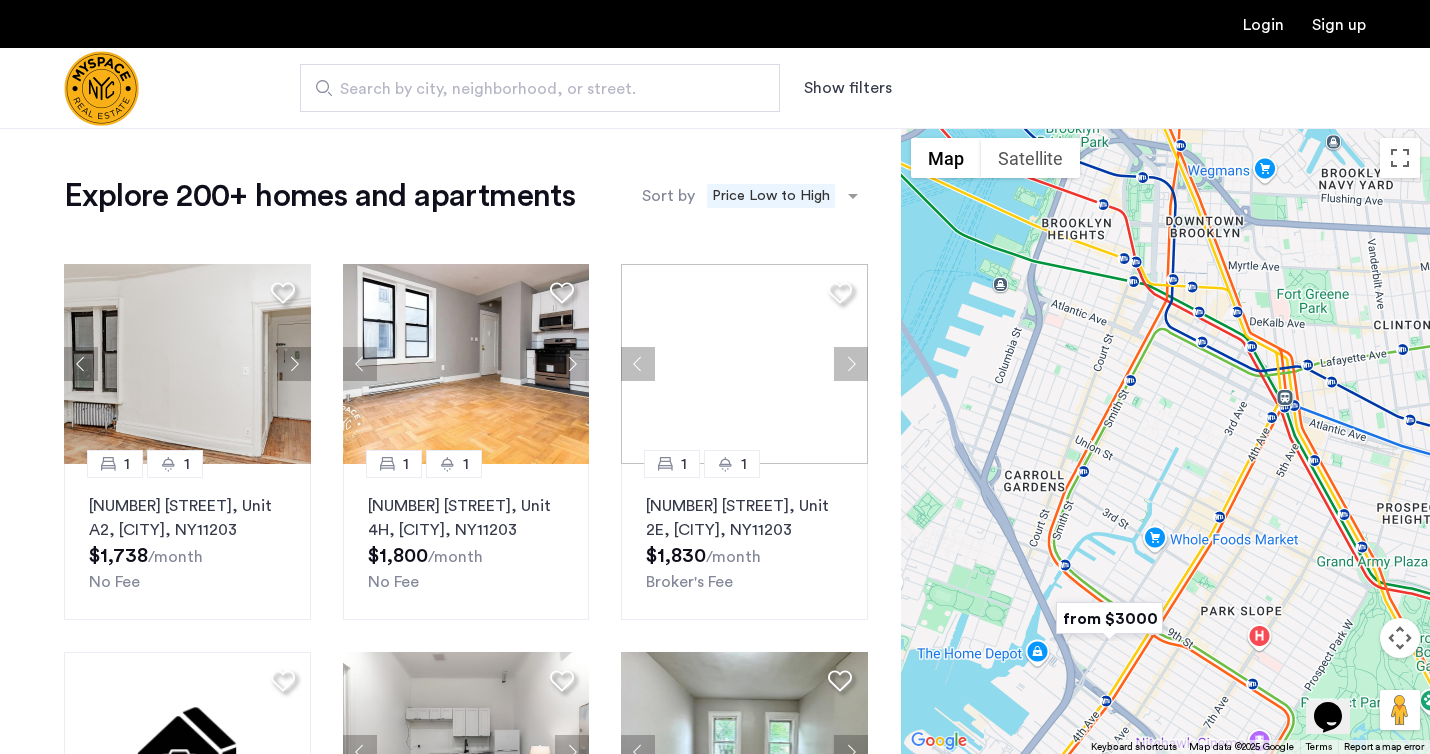 click on "To navigate, press the arrow keys." at bounding box center [1165, 441] 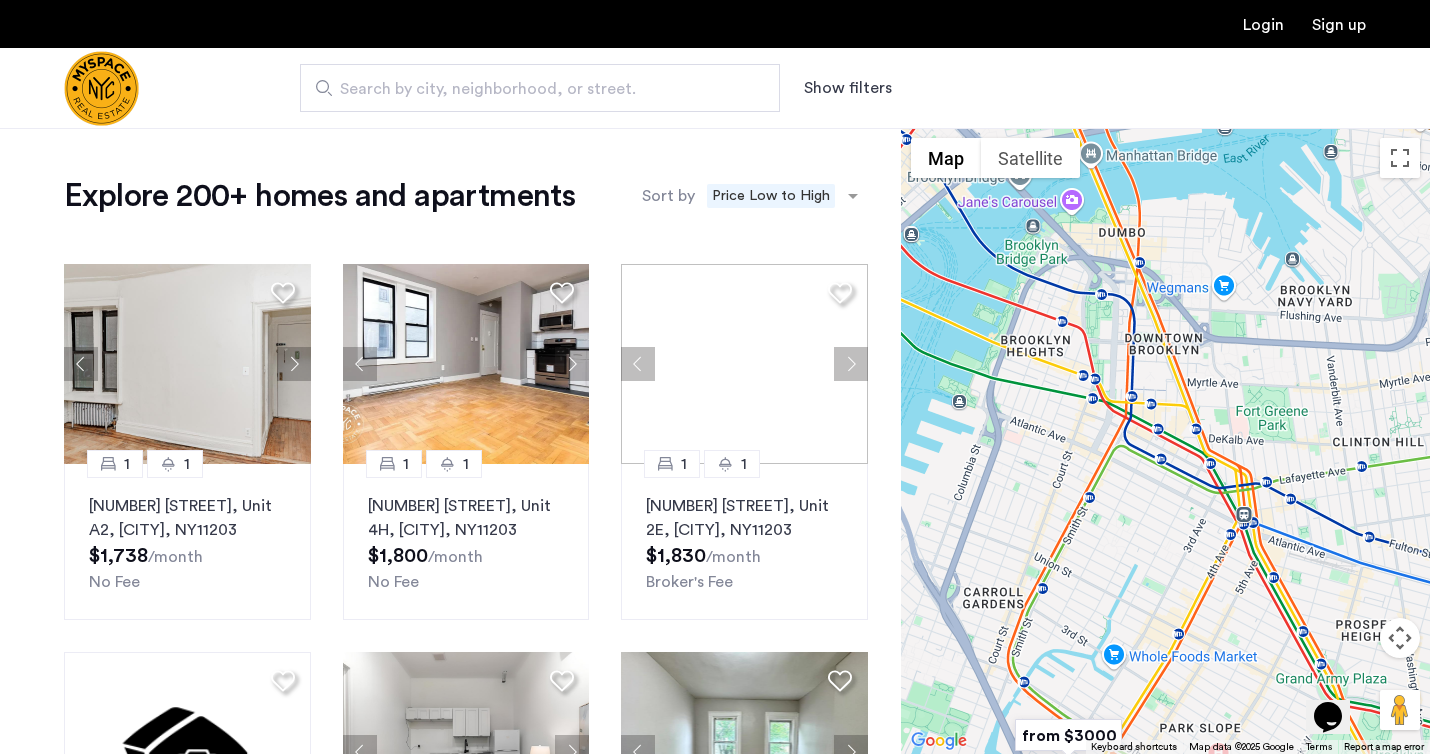 drag, startPoint x: 1263, startPoint y: 339, endPoint x: 1254, endPoint y: 419, distance: 80.50466 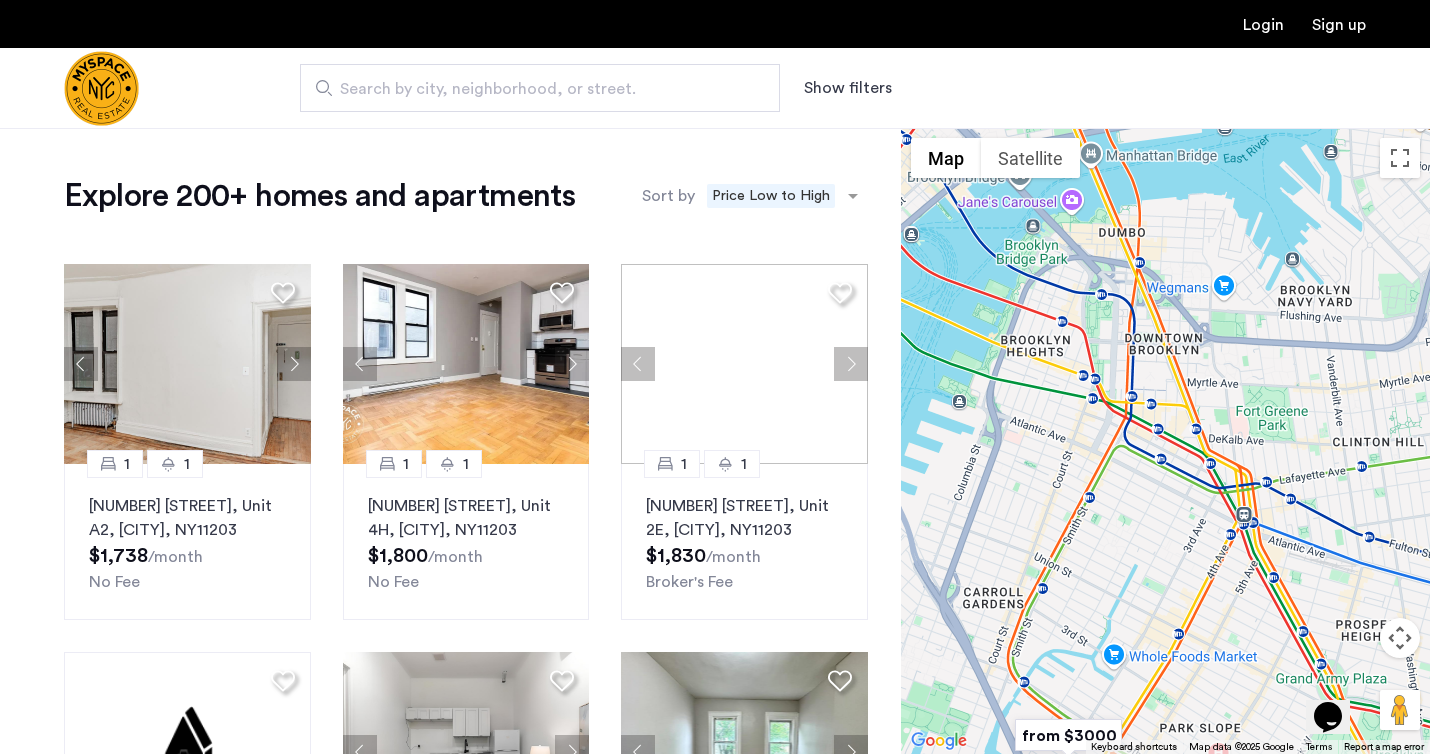 click on "To navigate, press the arrow keys." at bounding box center [1165, 441] 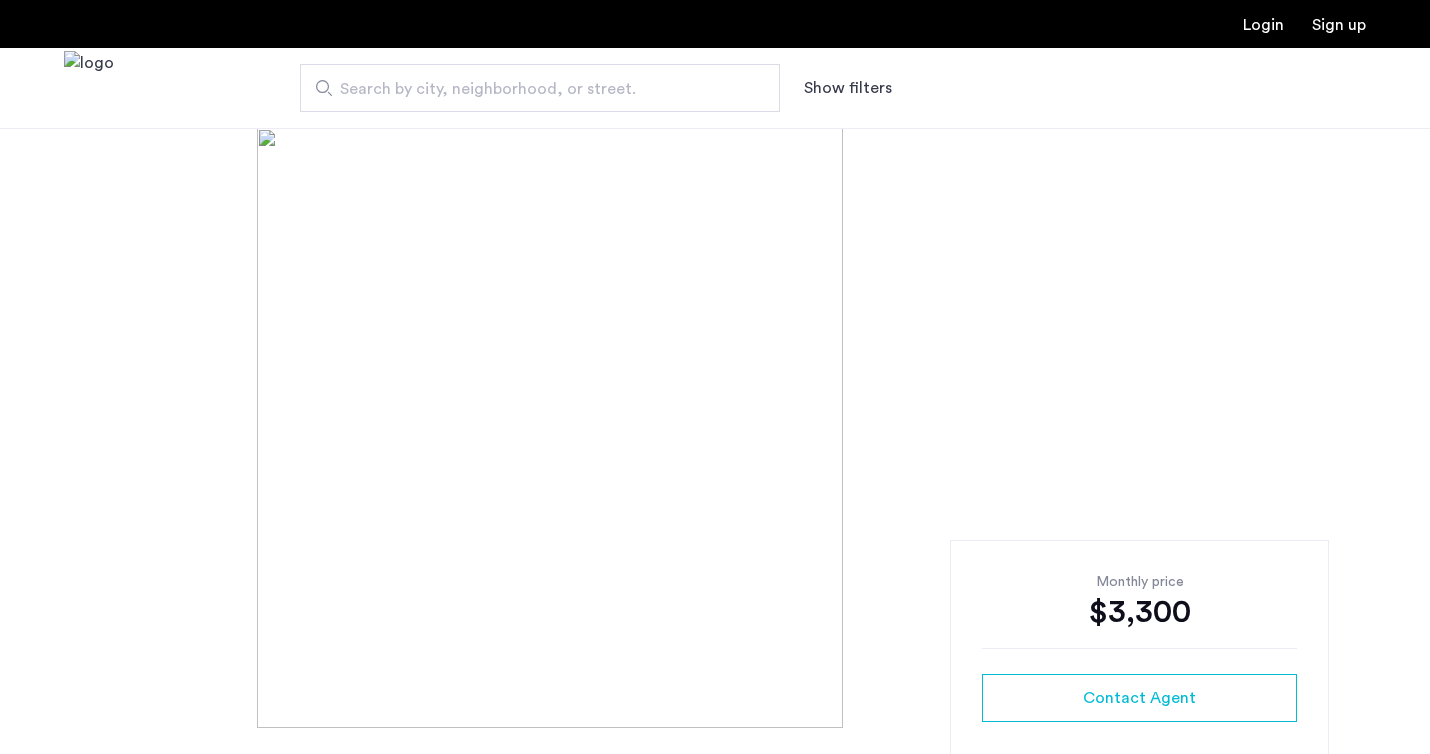 scroll, scrollTop: 0, scrollLeft: 0, axis: both 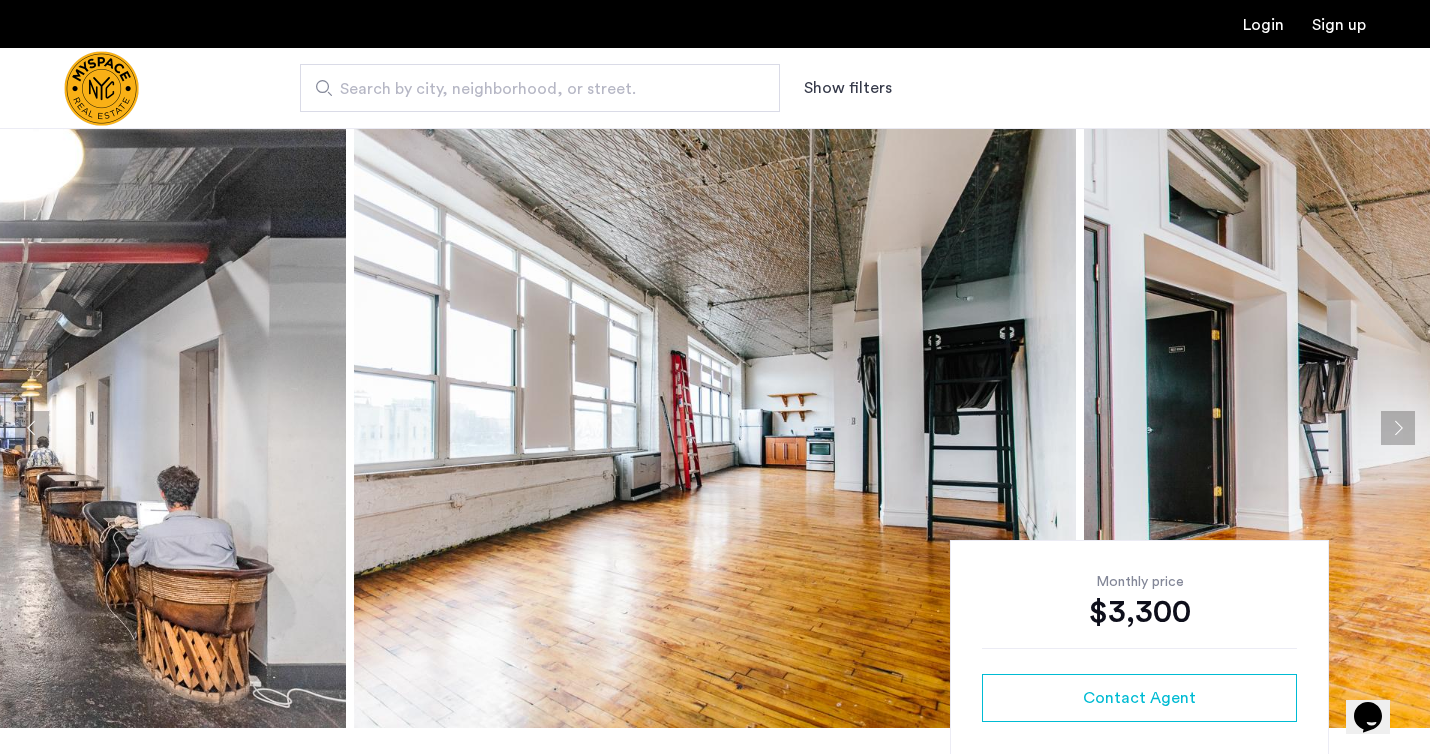 click 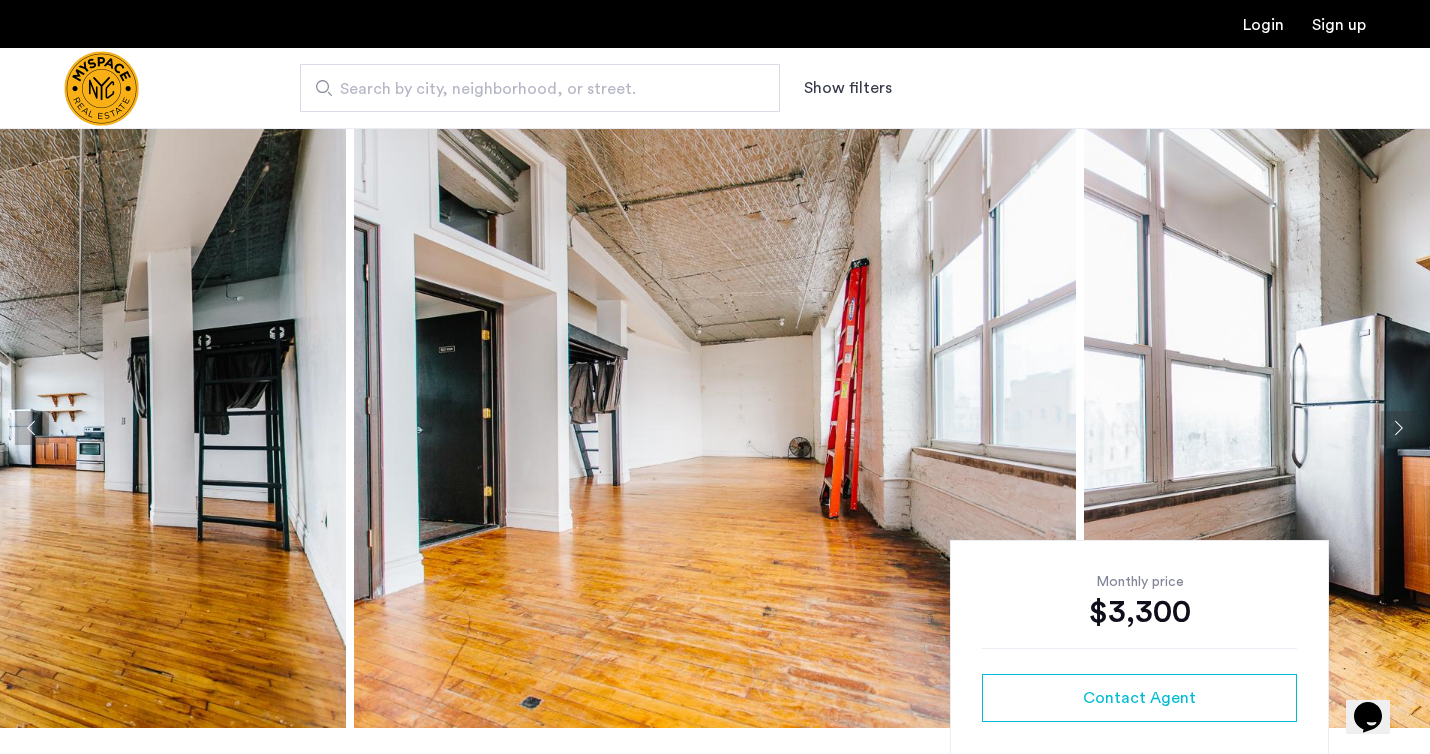 click 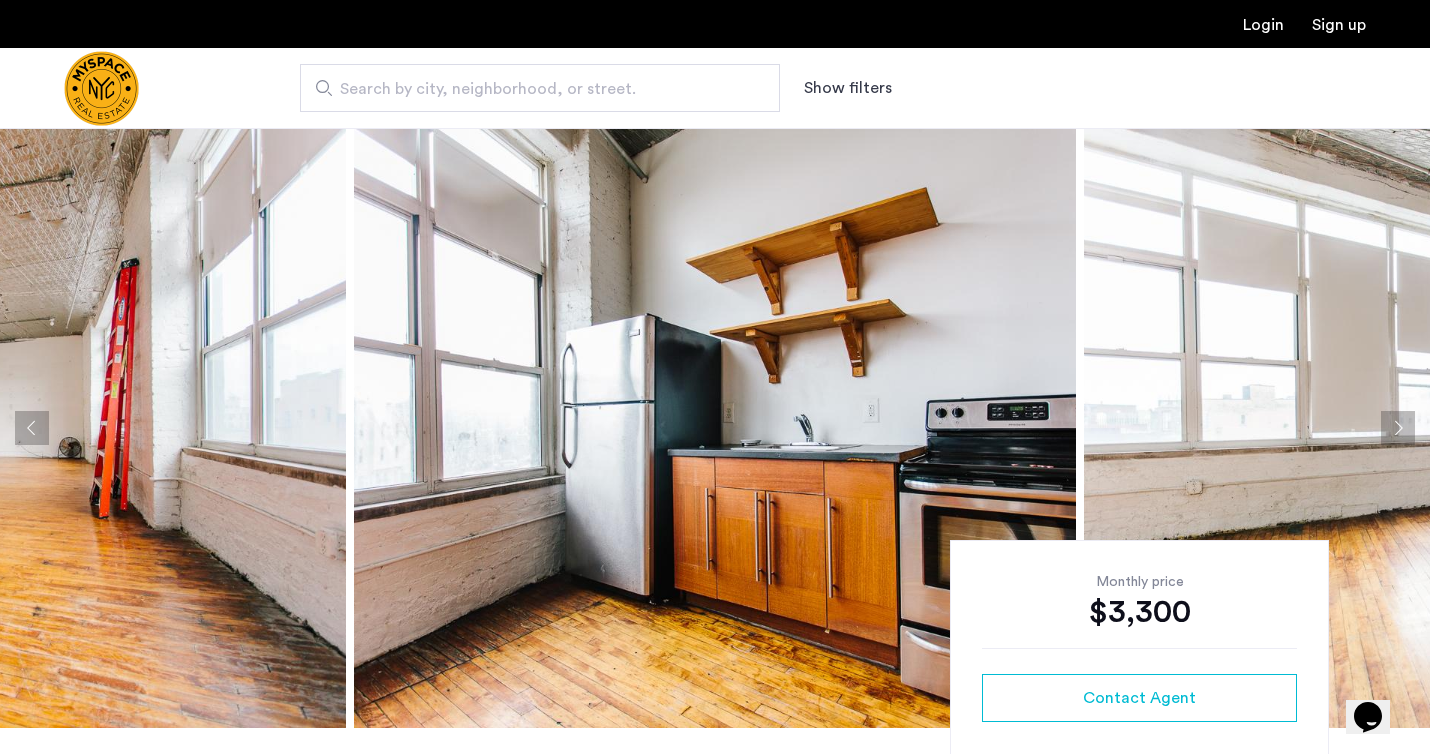 click 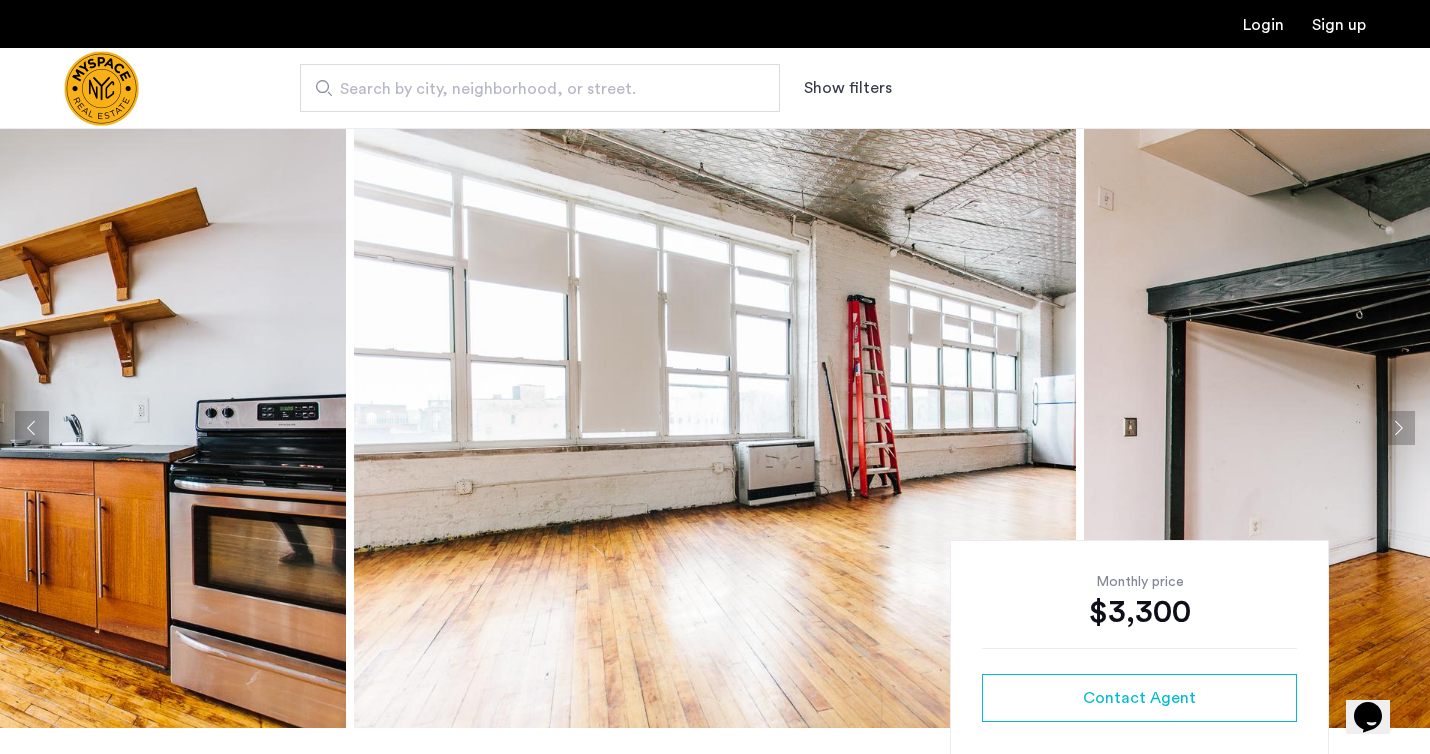 click 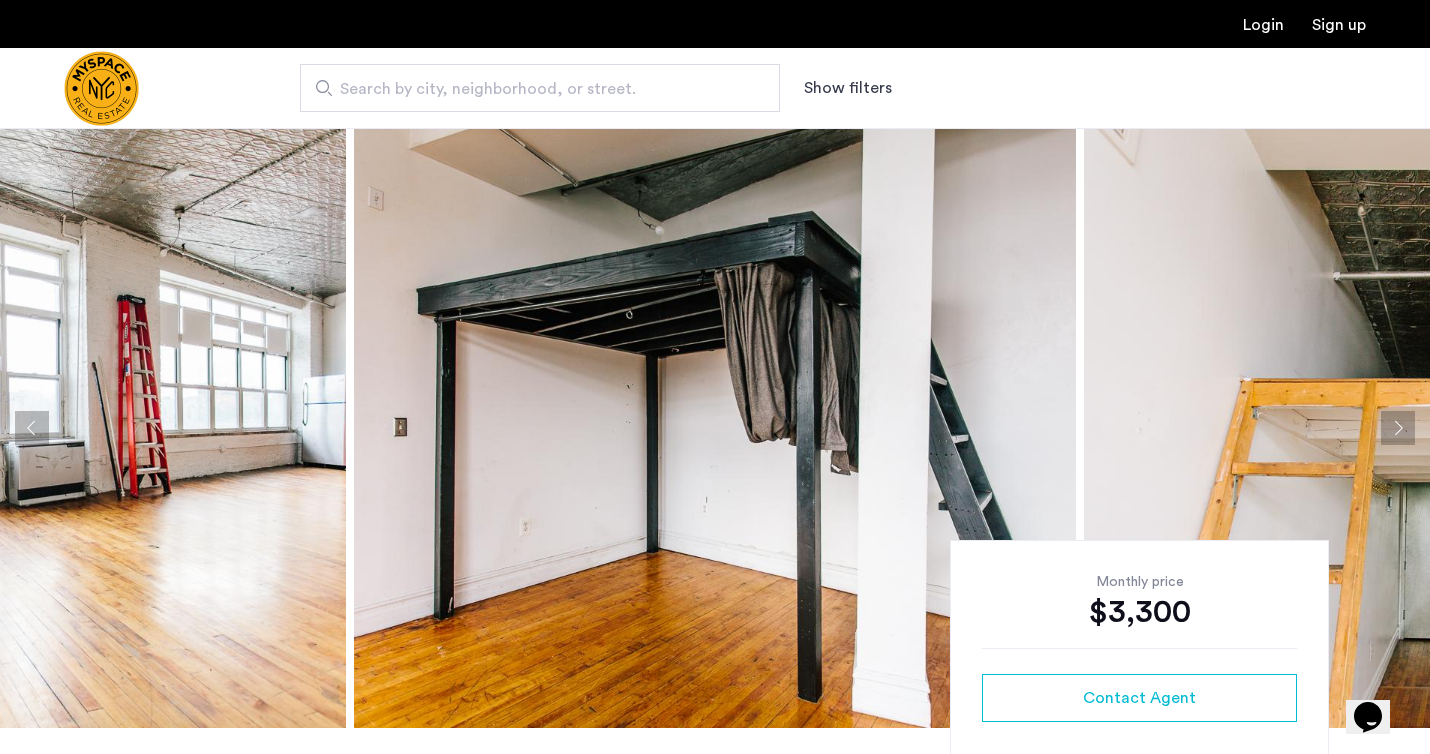 click 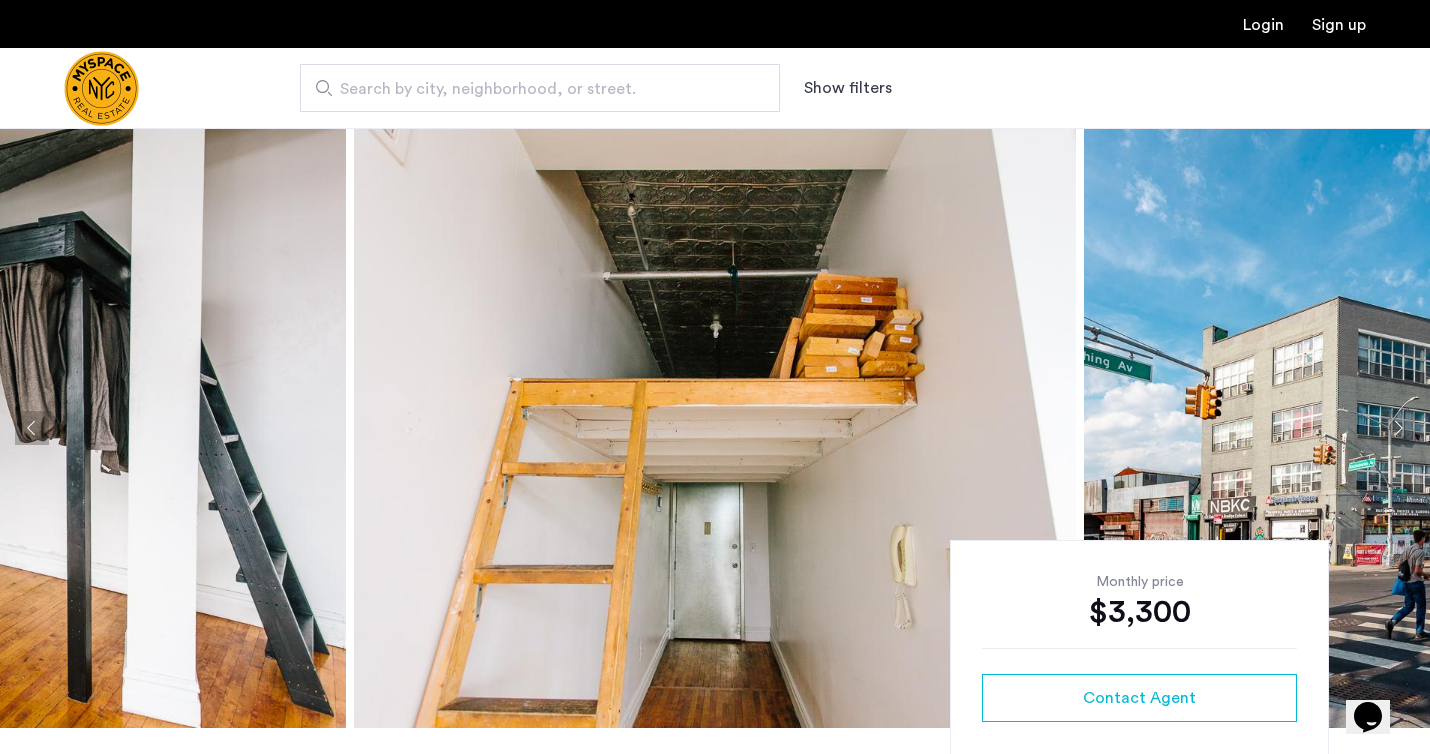 click 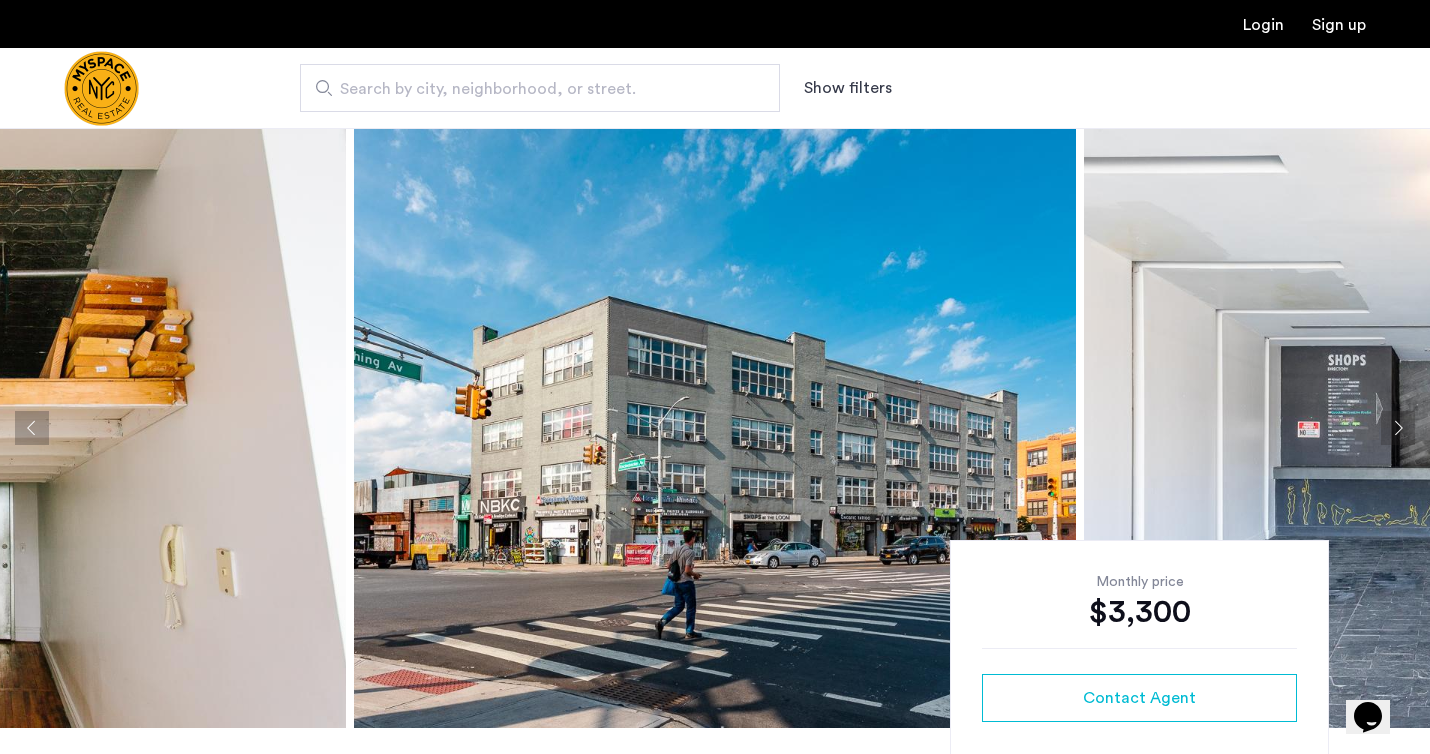 click 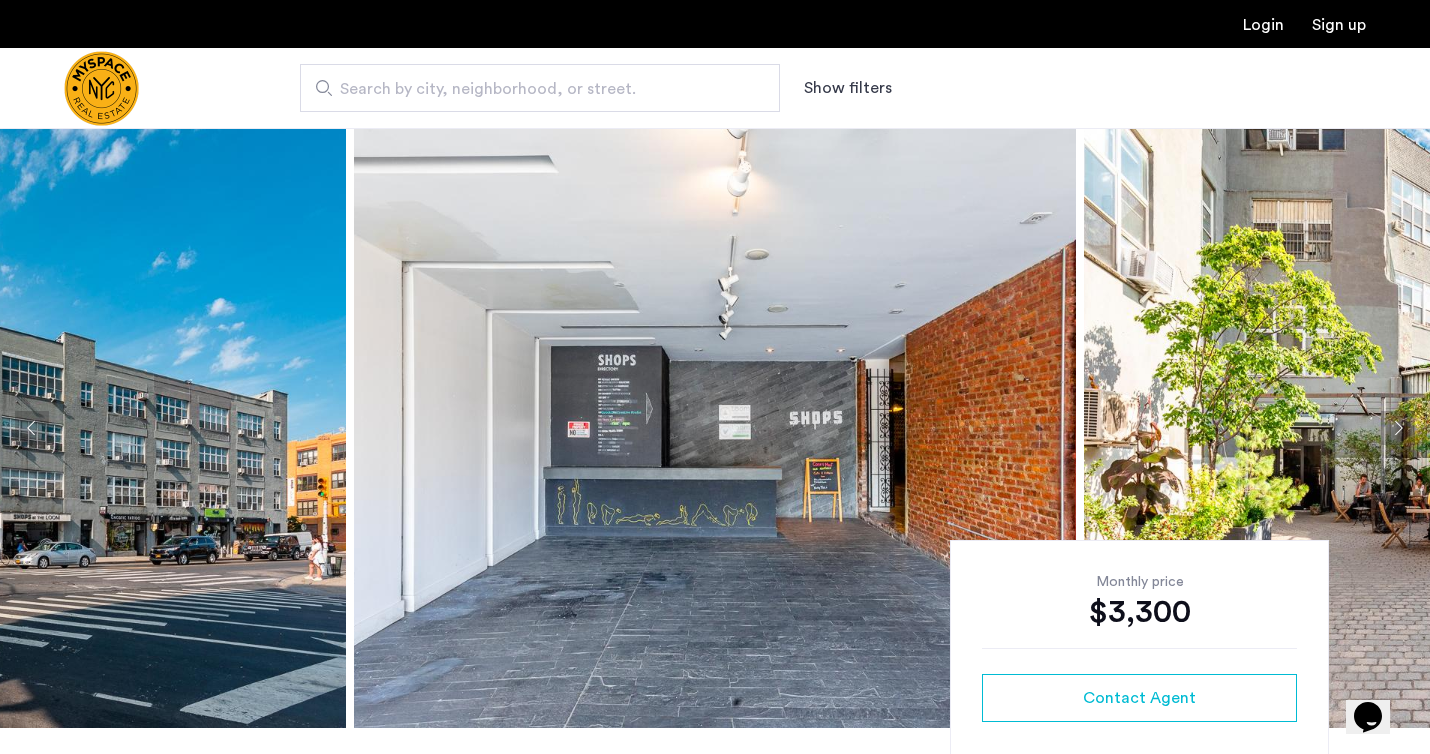 click 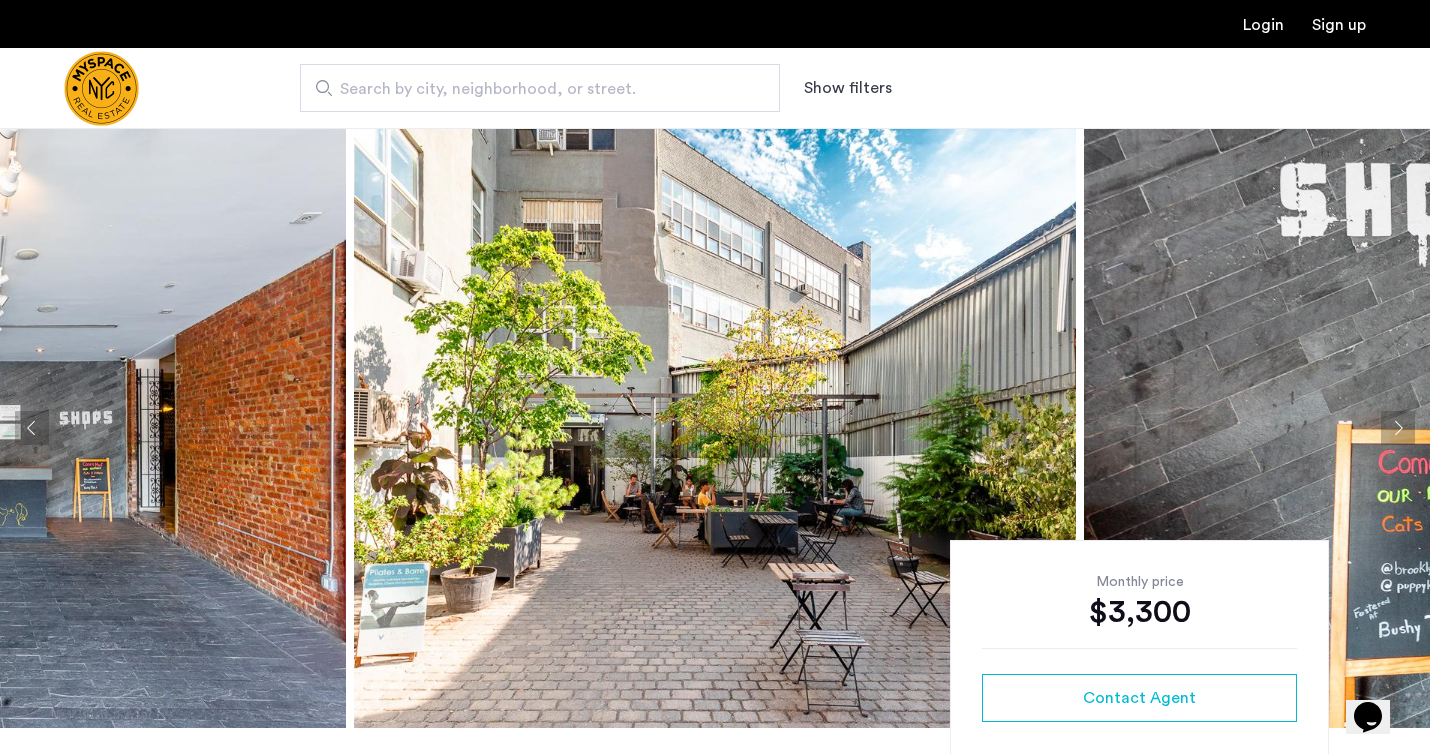 click 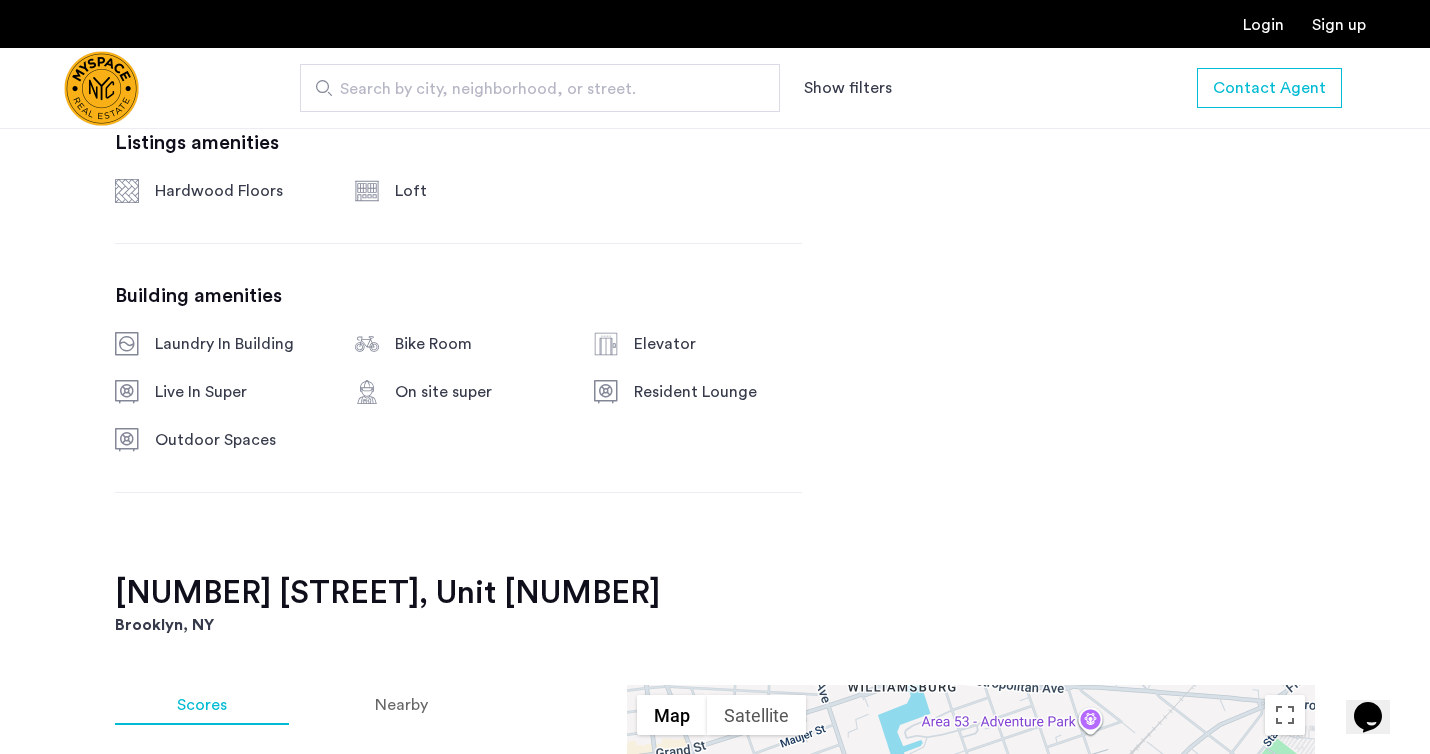 scroll, scrollTop: 1379, scrollLeft: 0, axis: vertical 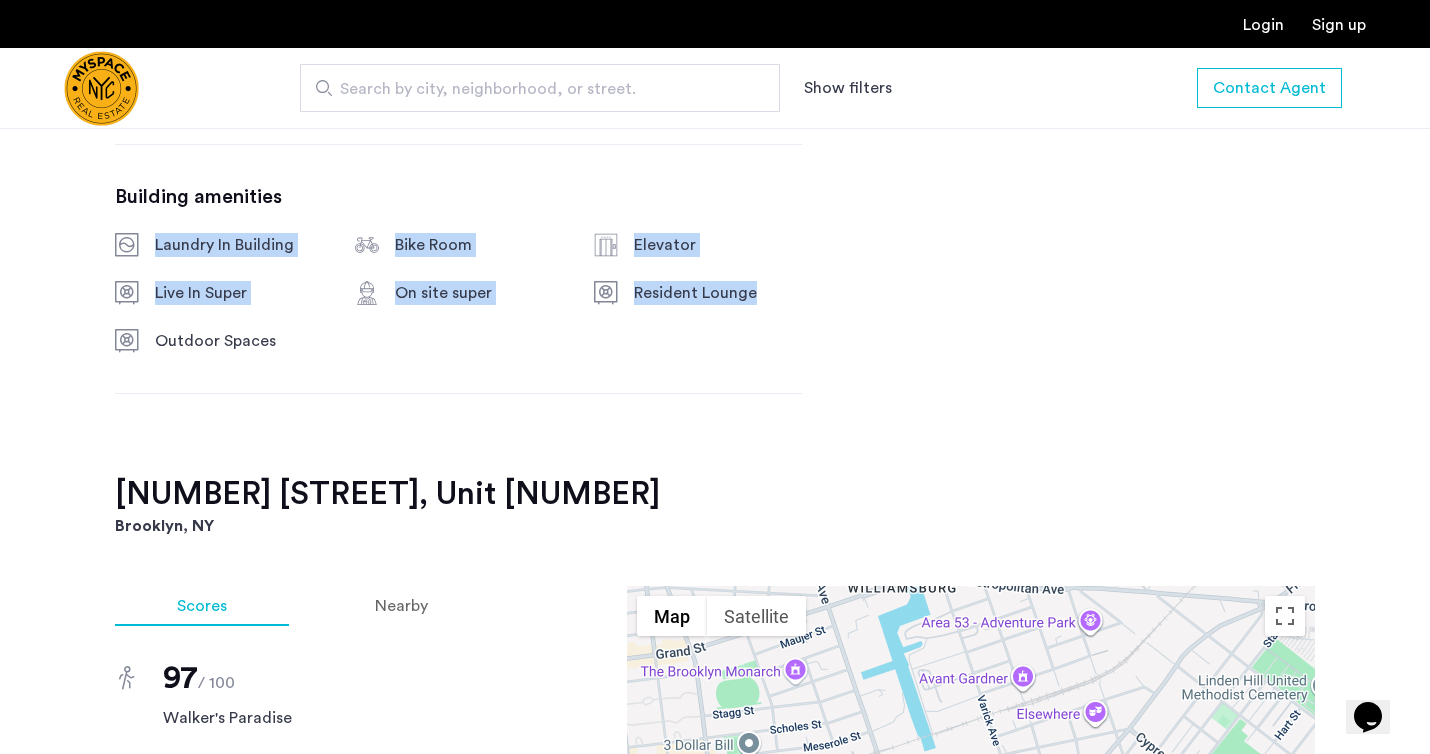 drag, startPoint x: 558, startPoint y: 199, endPoint x: 904, endPoint y: 330, distance: 369.9689 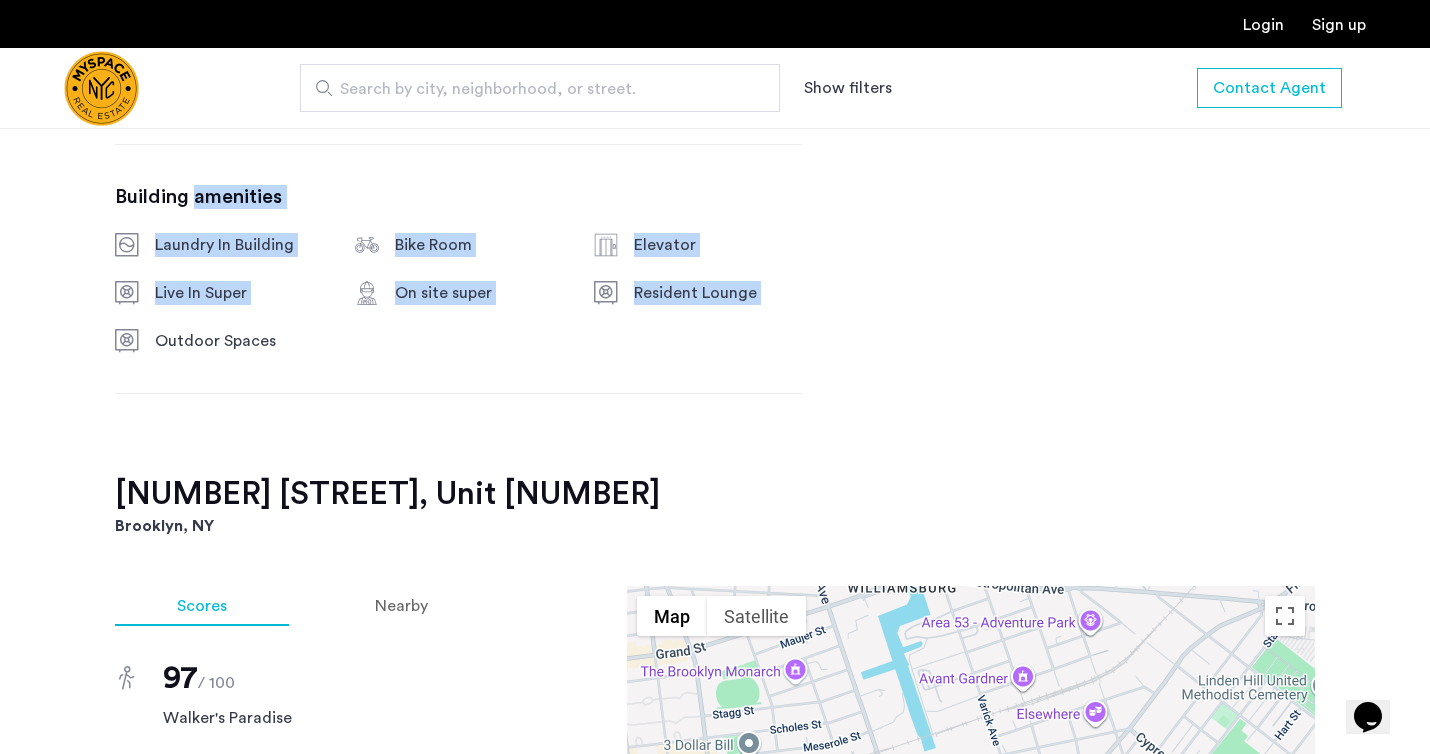 drag, startPoint x: 904, startPoint y: 330, endPoint x: 213, endPoint y: 208, distance: 701.68726 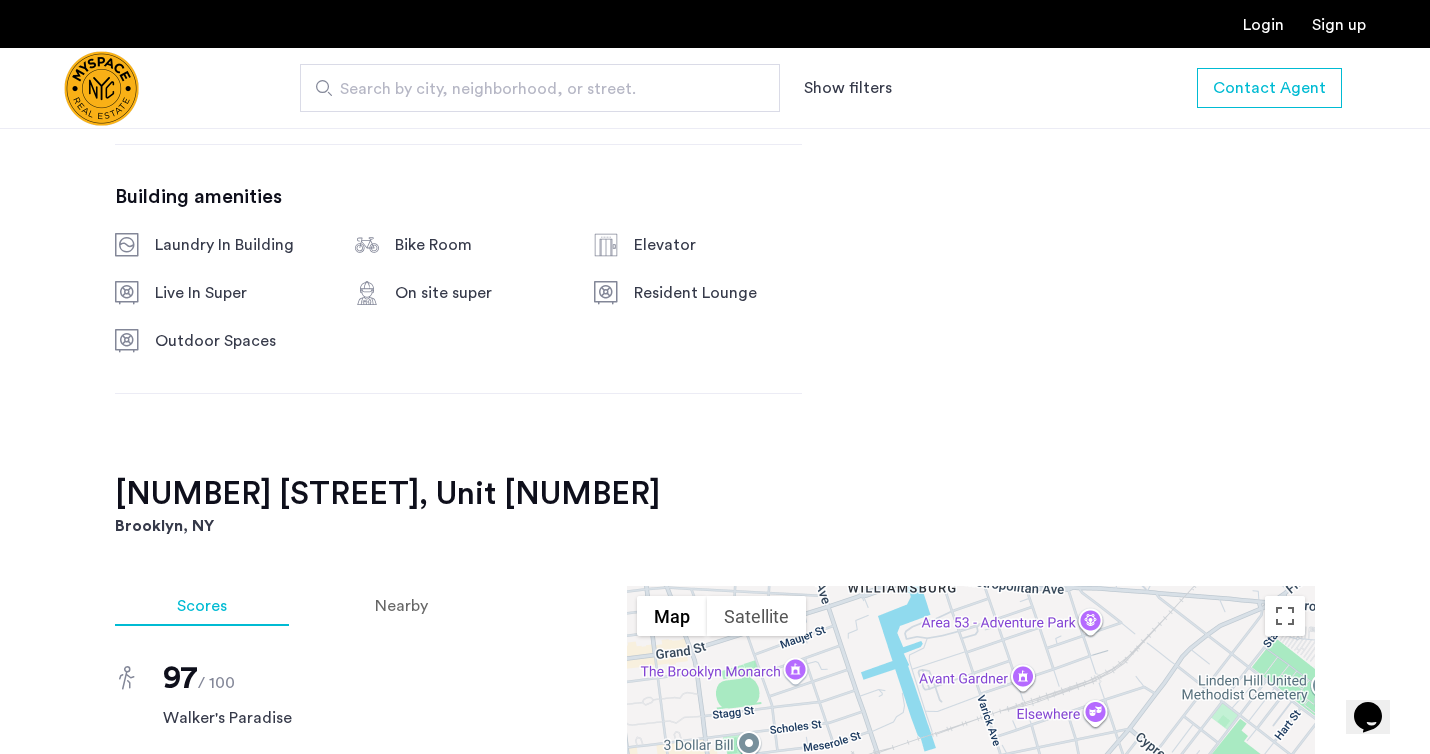 click on "1087 Flushing Ave, Unit 205  Brooklyn, NY , 11237 $3,300 Monthly rent 1 Bedrooms 1 Baths loft Property type East Williamsburg Neighborhood 2 Floor All pets allowed, Pet Fee Pet policies No Fee Description Gorgeous wide-open loft apartment available for rent! The apartment has high ceilings, stainless steel appliances, renovated bathroom, and lots of cool charm (tin ceilings, hardwood floors, exposed brick) & sunlight! The building is a one-of-a-kind loft building that has an amazing courtyard, freight elevator, laundry room, yoga studio, and Kave Cafe in the building. Shipping center/package room and pet store as well. Great location, right off the Morgan L train, near Roberta's Pizza, 983 Restaurant, House of Yes, L-Mo's Grocery, etc.. No broker fee! Read more Listings amenities Hardwood Floors Loft Building amenities Laundry In Building Bike Room Elevator Live In Super On site super Resident Lounge Outdoor Spaces" 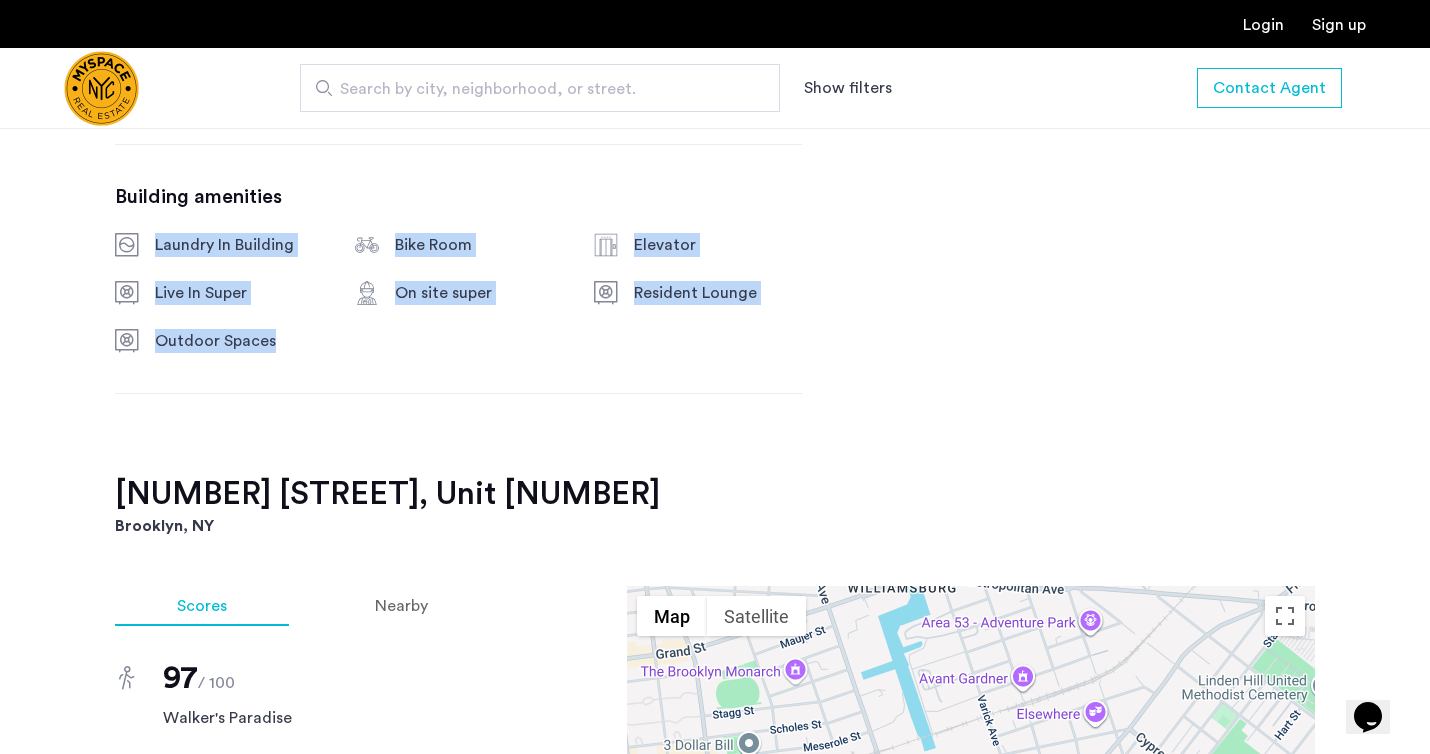 drag, startPoint x: 246, startPoint y: 326, endPoint x: 118, endPoint y: 210, distance: 172.74258 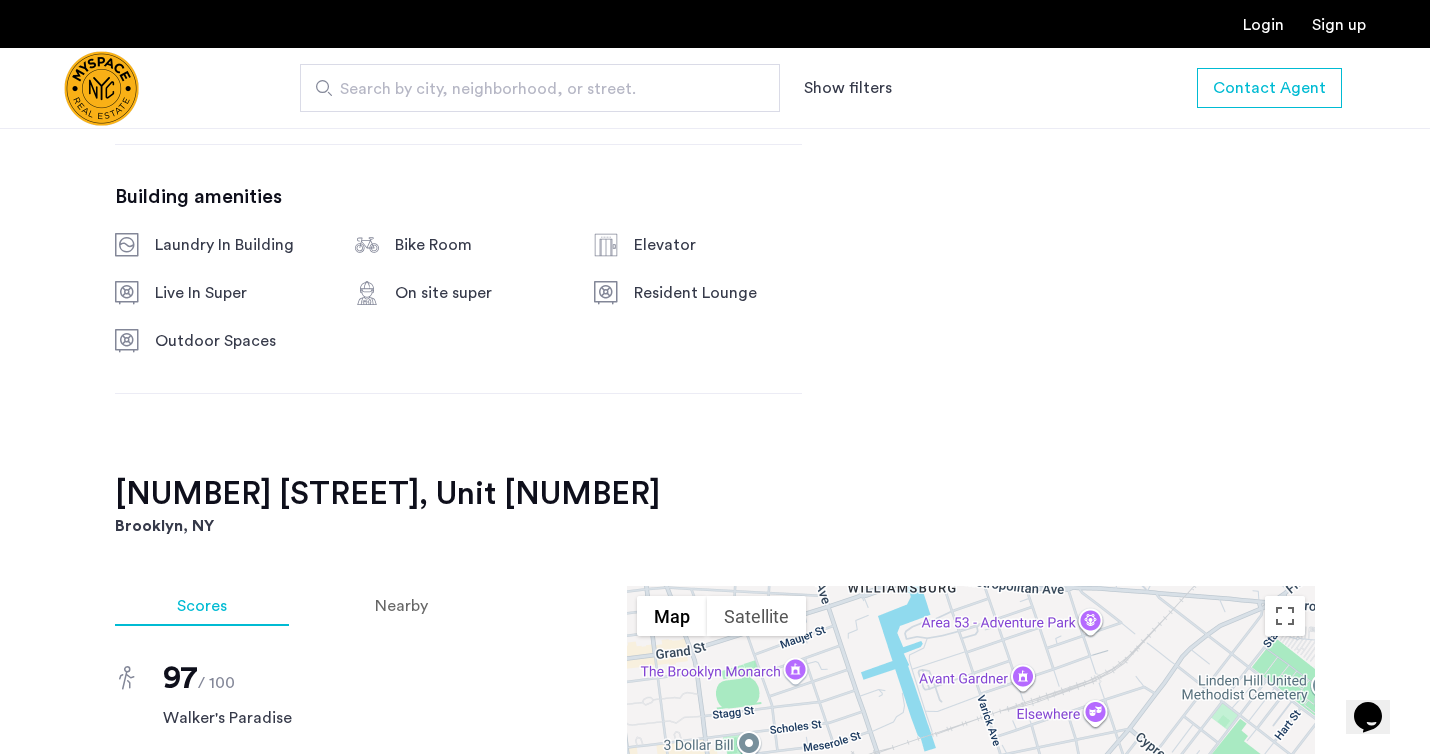 click on "1087 Flushing Ave, Unit 205  Brooklyn, NY , 11237 $3,300 Monthly rent 1 Bedrooms 1 Baths loft Property type East Williamsburg Neighborhood 2 Floor All pets allowed, Pet Fee Pet policies No Fee Description Gorgeous wide-open loft apartment available for rent! The apartment has high ceilings, stainless steel appliances, renovated bathroom, and lots of cool charm (tin ceilings, hardwood floors, exposed brick) & sunlight! The building is a one-of-a-kind loft building that has an amazing courtyard, freight elevator, laundry room, yoga studio, and Kave Cafe in the building. Shipping center/package room and pet store as well. Great location, right off the Morgan L train, near Roberta's Pizza, 983 Restaurant, House of Yes, L-Mo's Grocery, etc.. No broker fee! Read more Listings amenities Hardwood Floors Loft Building amenities Laundry In Building Bike Room Elevator Live In Super On site super Resident Lounge Outdoor Spaces" 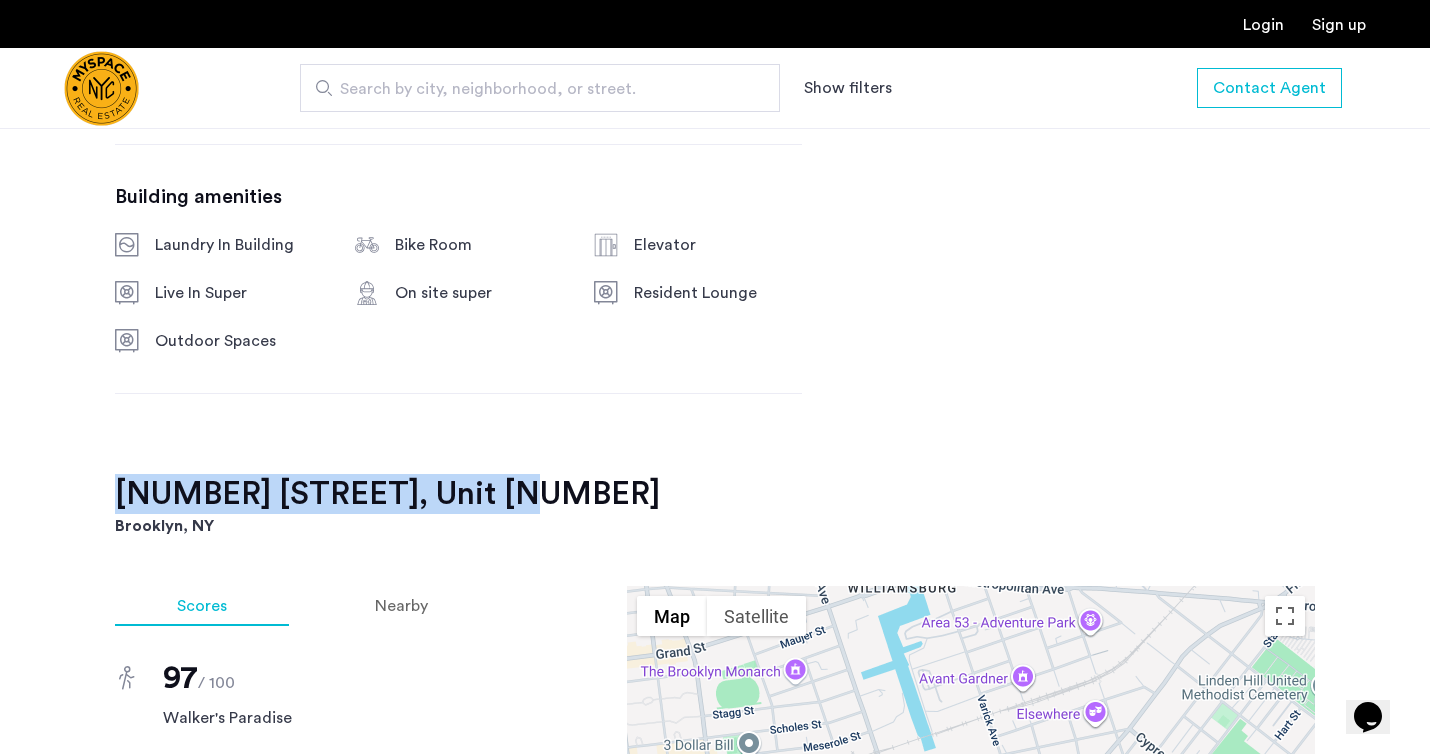 drag, startPoint x: 359, startPoint y: 425, endPoint x: 498, endPoint y: 514, distance: 165.05151 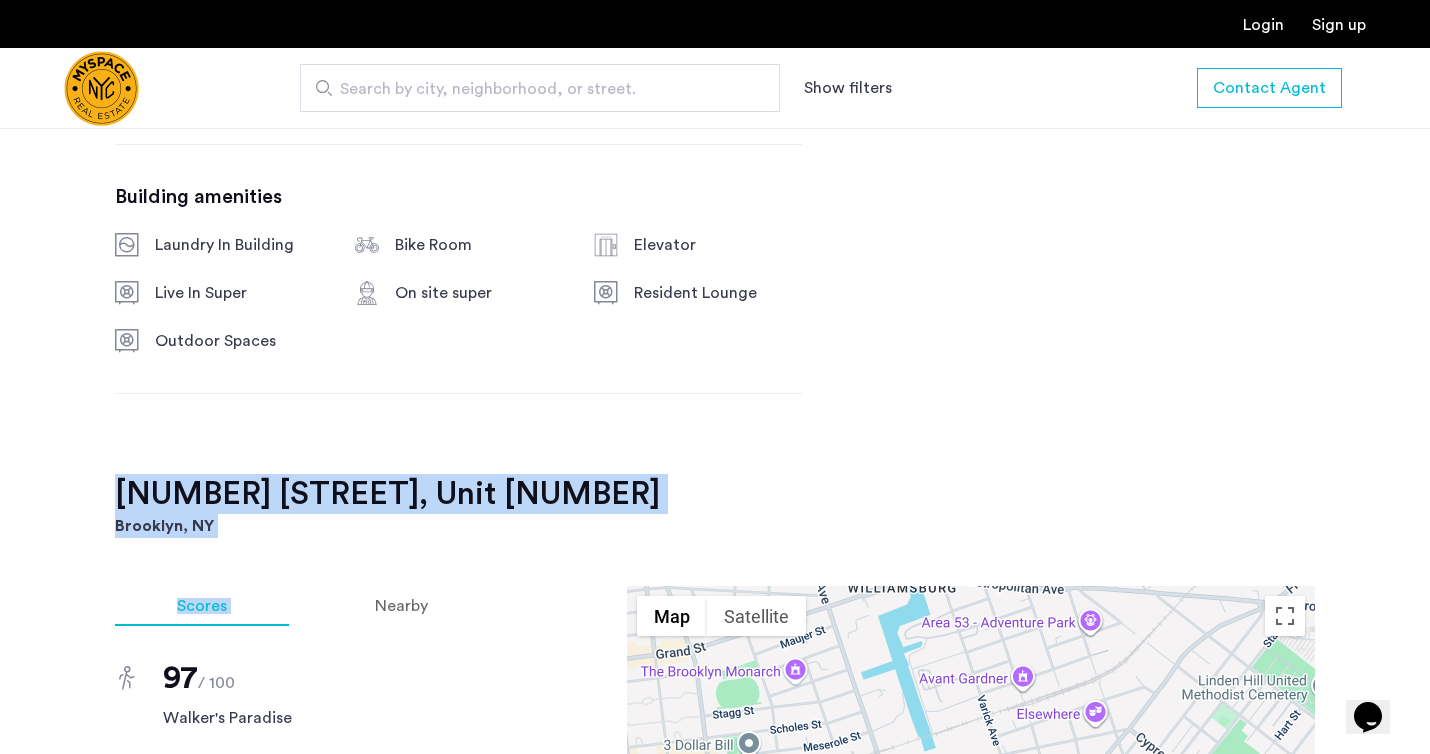 drag, startPoint x: 454, startPoint y: 572, endPoint x: 427, endPoint y: 393, distance: 181.02486 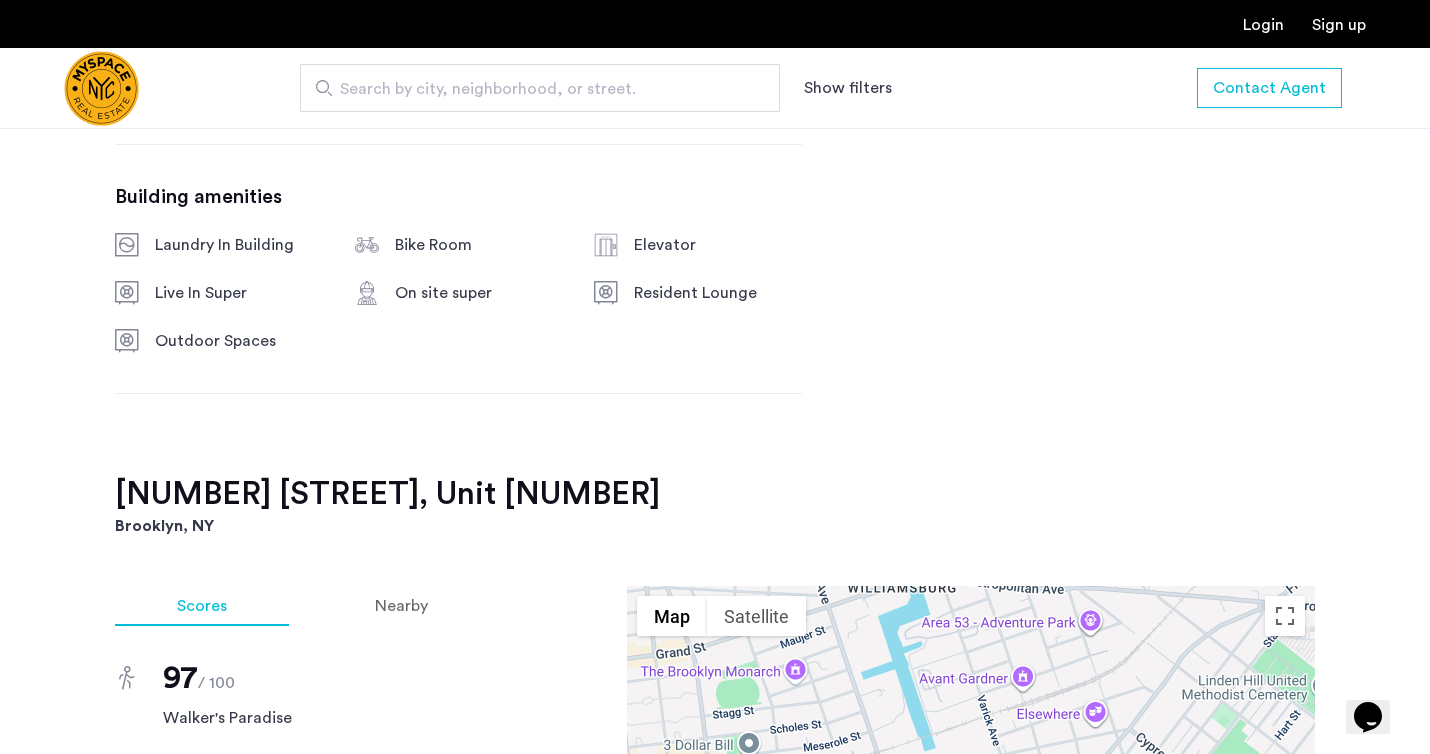 click 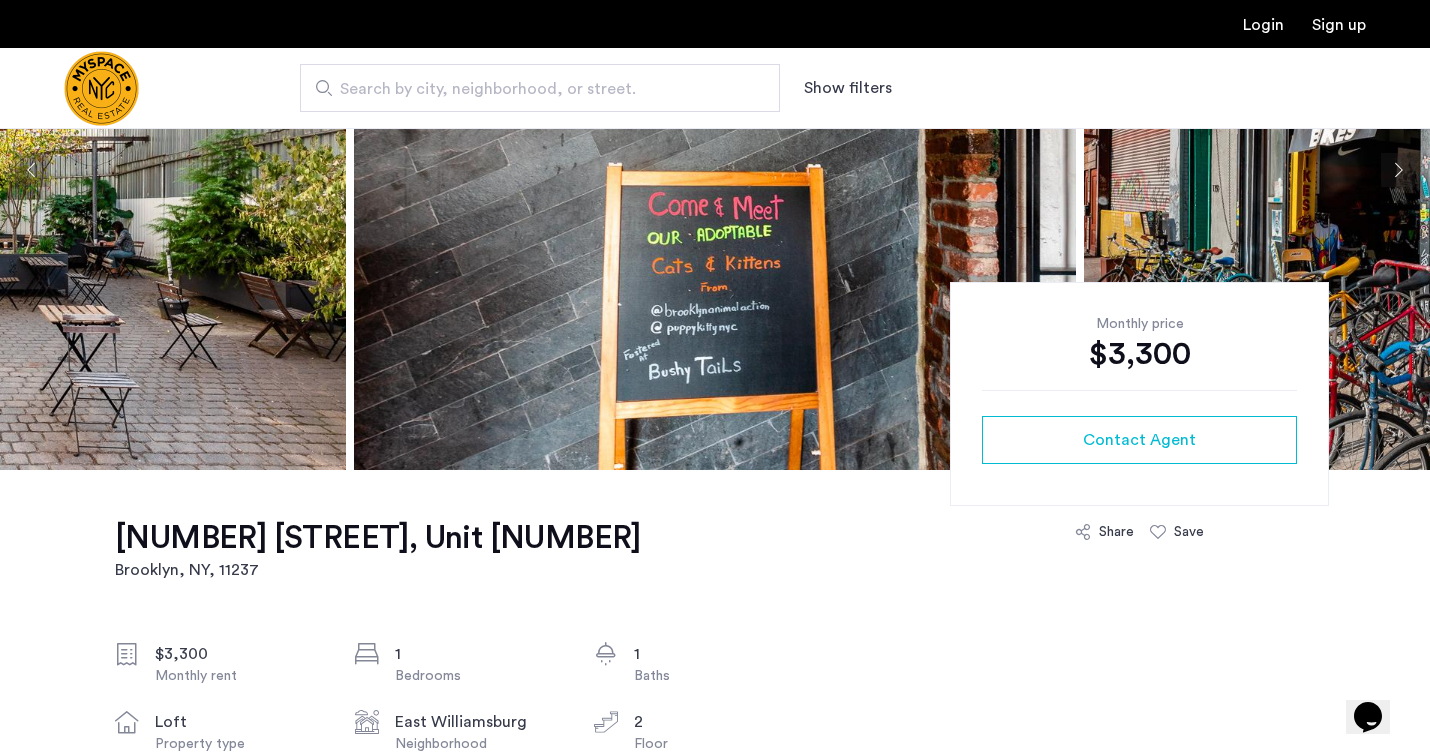 scroll, scrollTop: 0, scrollLeft: 0, axis: both 